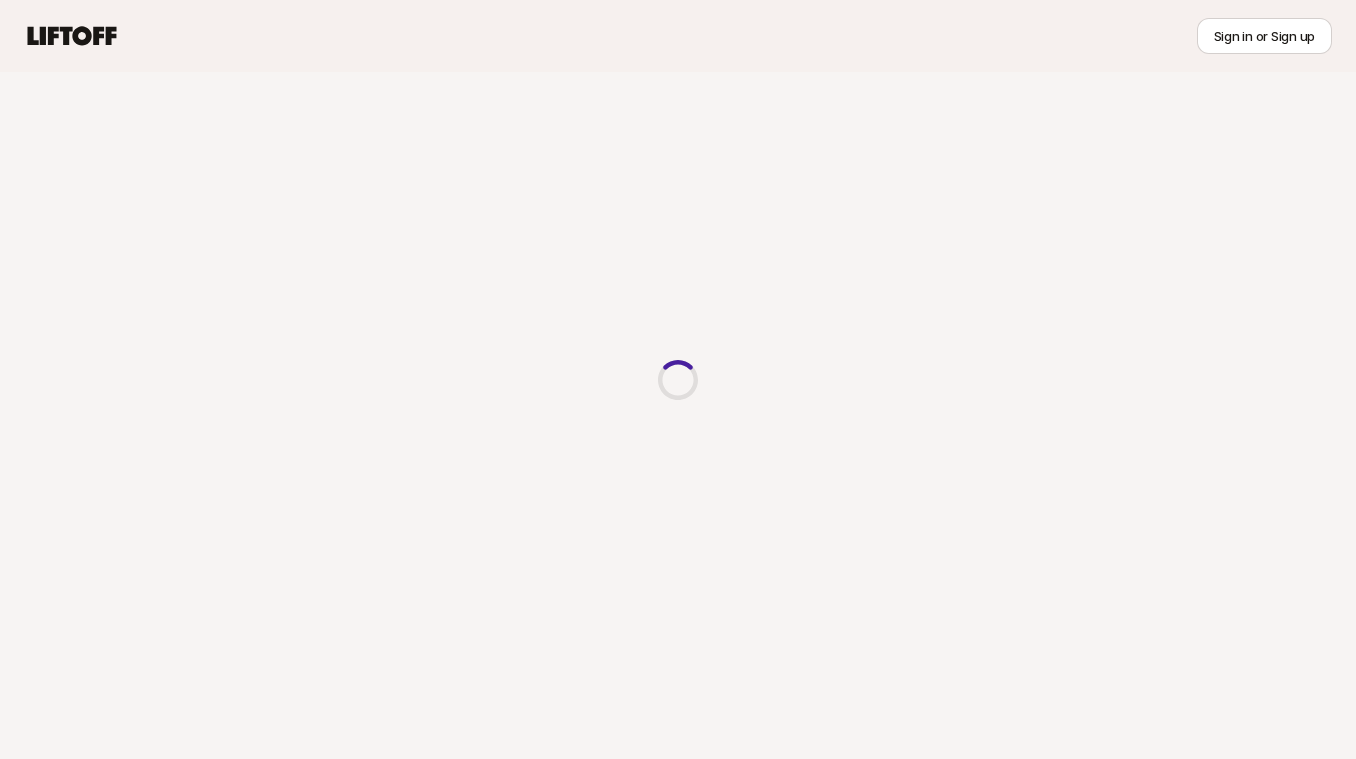 scroll, scrollTop: 0, scrollLeft: 0, axis: both 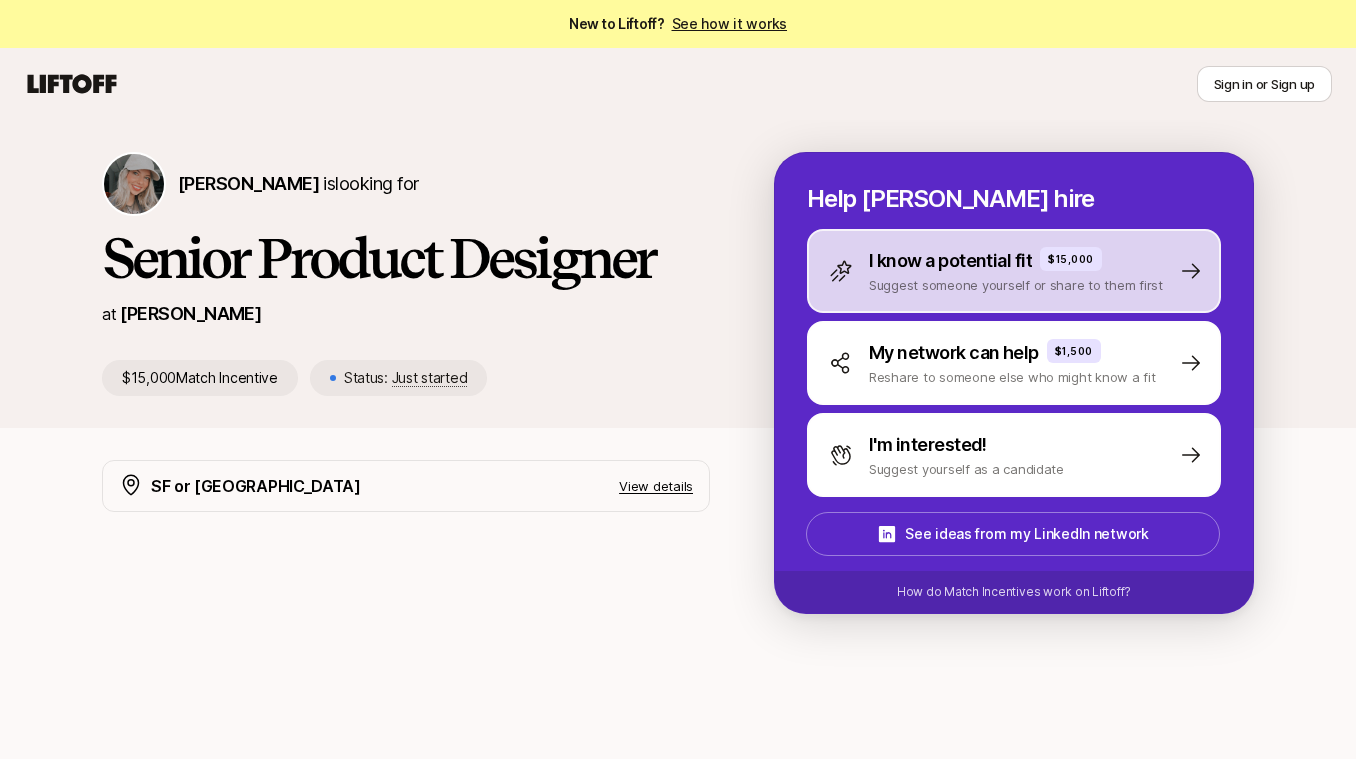click on "Suggest someone yourself or share to them first" at bounding box center [1016, 285] 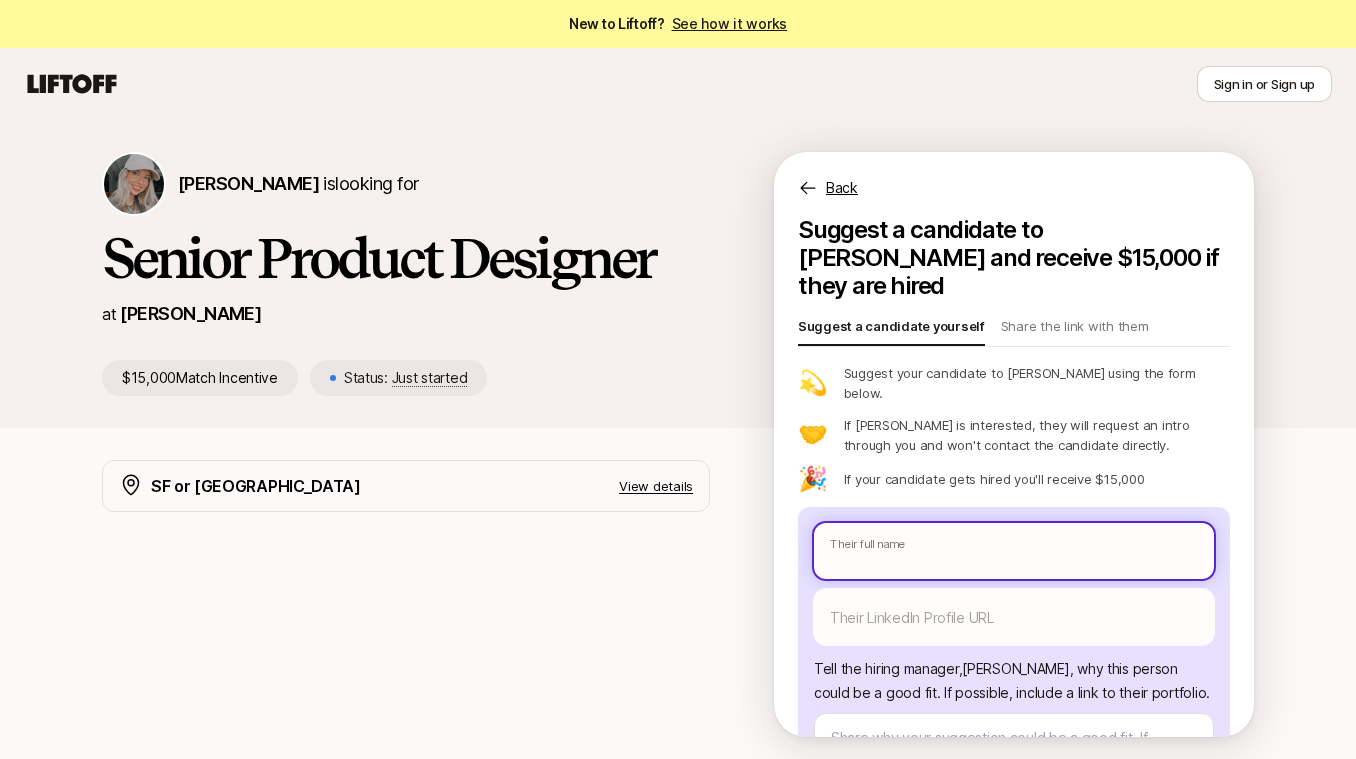 click on "New to Liftoff?   See how it works Sign in or Sign up Sign in or Sign up [PERSON_NAME]   is  looking for Senior Product Designer at [PERSON_NAME] $15,000  Match Incentive   Status:   Just started Back Suggest a candidate to [PERSON_NAME] and receive $15,000 if
they are hired Suggest a candidate yourself Share the link with them 💫 Suggest your candidate to [PERSON_NAME] using the form below. 🤝 If [PERSON_NAME] is interested, they will request an intro through you and won't contact the candidate directly. 🎉 If your candidate gets hired you'll receive $15,000 Their full name   We'll use   as their preferred name.   Change Their preferred name   Their LinkedIn Profile URL   Tell the hiring manager,  [PERSON_NAME] , why this person could be a good fit . If possible, include a link to their portfolio. How do you know them? Send to [PERSON_NAME]   You’ll need to log in or sign up to send a suggestion SF or NY View details We're looking for an exceptional  Senior Product Designer
The ideal candidate
$15,000 x" at bounding box center [678, 379] 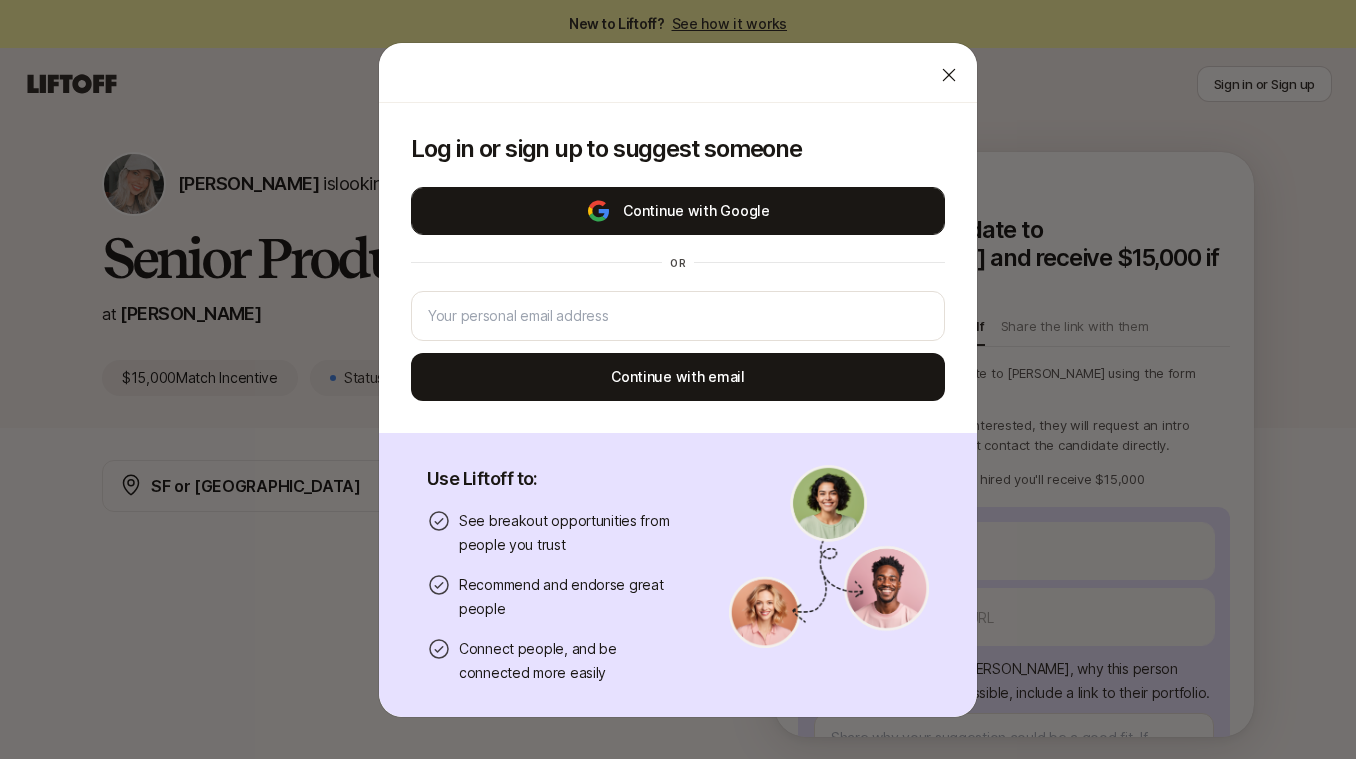 click on "Continue with Google" at bounding box center [678, 211] 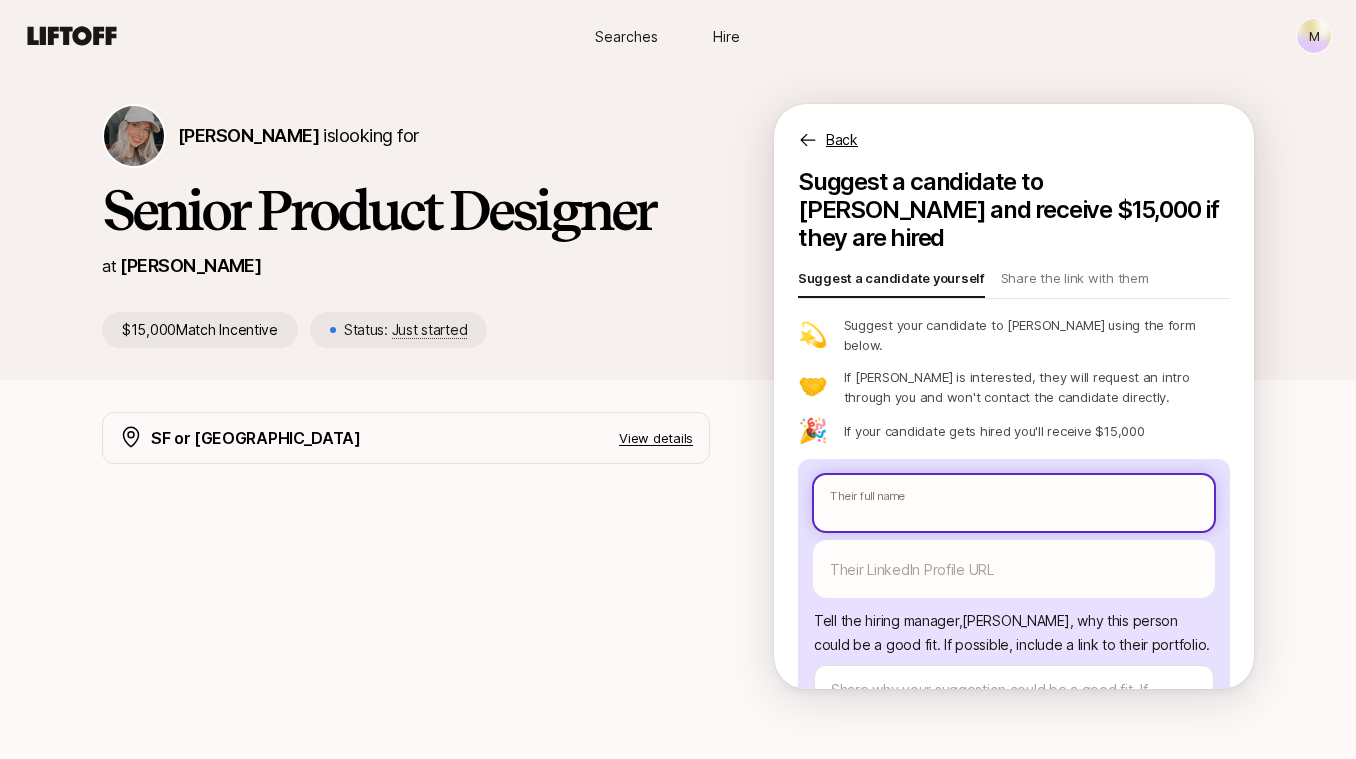 click at bounding box center [1014, 503] 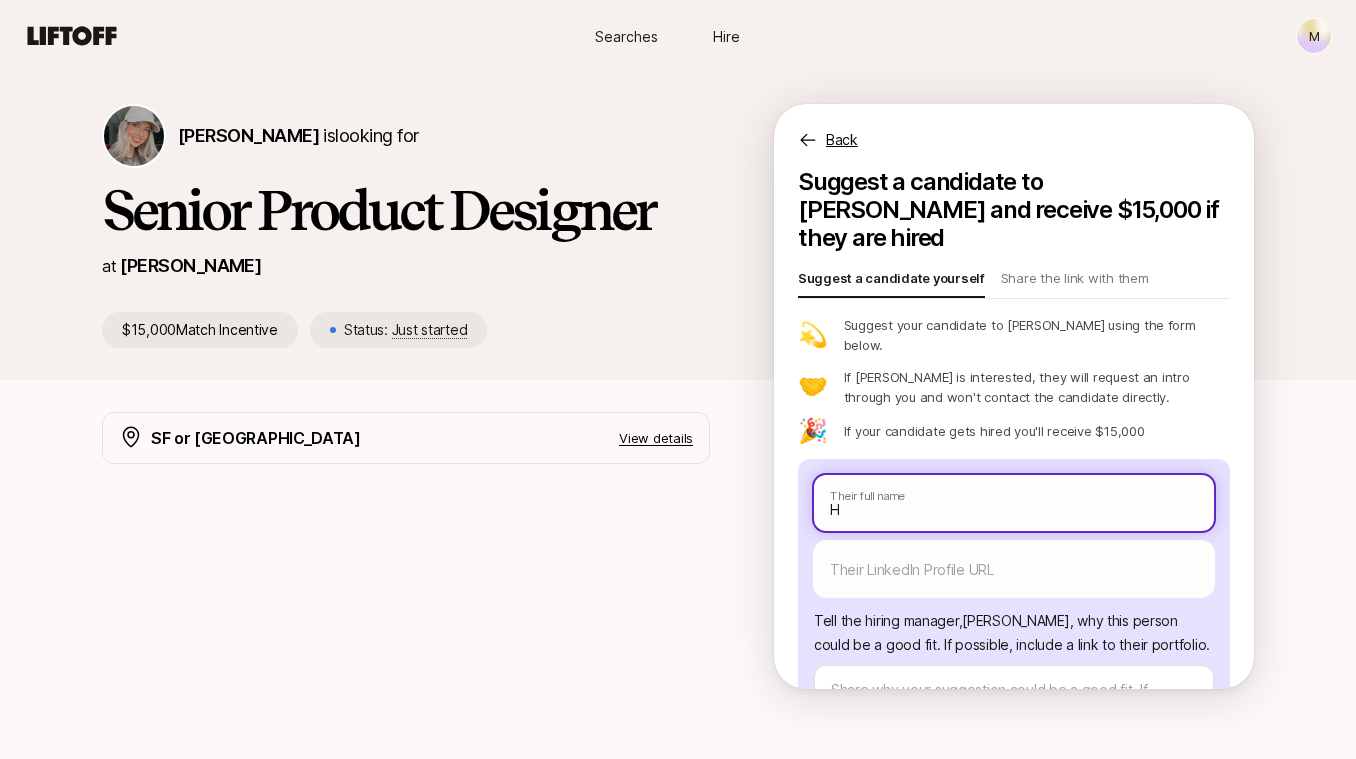 type on "x" 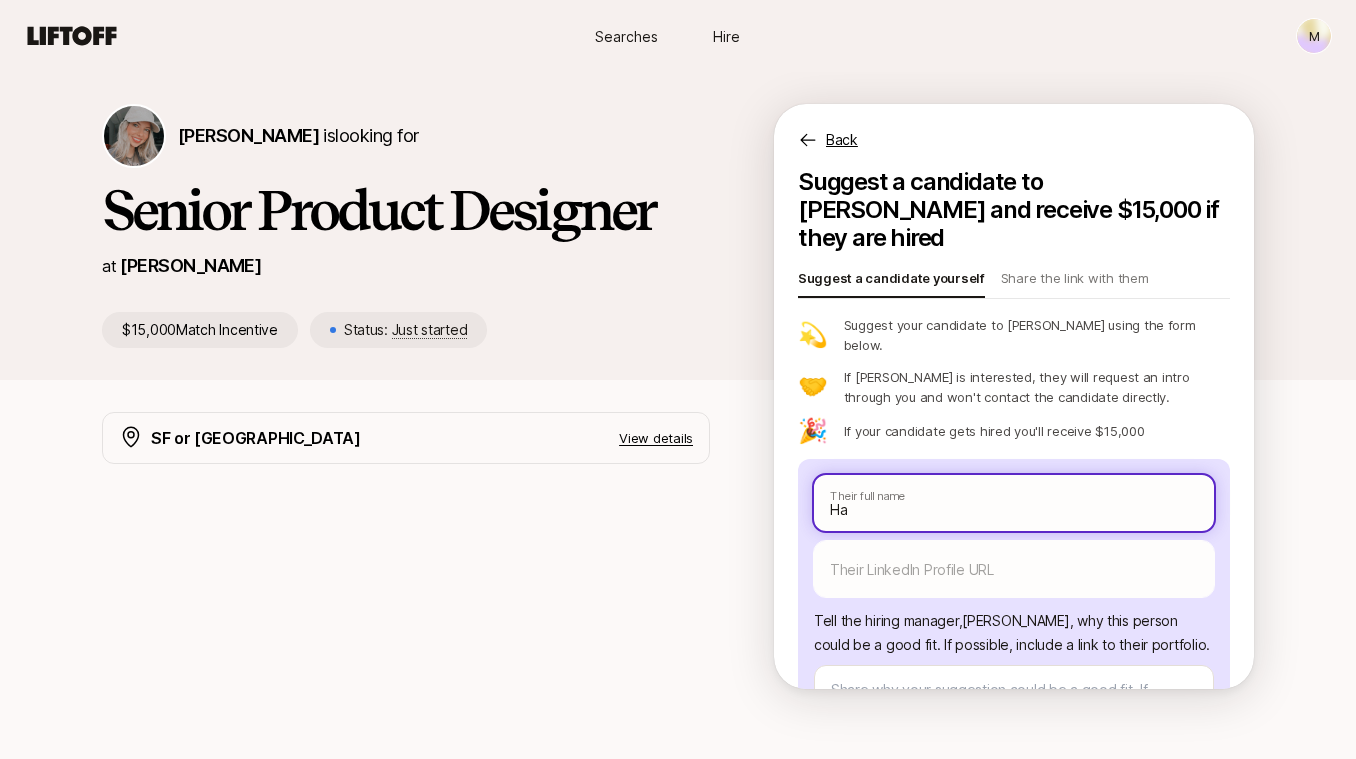 type on "x" 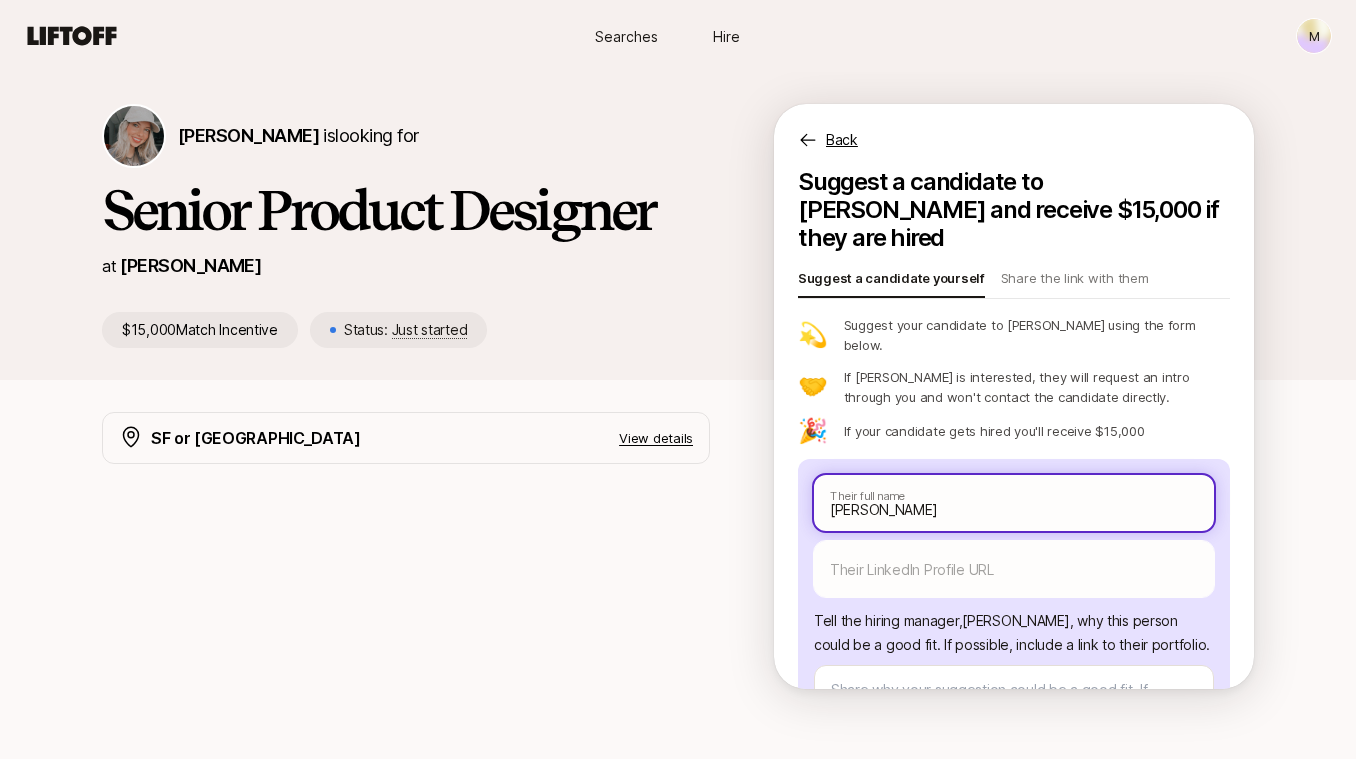 type on "x" 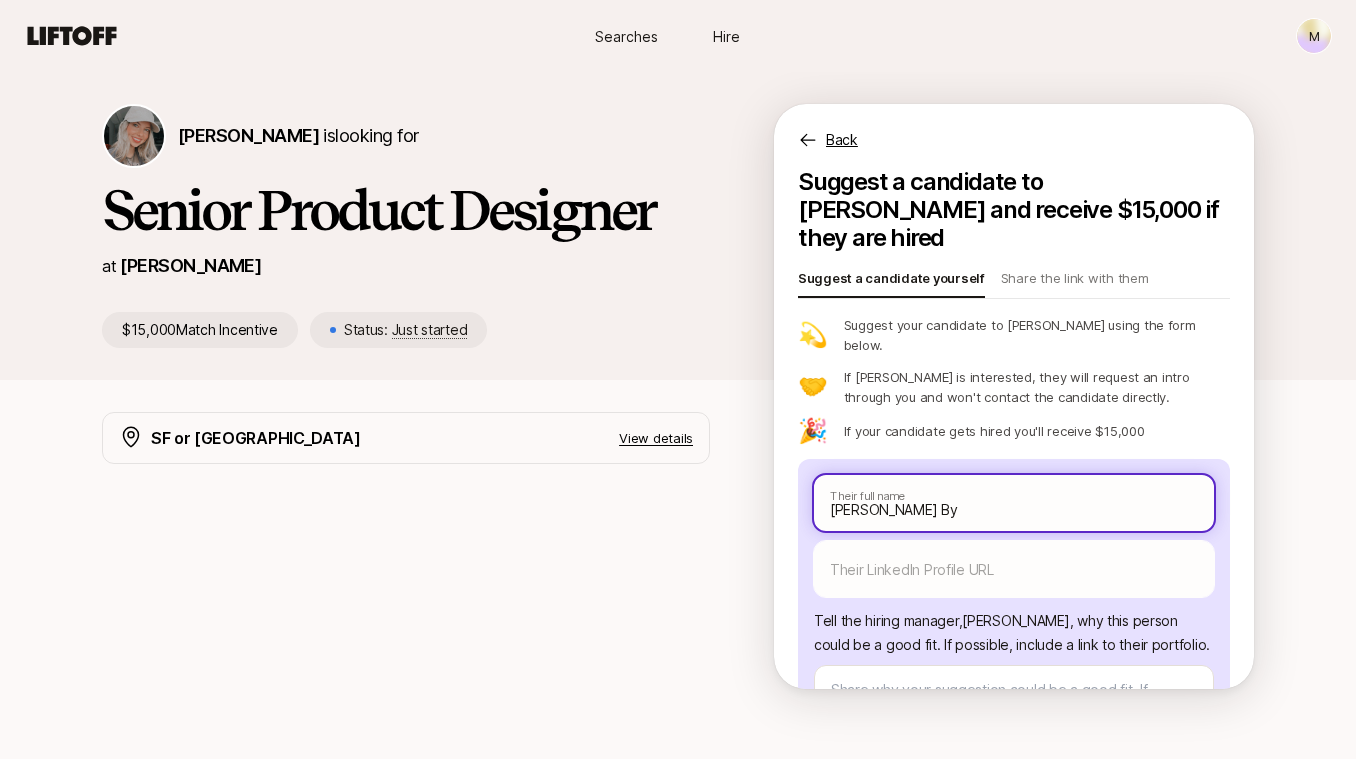 type on "x" 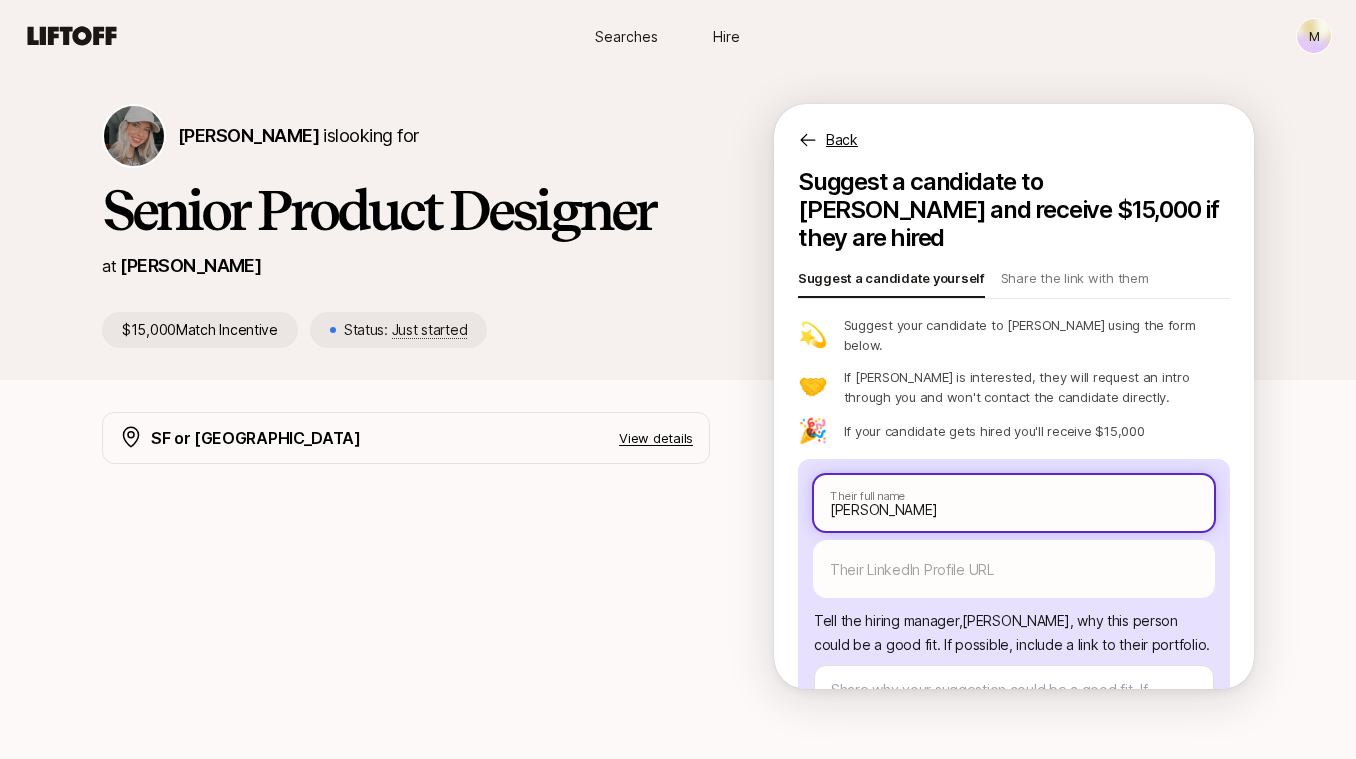 type on "x" 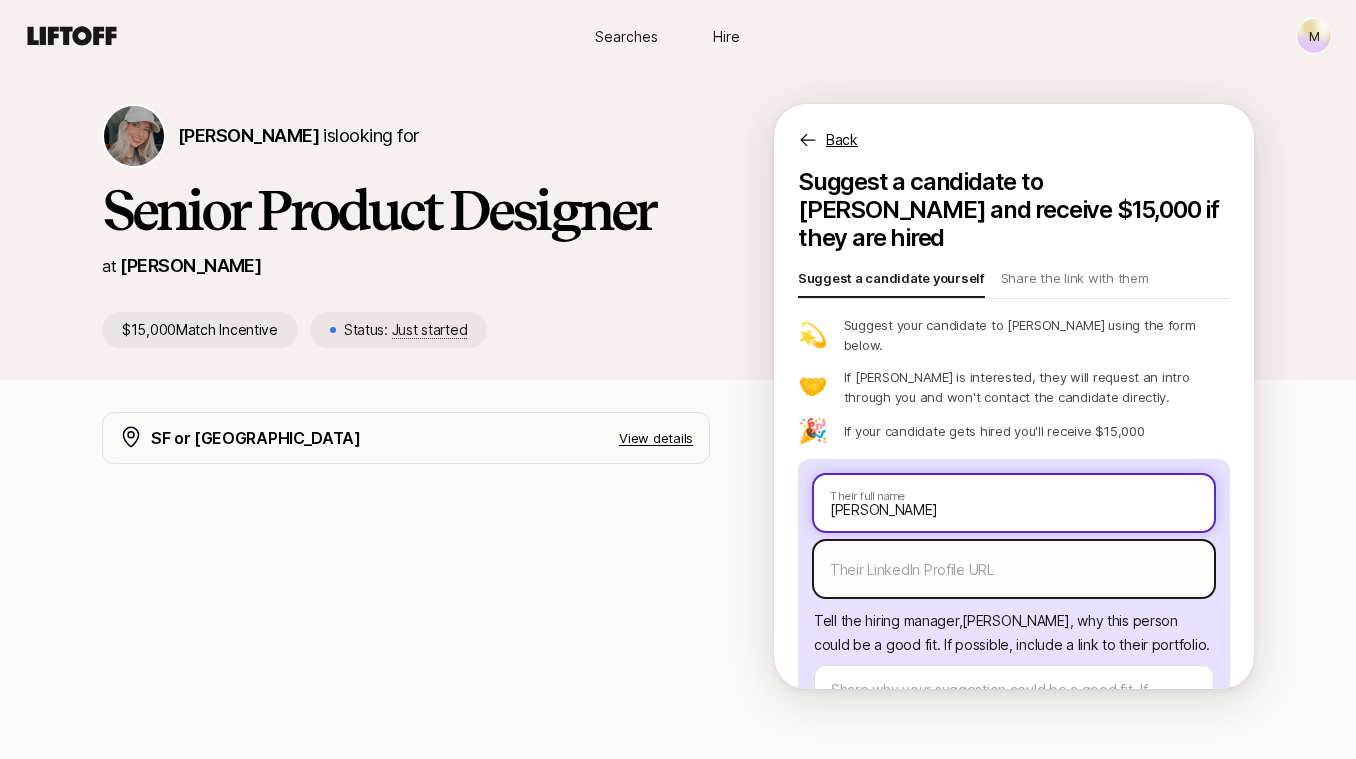 type on "[PERSON_NAME]" 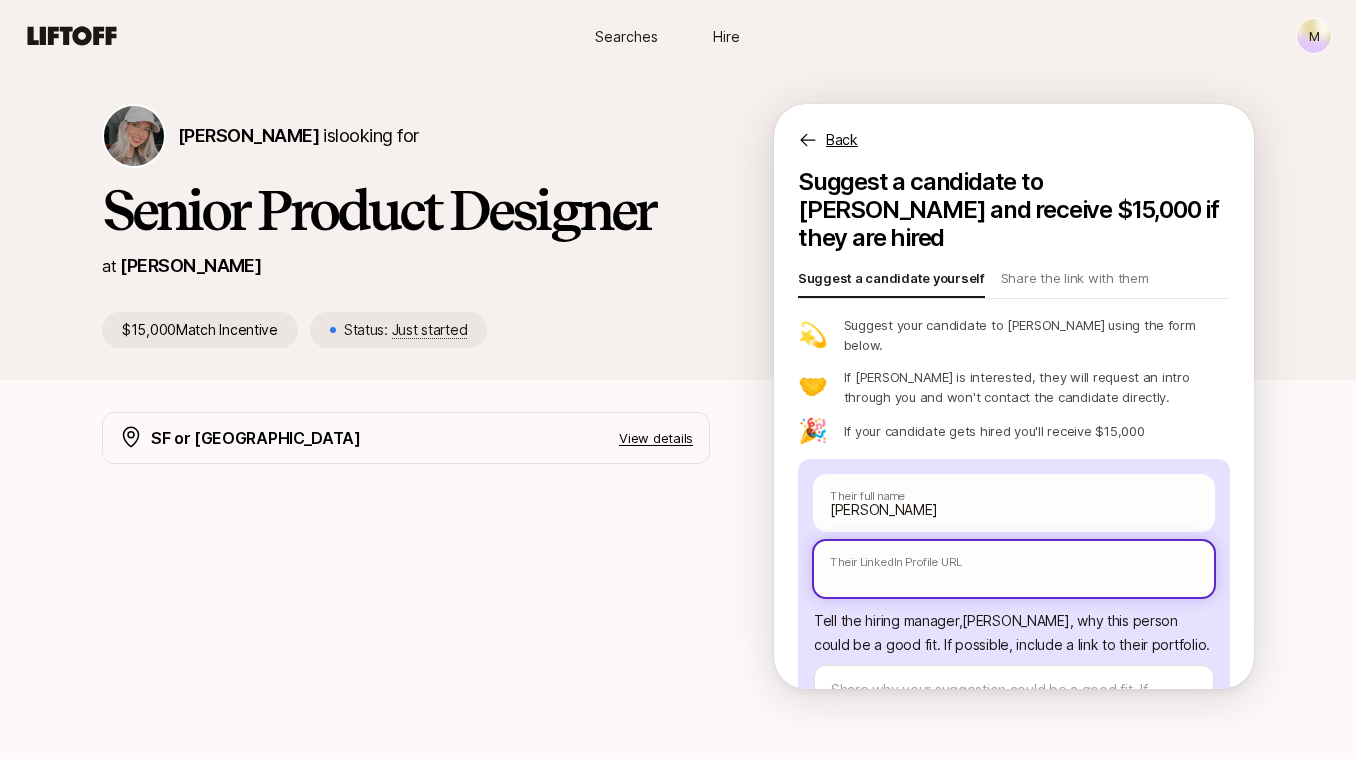 click at bounding box center [1014, 569] 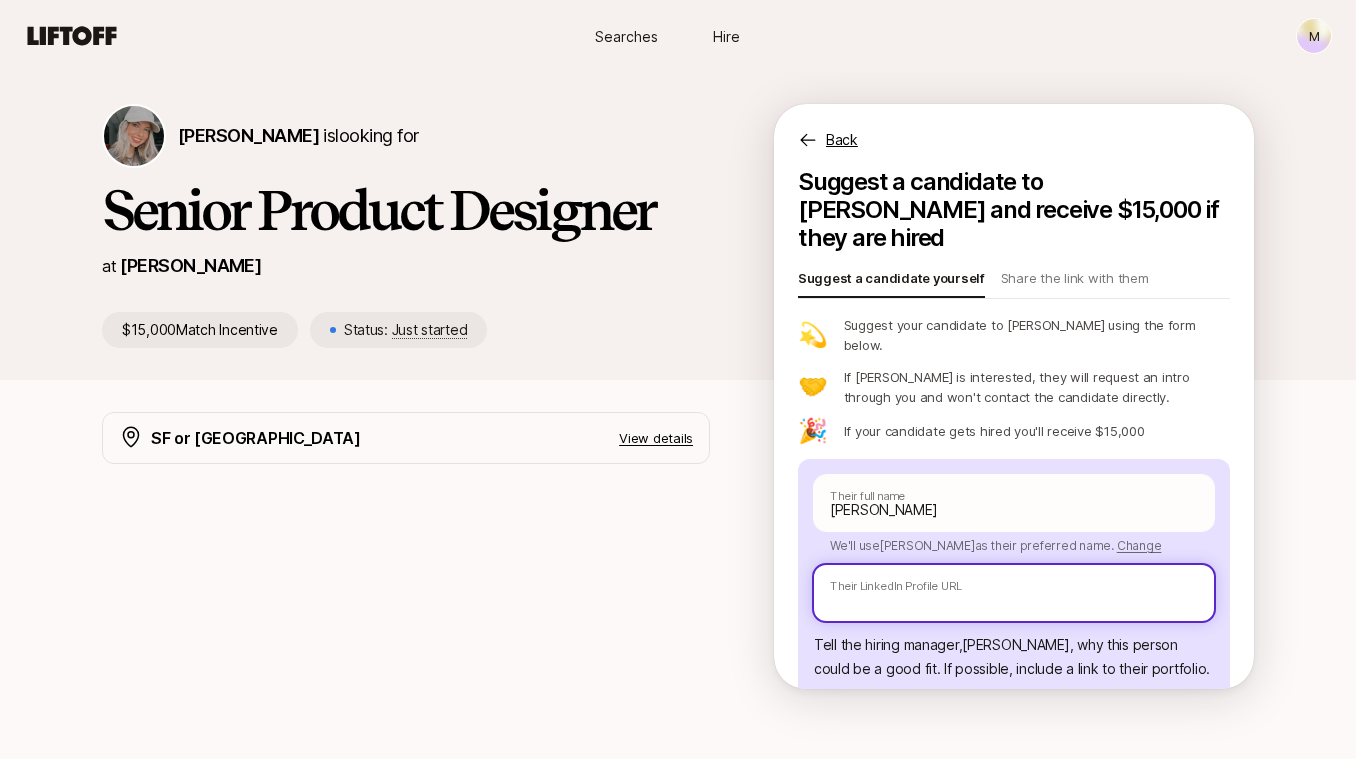 paste on "[URL][DOMAIN_NAME]" 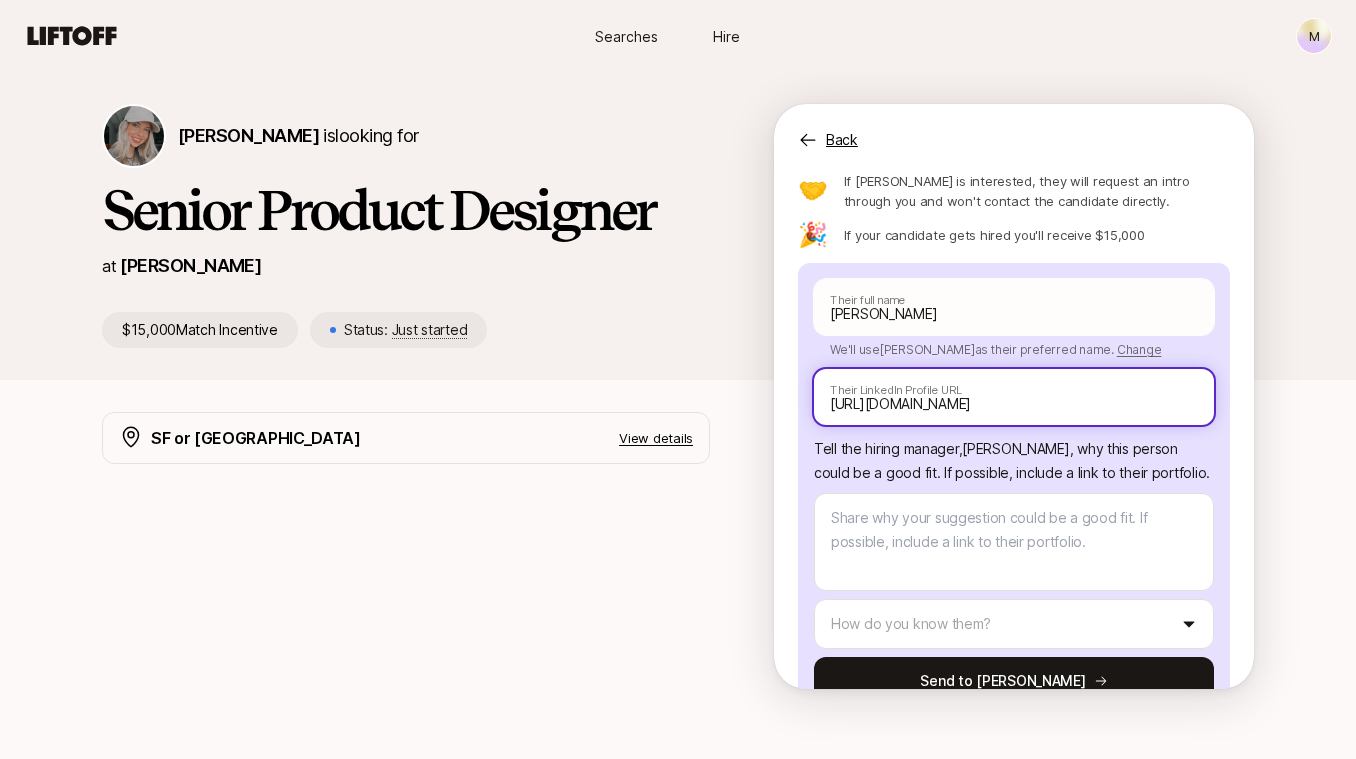 scroll, scrollTop: 195, scrollLeft: 0, axis: vertical 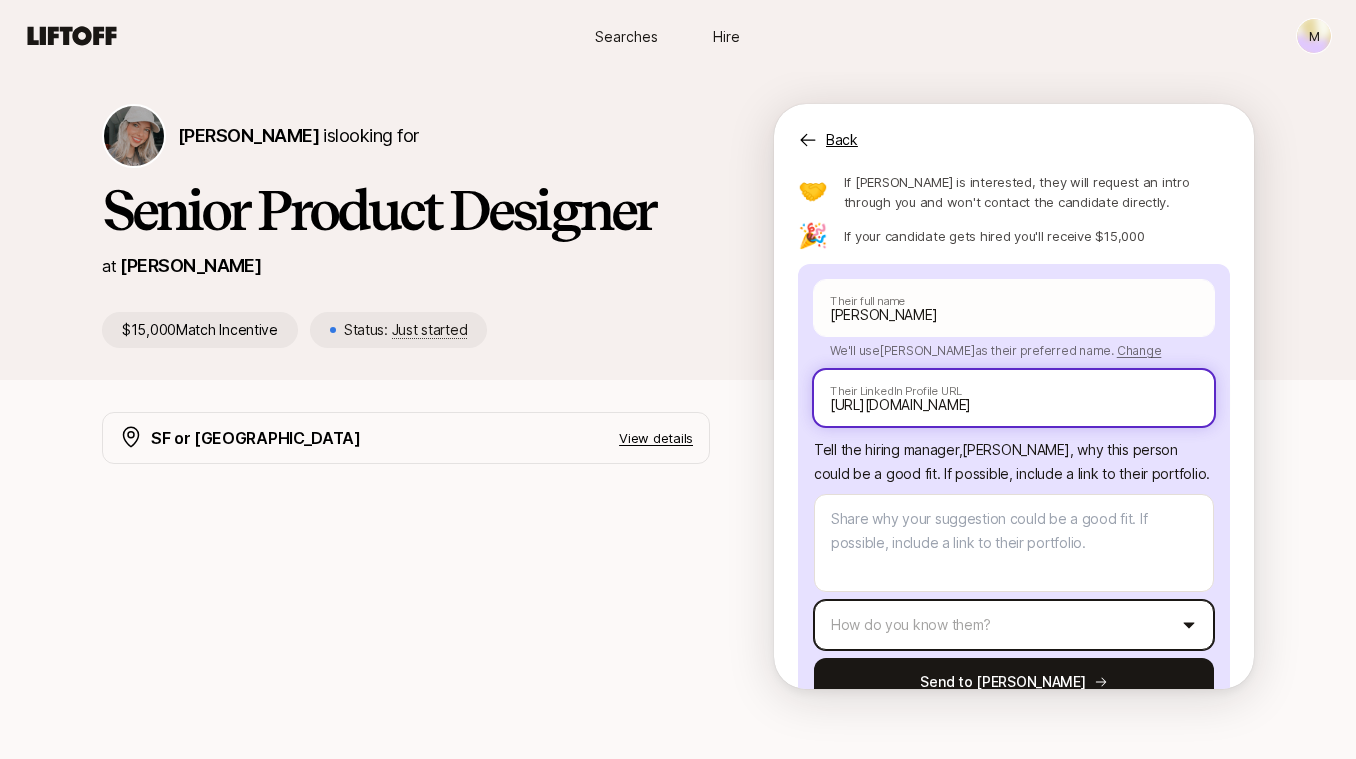 type on "[URL][DOMAIN_NAME]" 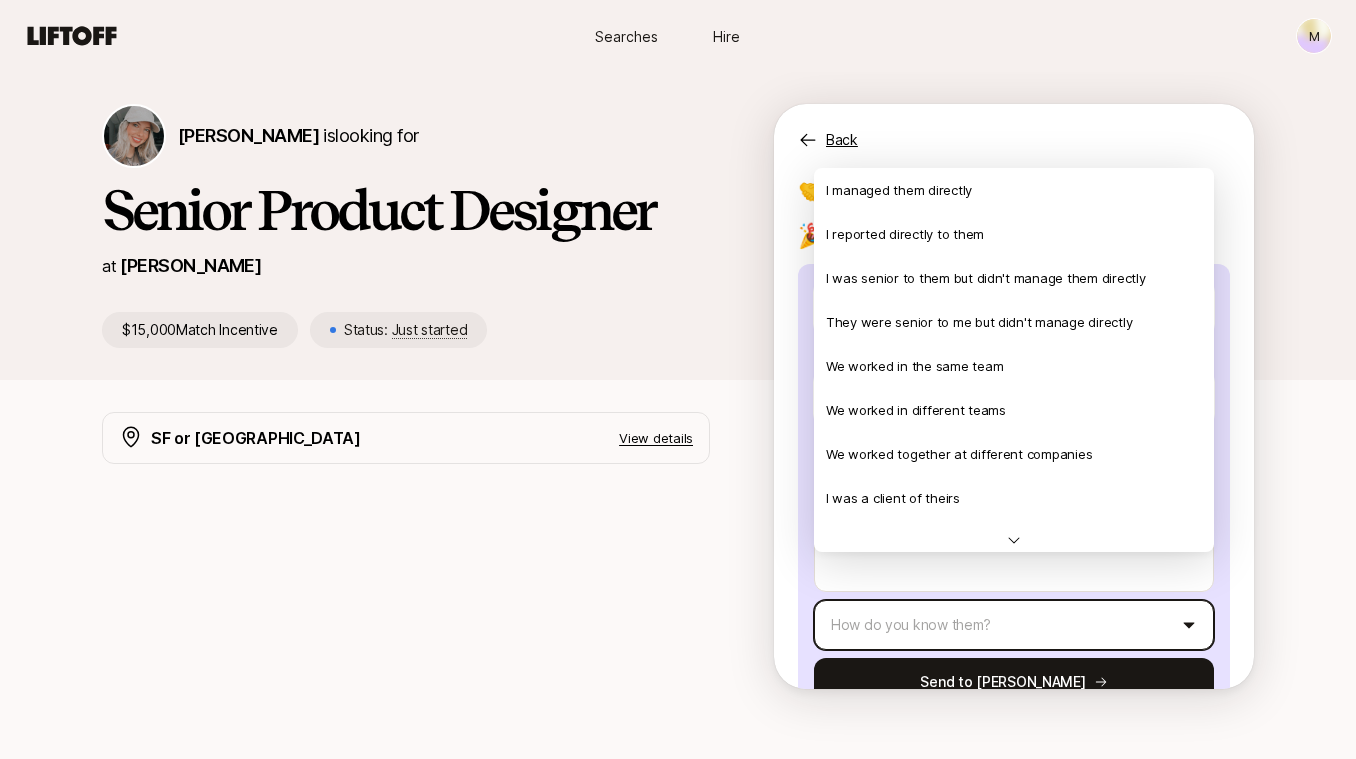 click on "M Searches Hire Searches Hire M [PERSON_NAME]   is  looking for Senior Product Designer at [PERSON_NAME] $15,000  Match Incentive   Status:   Just started Back Suggest a candidate to [PERSON_NAME] and receive $15,000 if
they are hired Suggest a candidate yourself Share the link with them 💫 Suggest your candidate to [PERSON_NAME] using the form below. 🤝 If [PERSON_NAME] is interested, they will request an intro through you and won't contact the candidate directly. 🎉 If your candidate gets hired you'll receive $15,000 [PERSON_NAME] Their full name   We'll use  [PERSON_NAME]  as their preferred name.   Change [PERSON_NAME] Their preferred name   [URL][DOMAIN_NAME] Their LinkedIn Profile URL   Tell the hiring manager,  [PERSON_NAME] , why this person could be a good fit . If possible, include a link to their portfolio. How do you know them? Send to [PERSON_NAME]   SF or [GEOGRAPHIC_DATA] View details We're looking for an exceptional  Senior Product Designer
The ideal candidate
Power-ups we admire Help [PERSON_NAME] hire x" at bounding box center [678, 379] 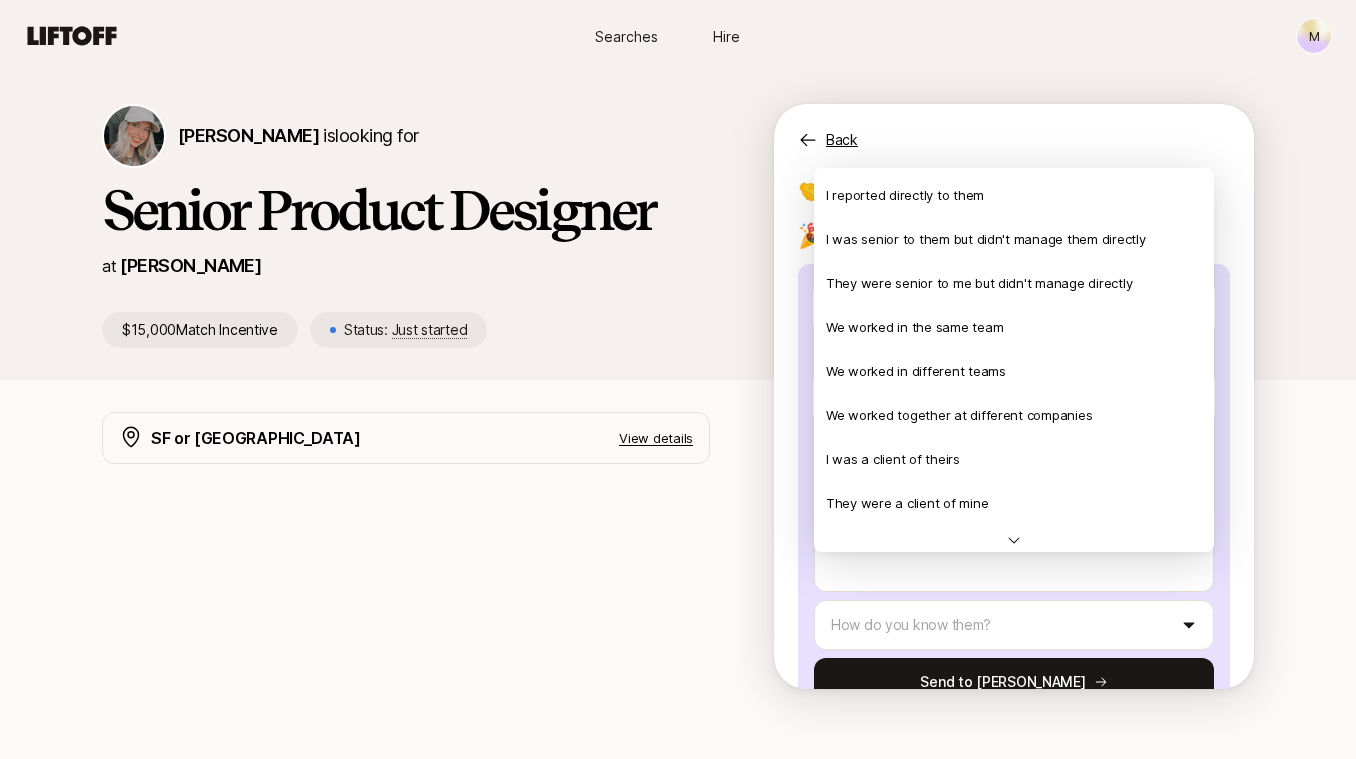 scroll, scrollTop: 0, scrollLeft: 0, axis: both 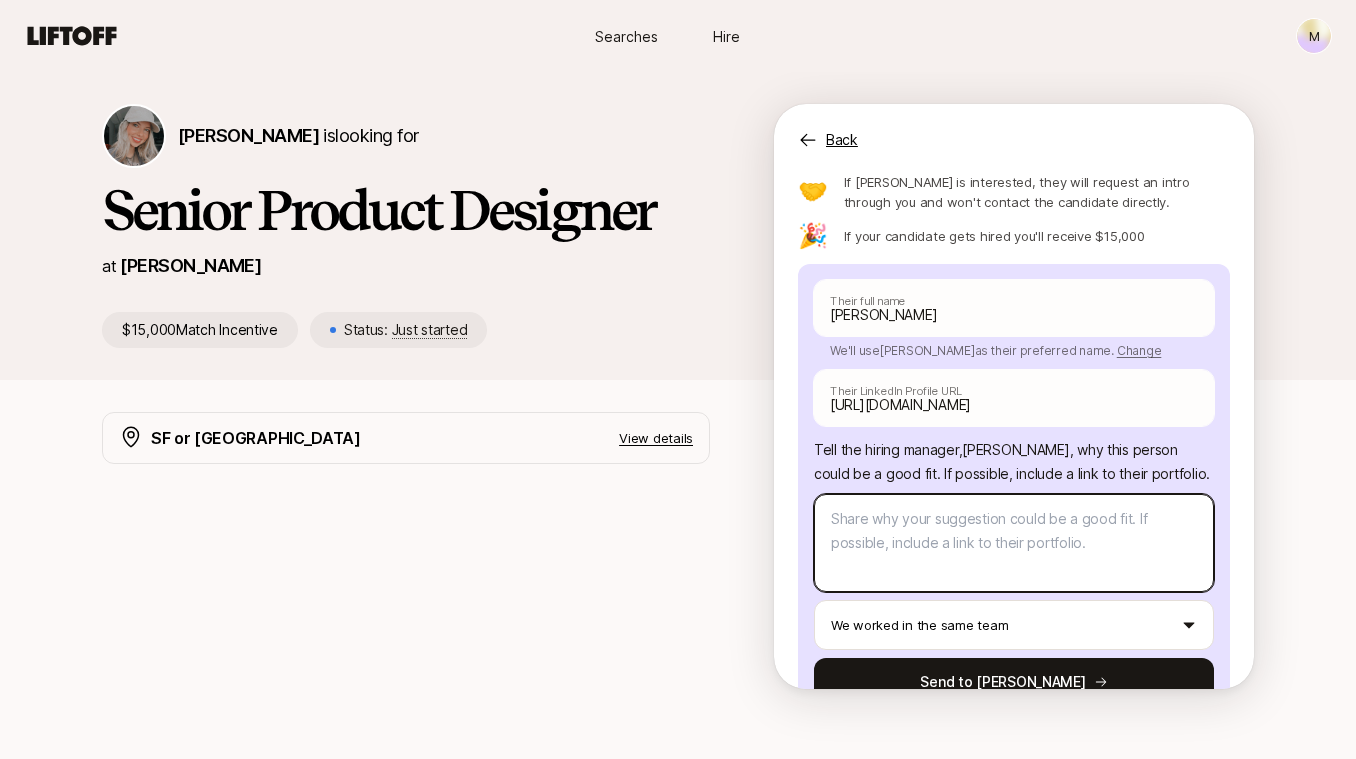 click at bounding box center [1014, 543] 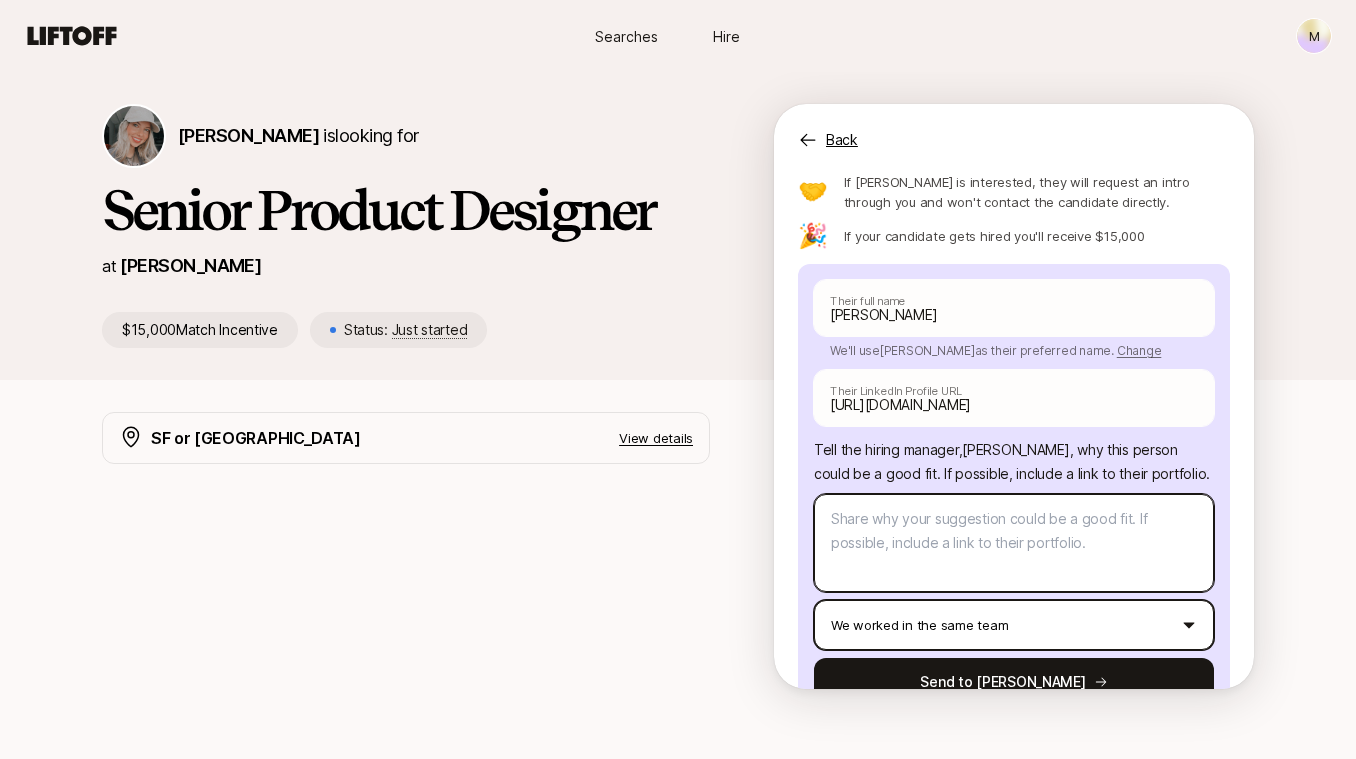 type on "x" 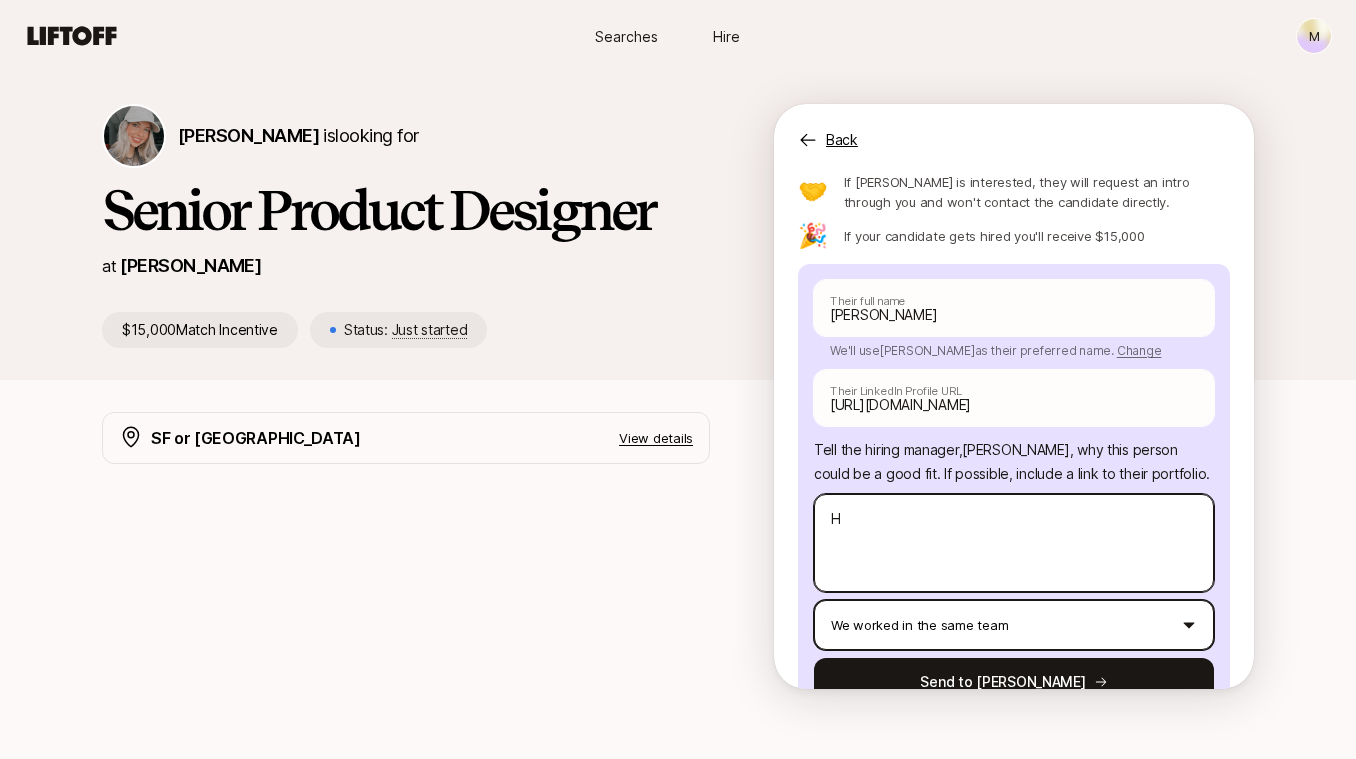 type on "x" 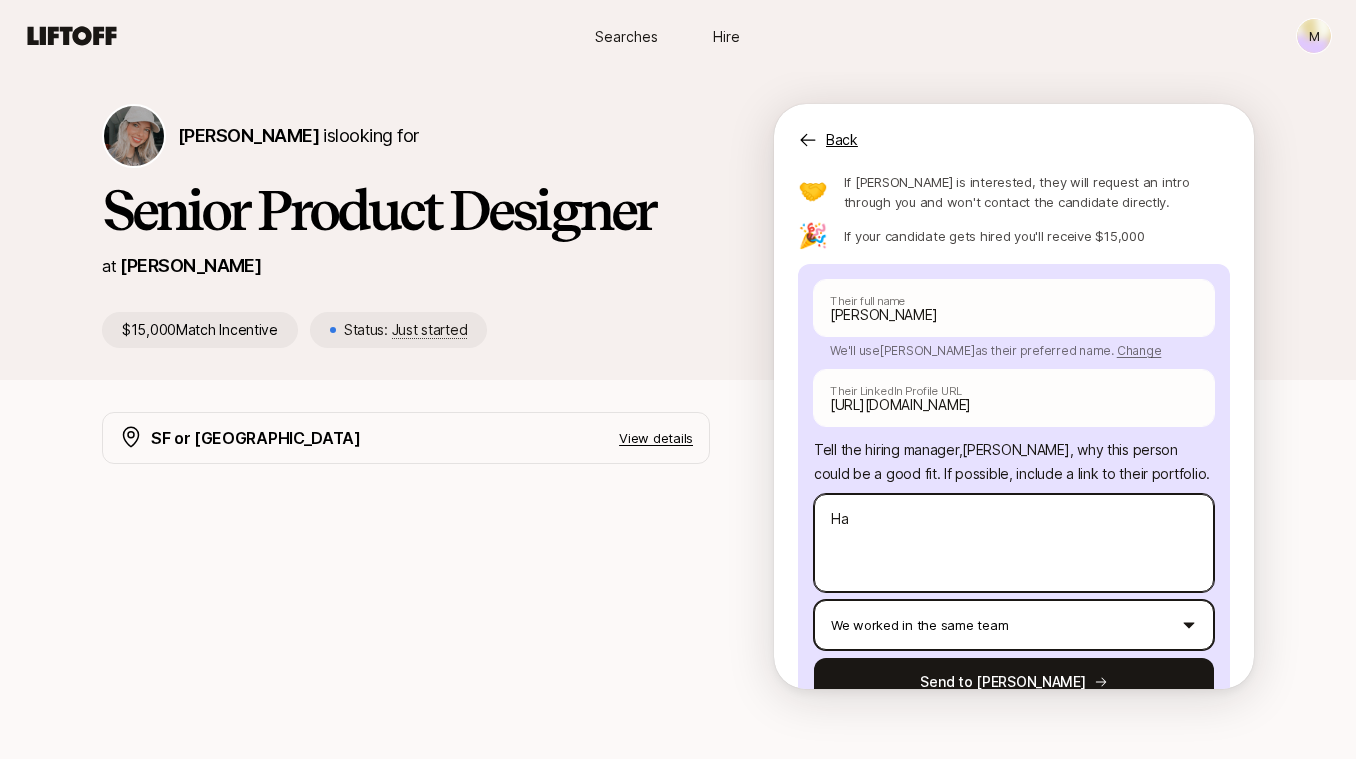 type on "[PERSON_NAME]" 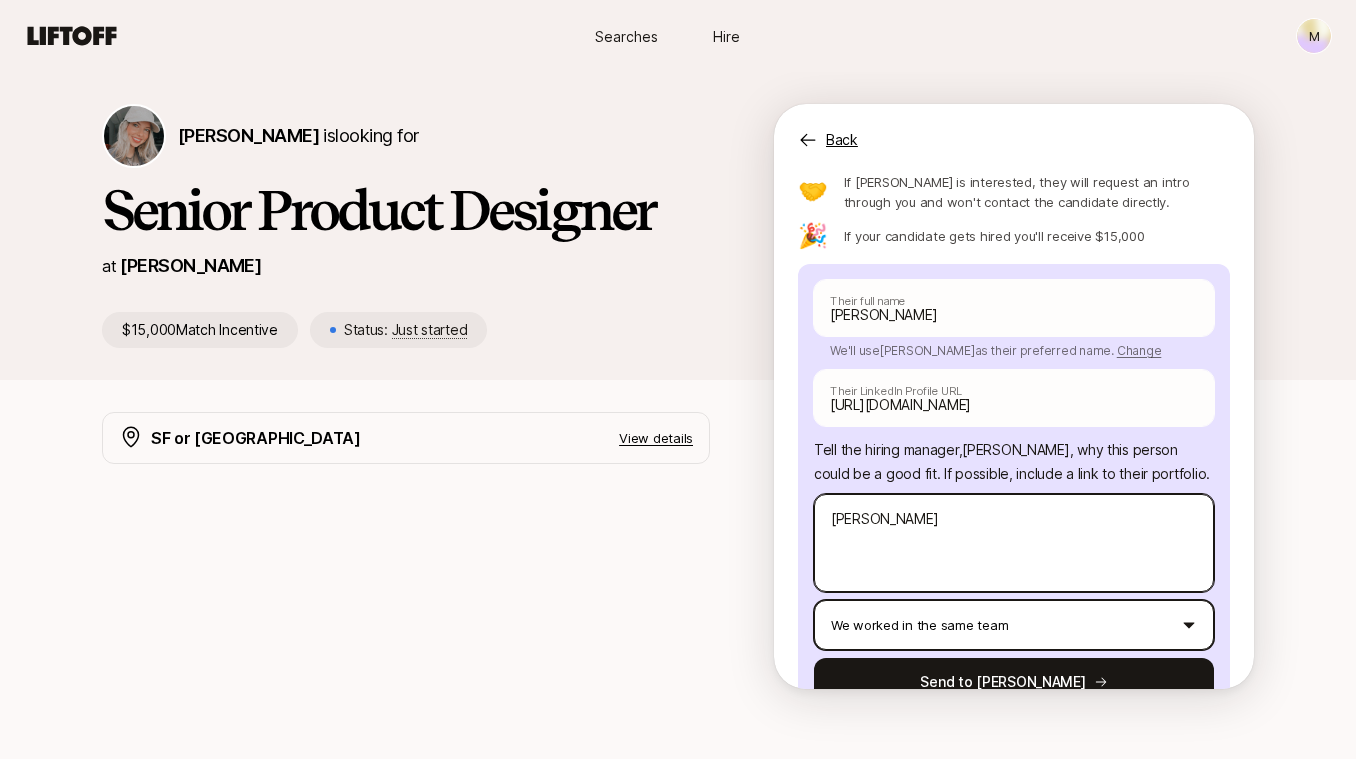 type on "x" 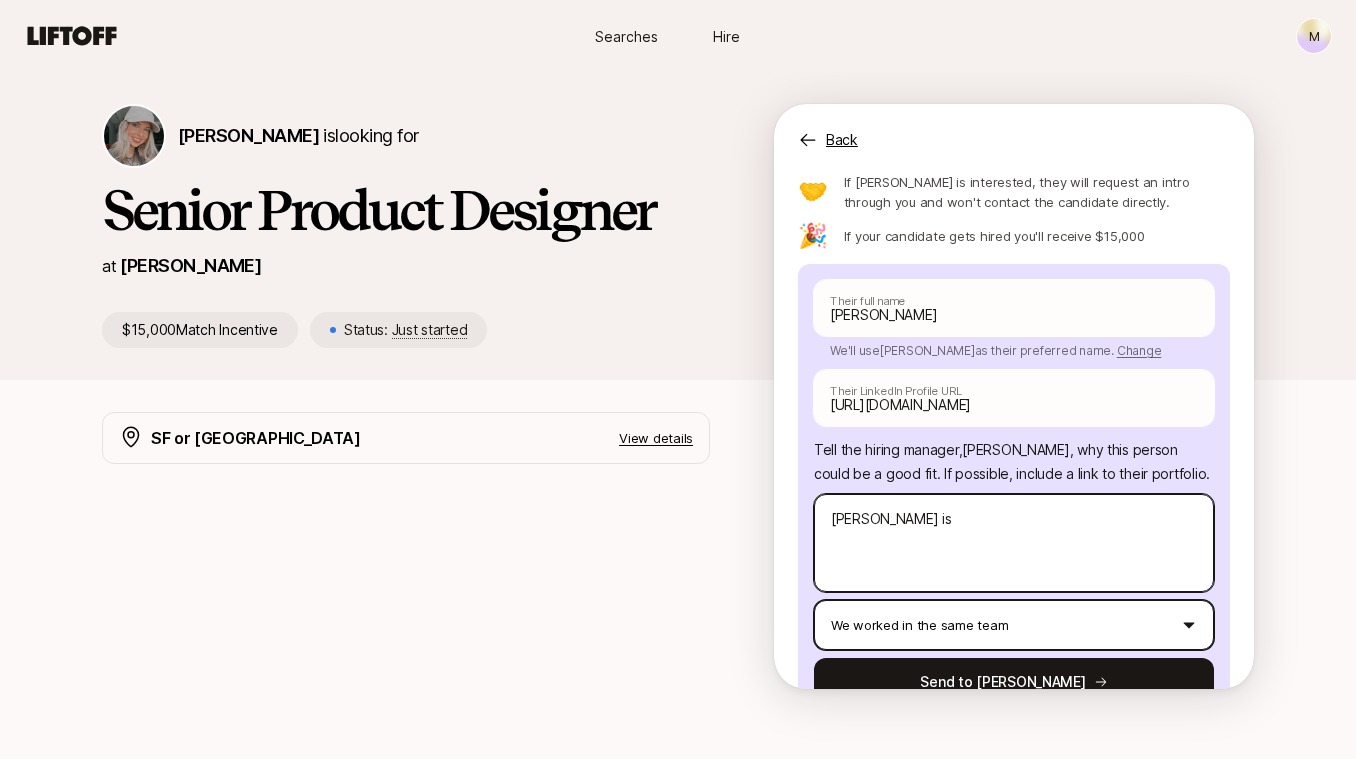 type on "x" 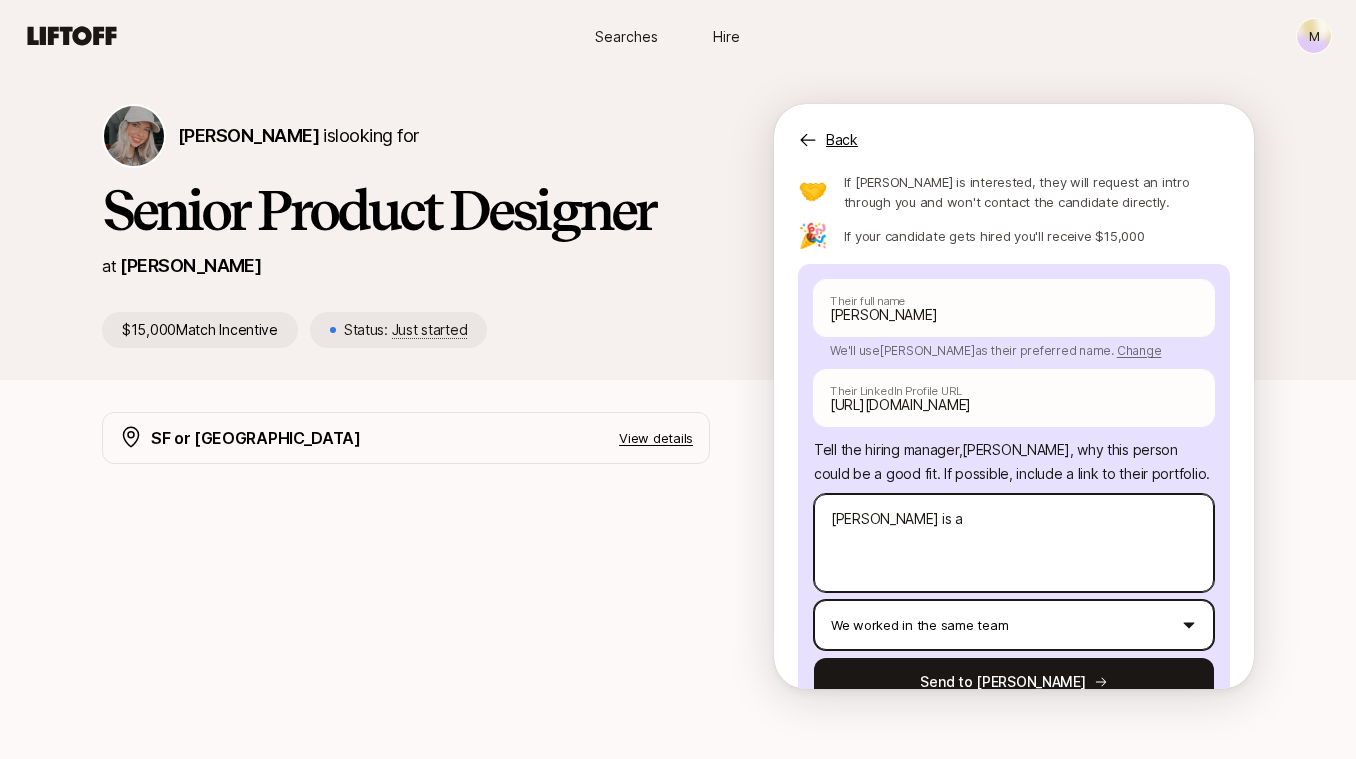 type on "x" 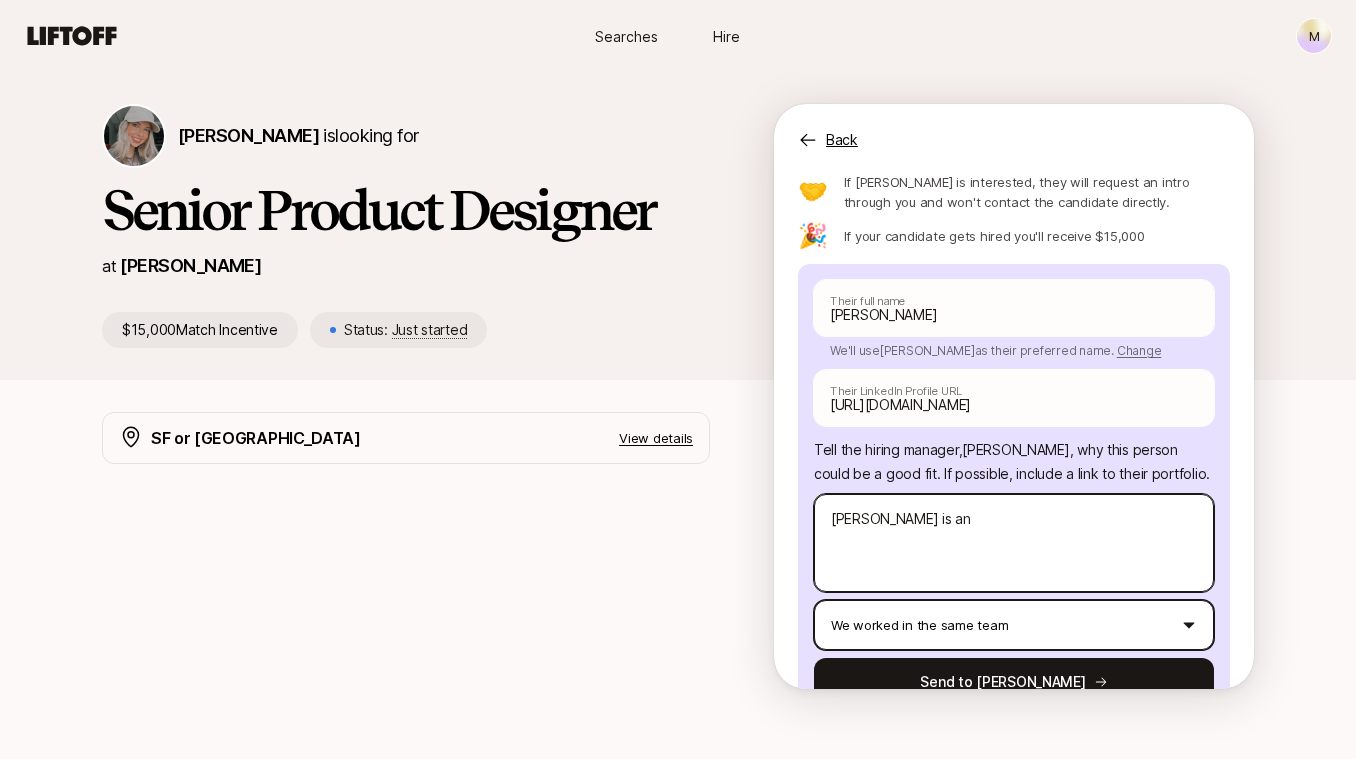 type on "x" 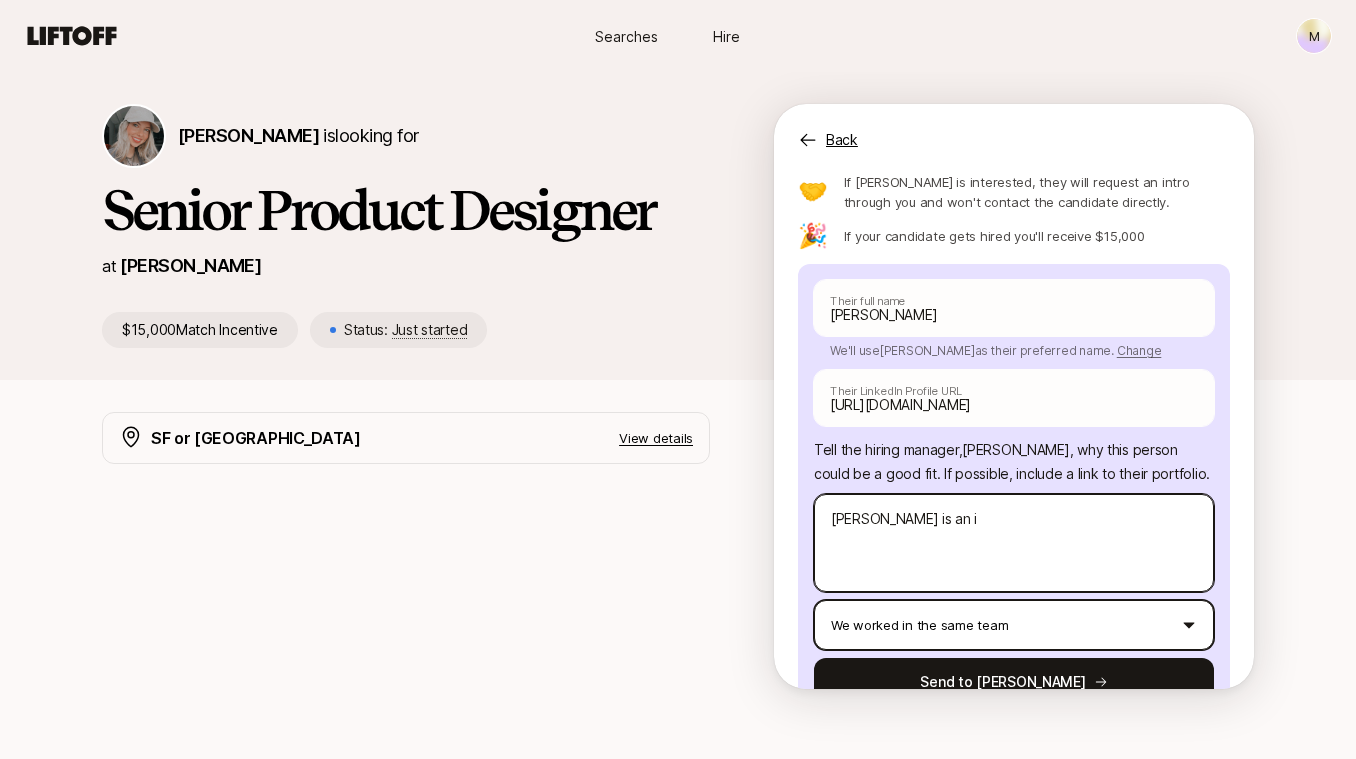 type on "x" 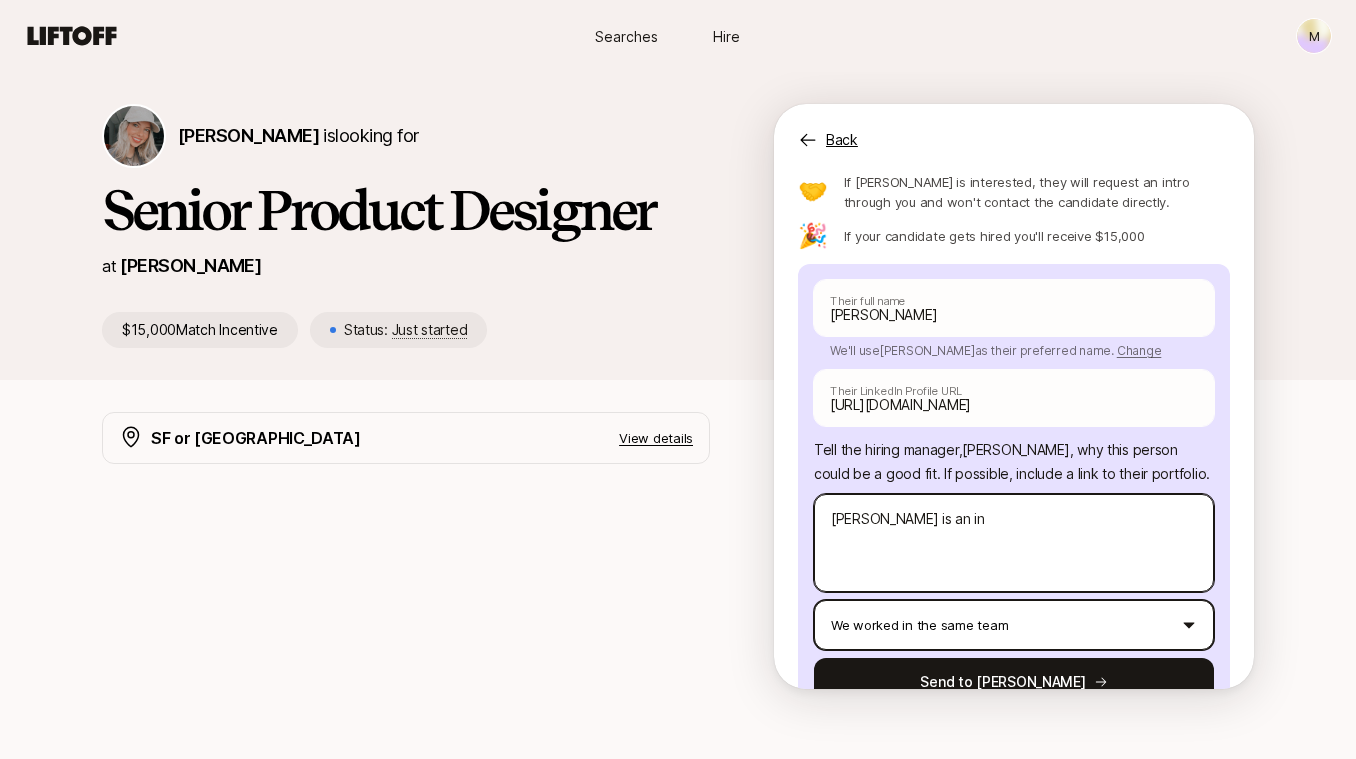 type on "[PERSON_NAME] is an inc" 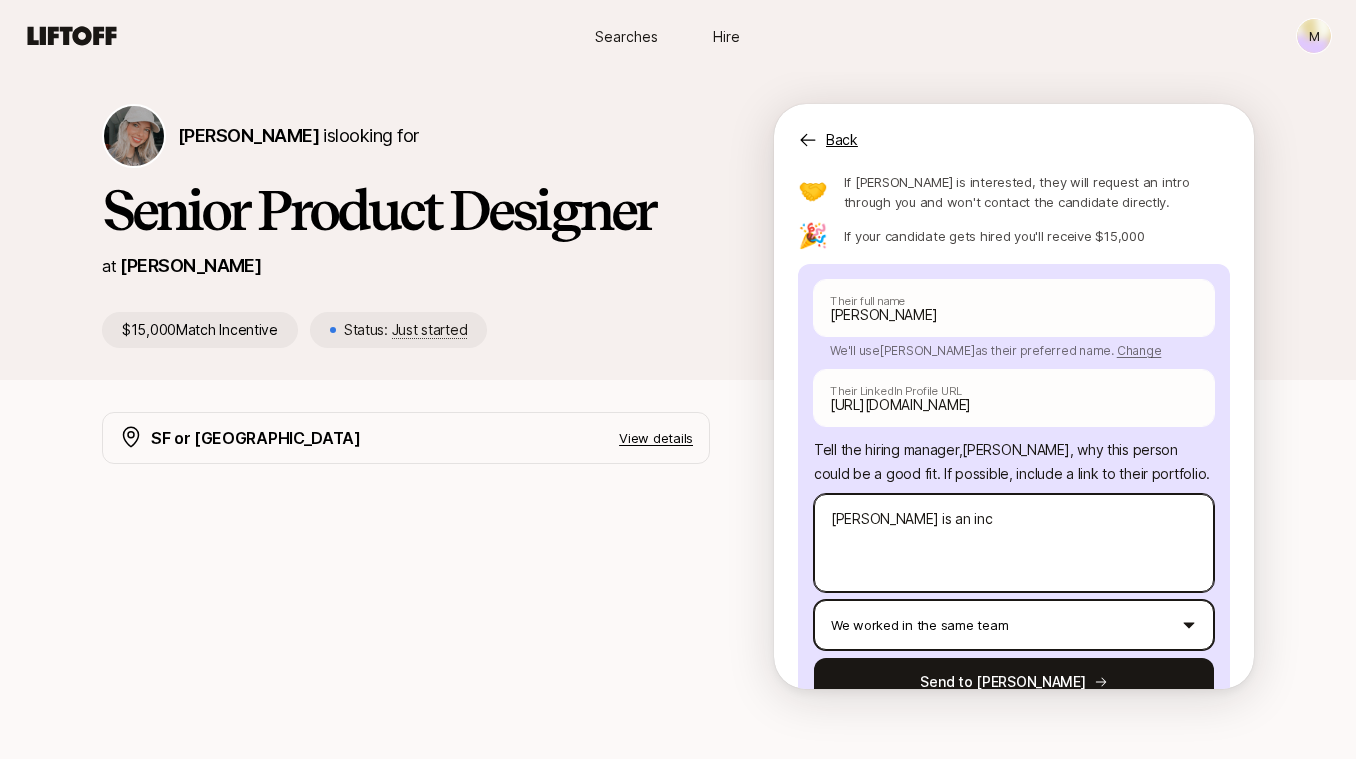 type on "x" 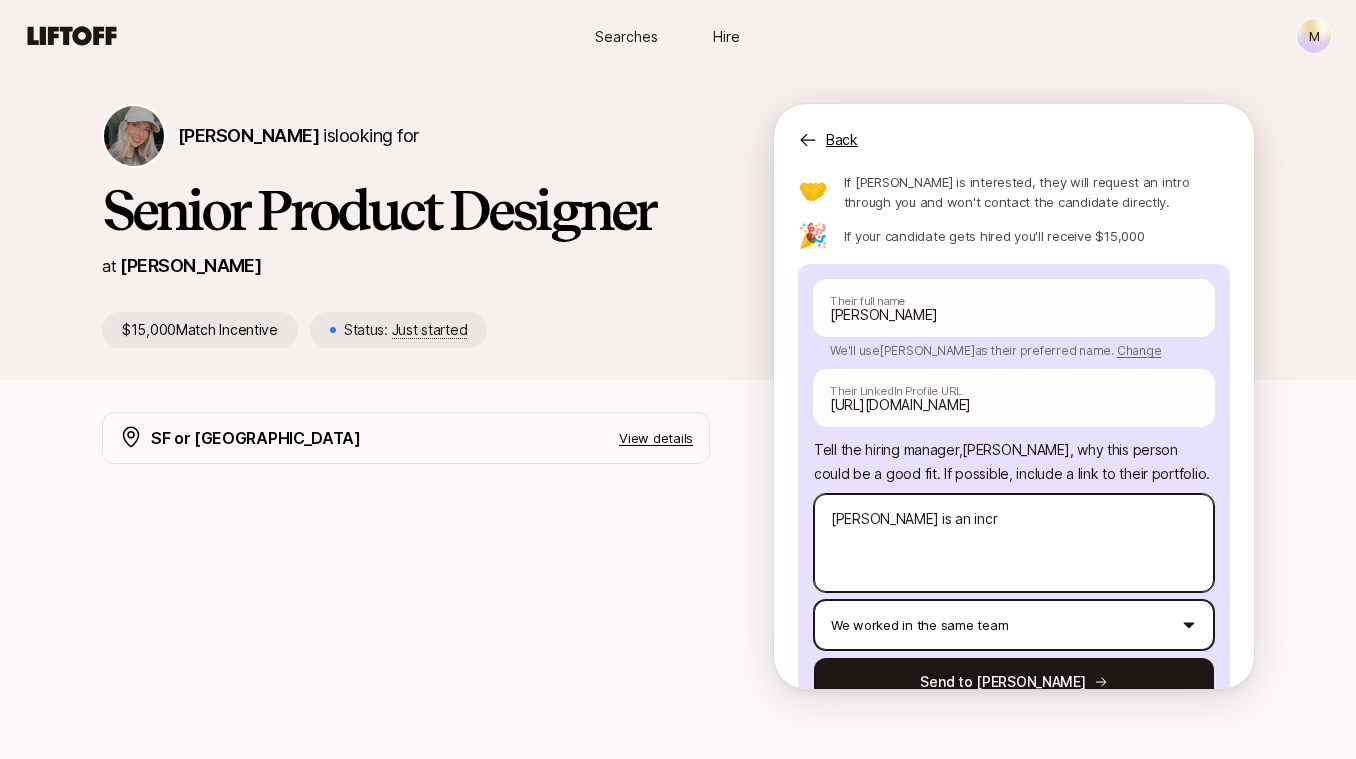 type on "x" 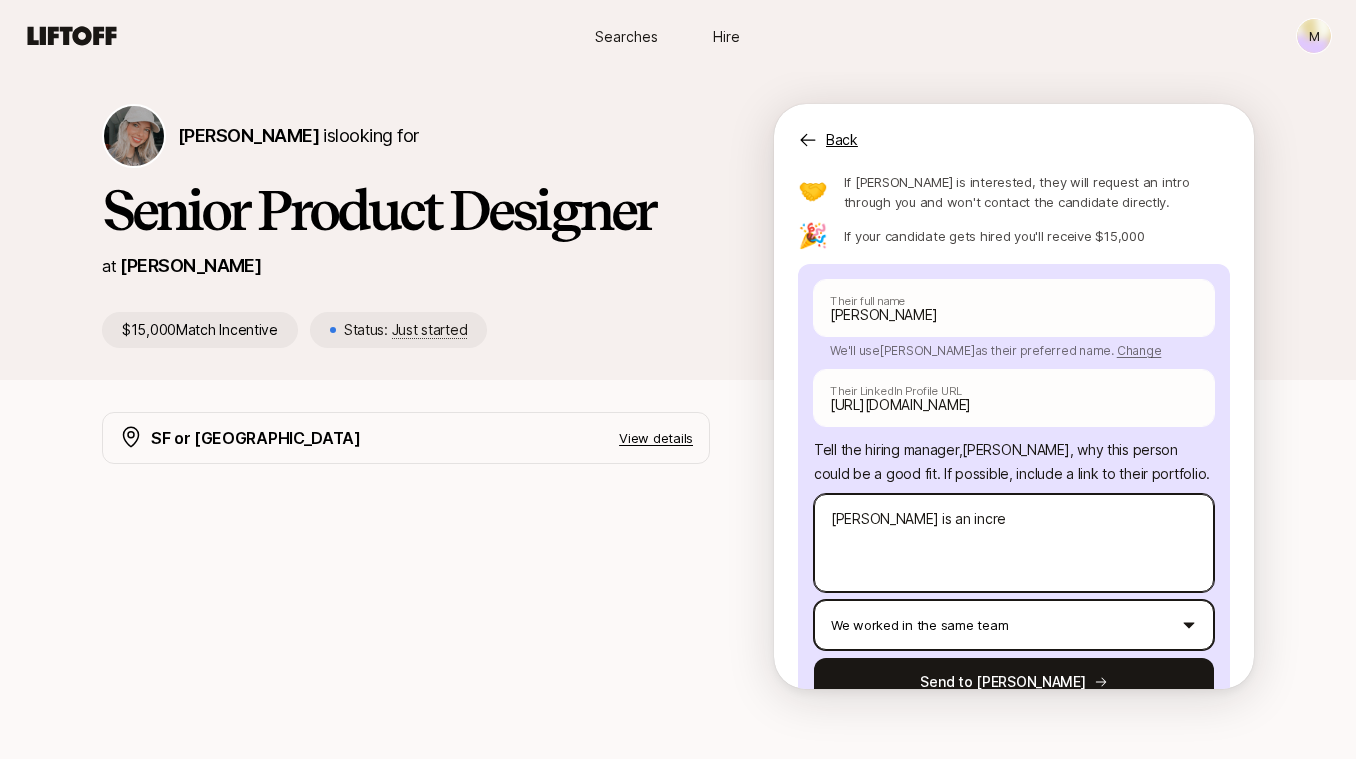 type on "x" 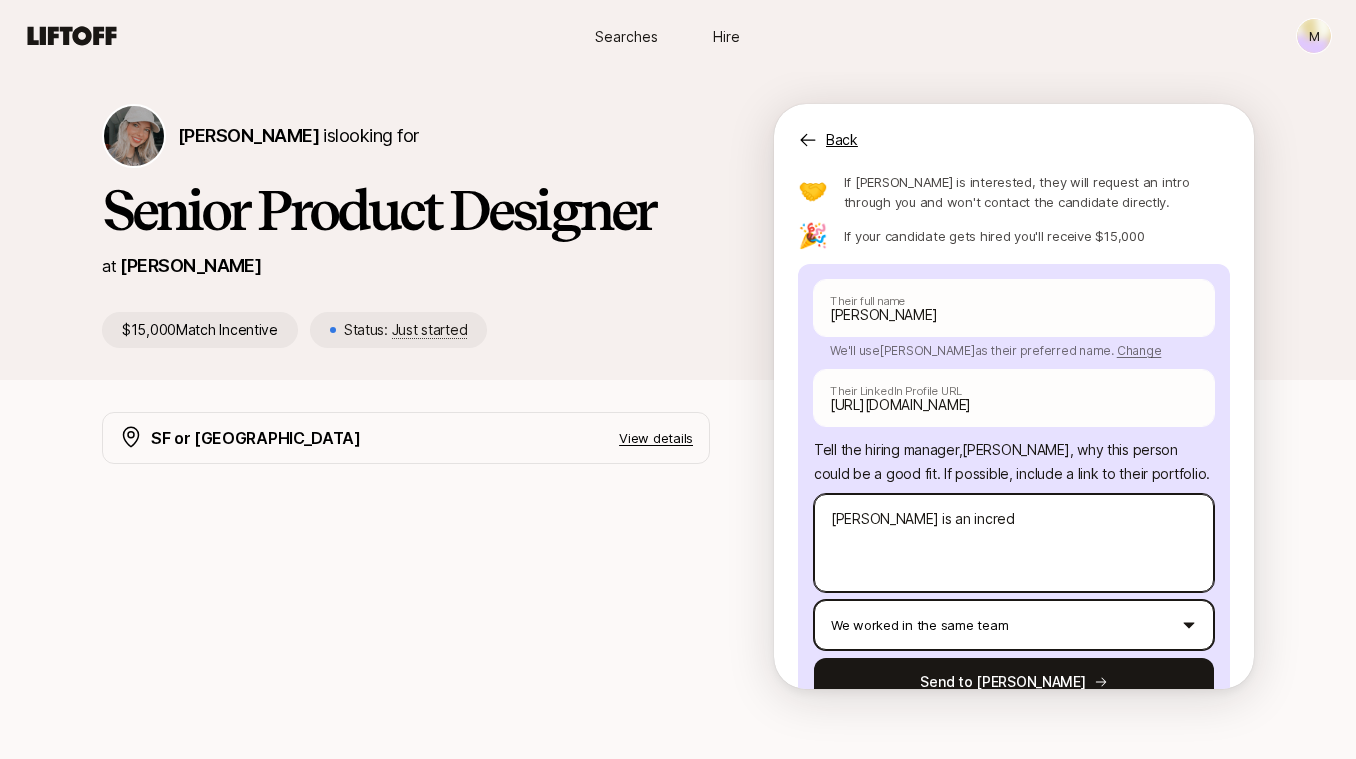 type on "x" 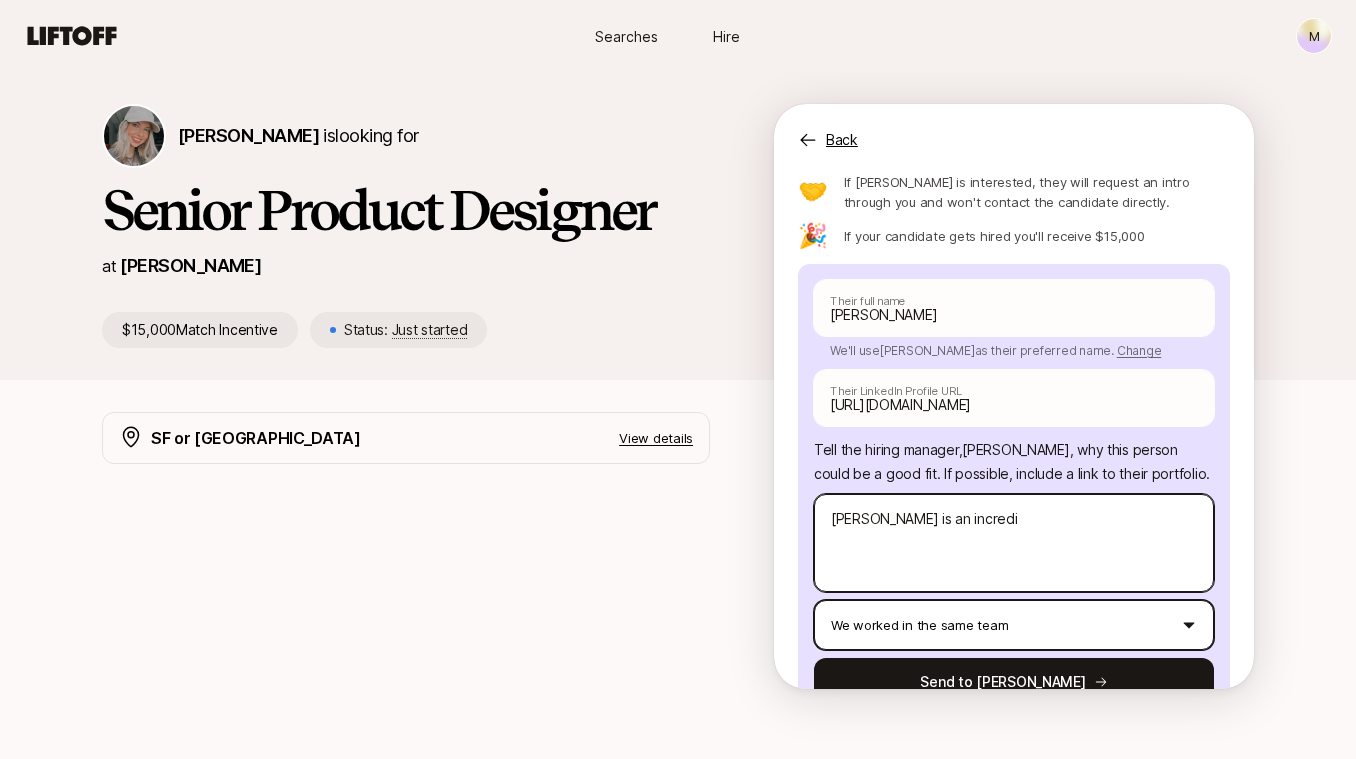 type on "x" 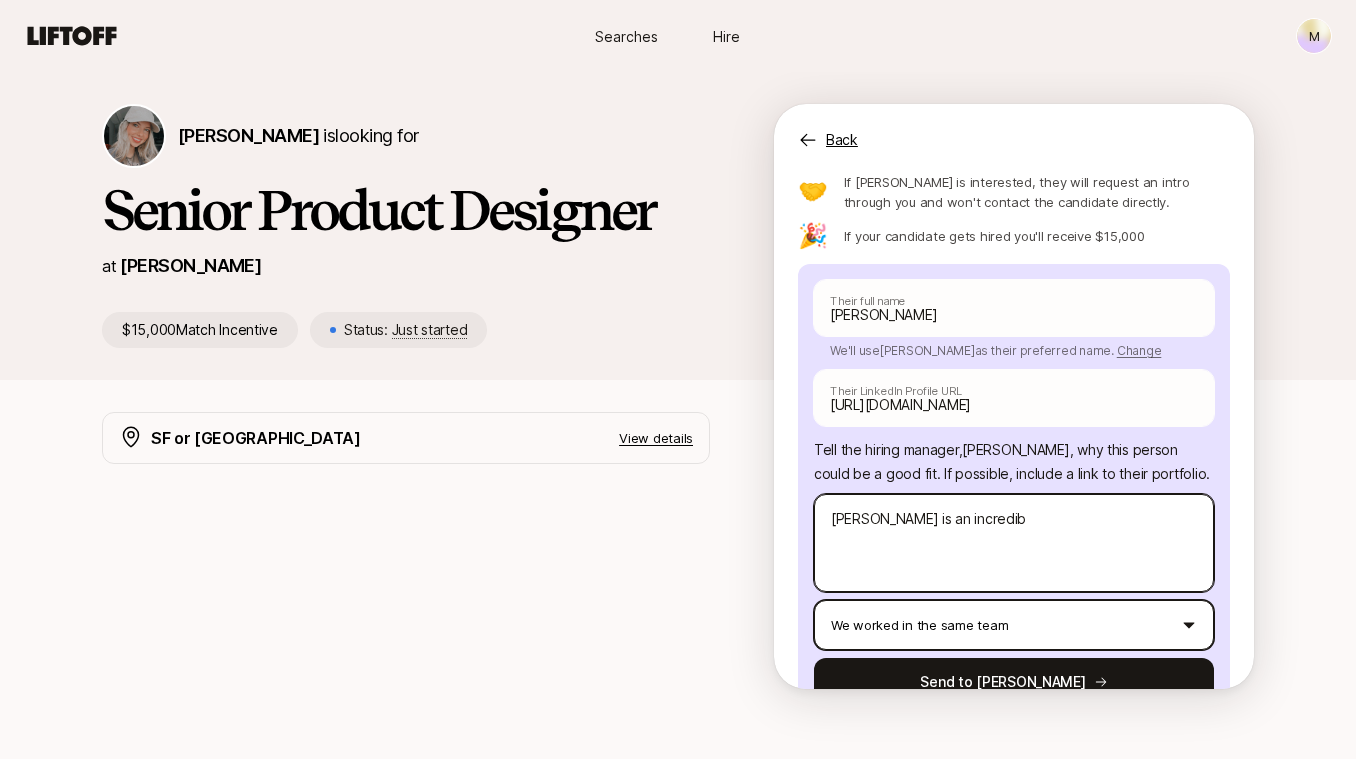 type on "x" 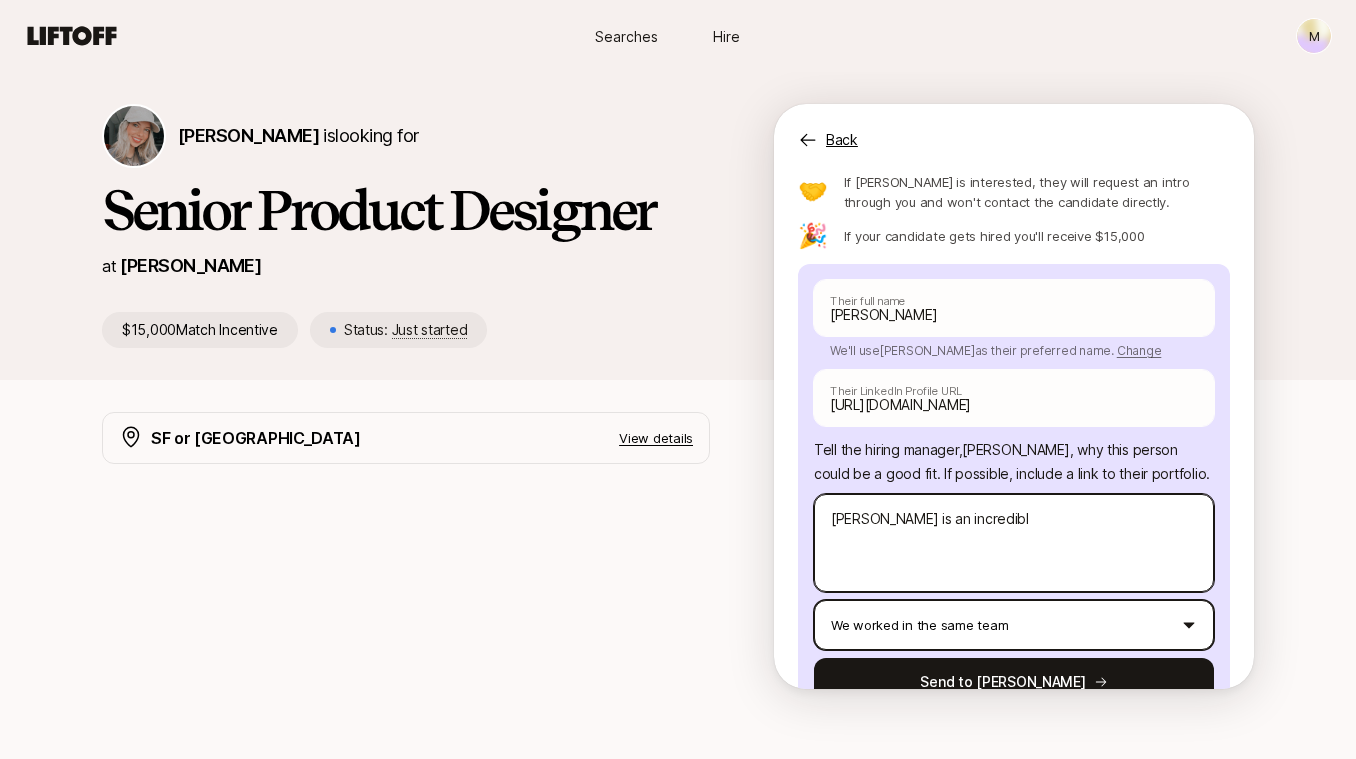 type on "x" 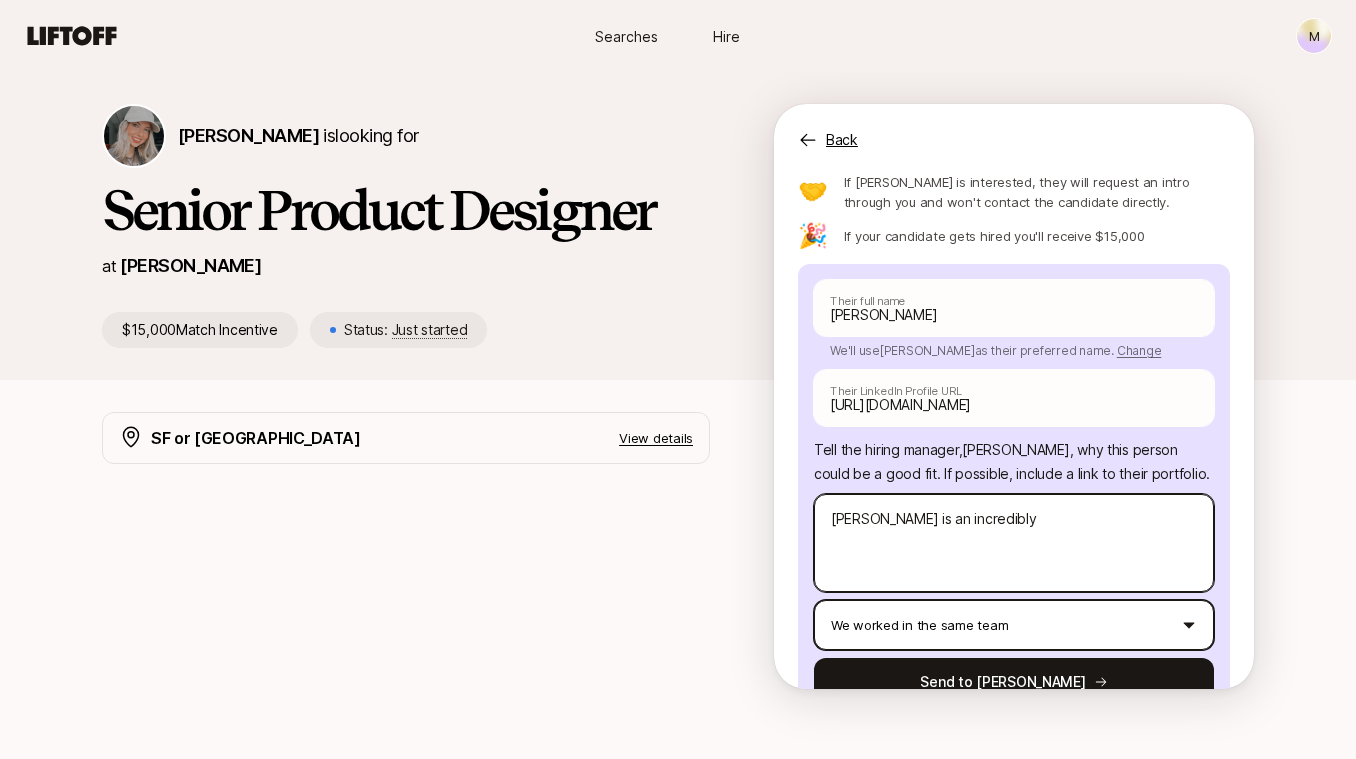 type on "x" 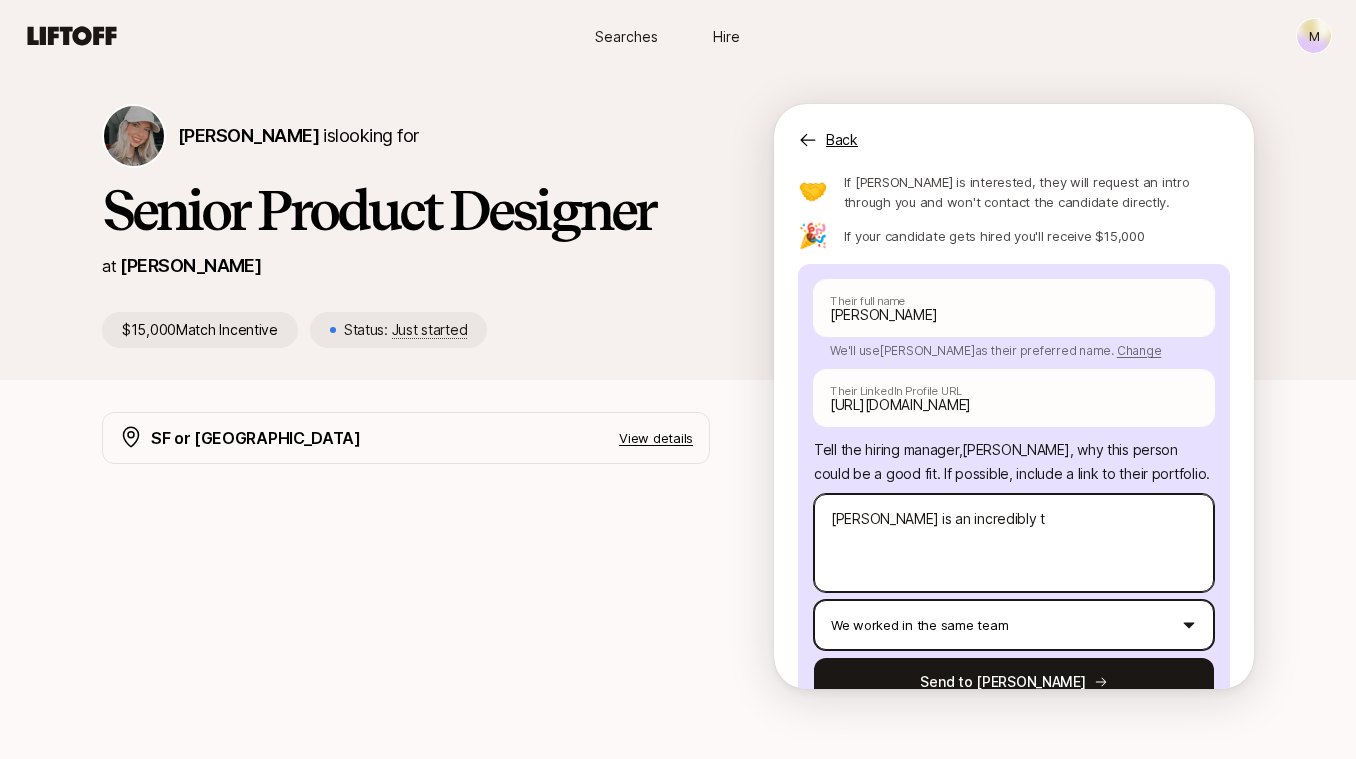 type on "x" 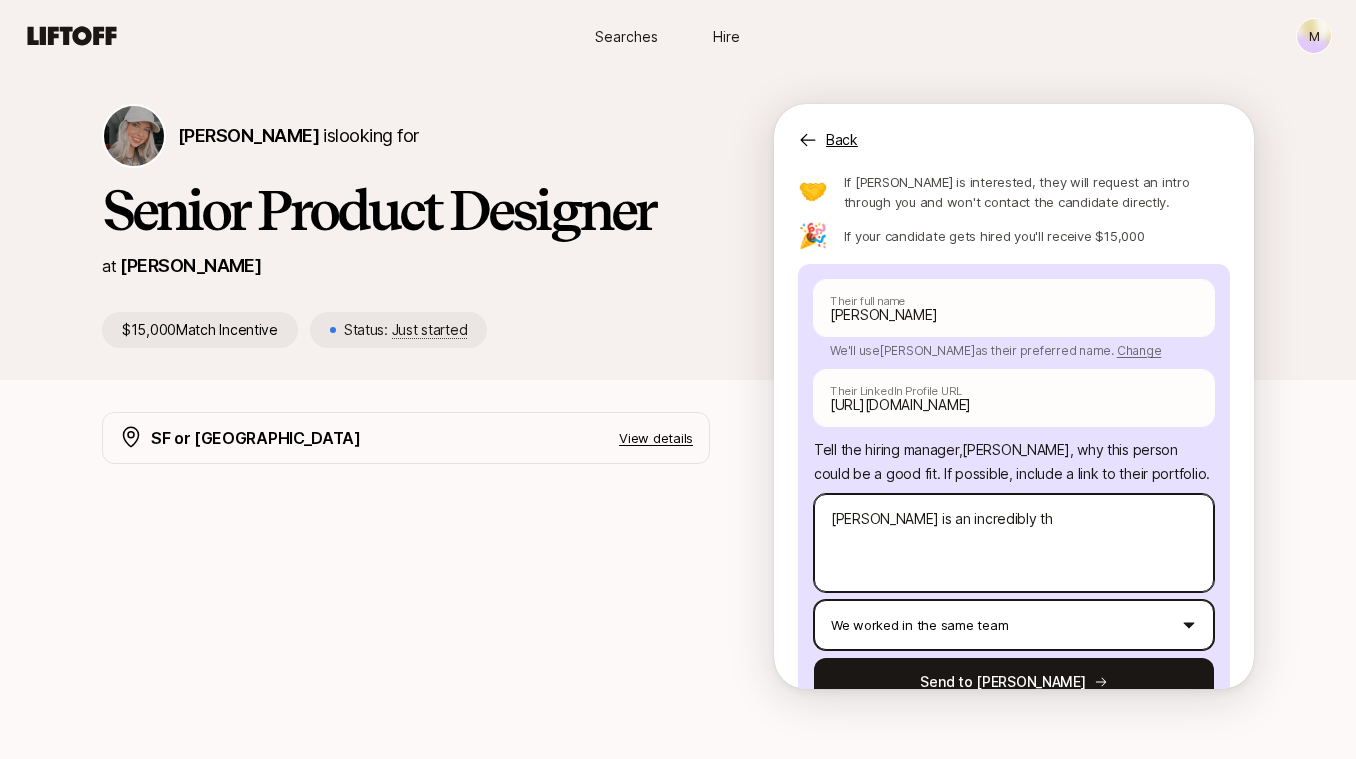 type on "x" 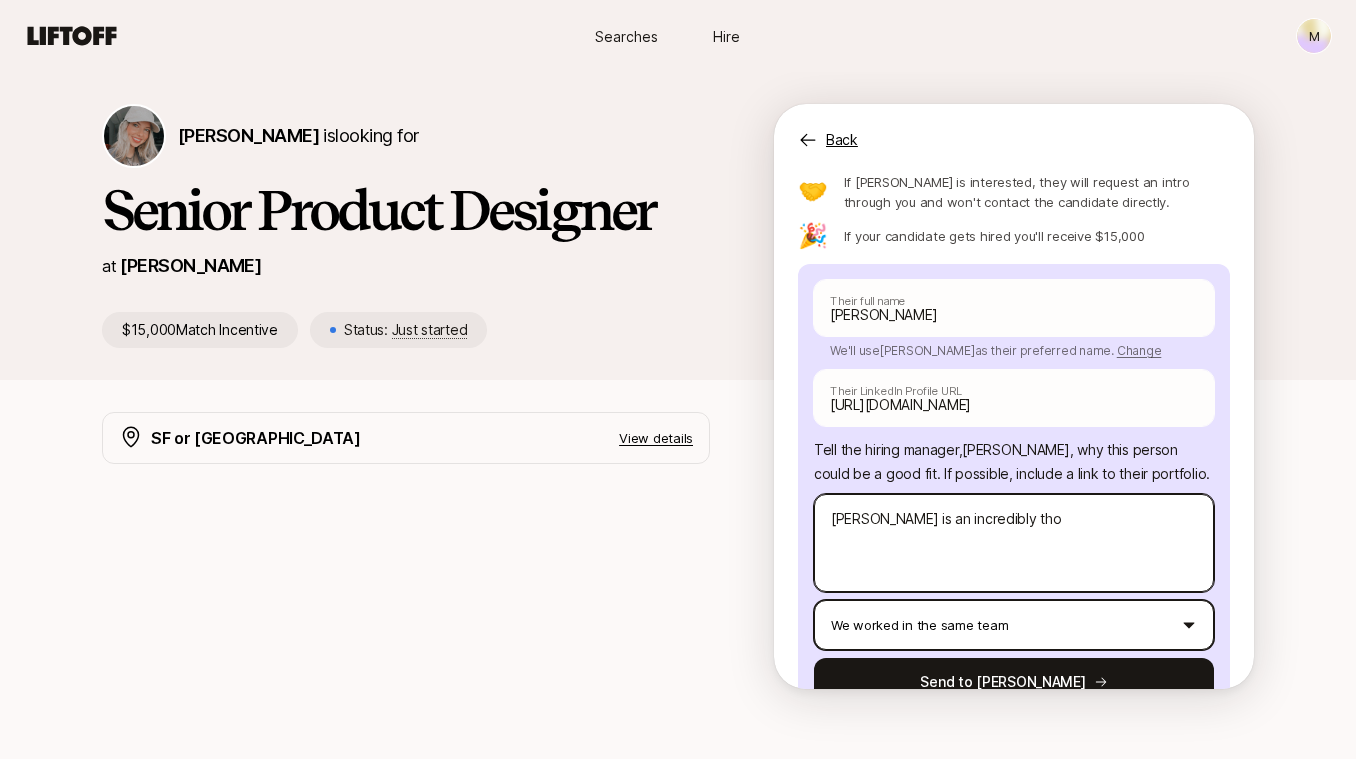 type on "x" 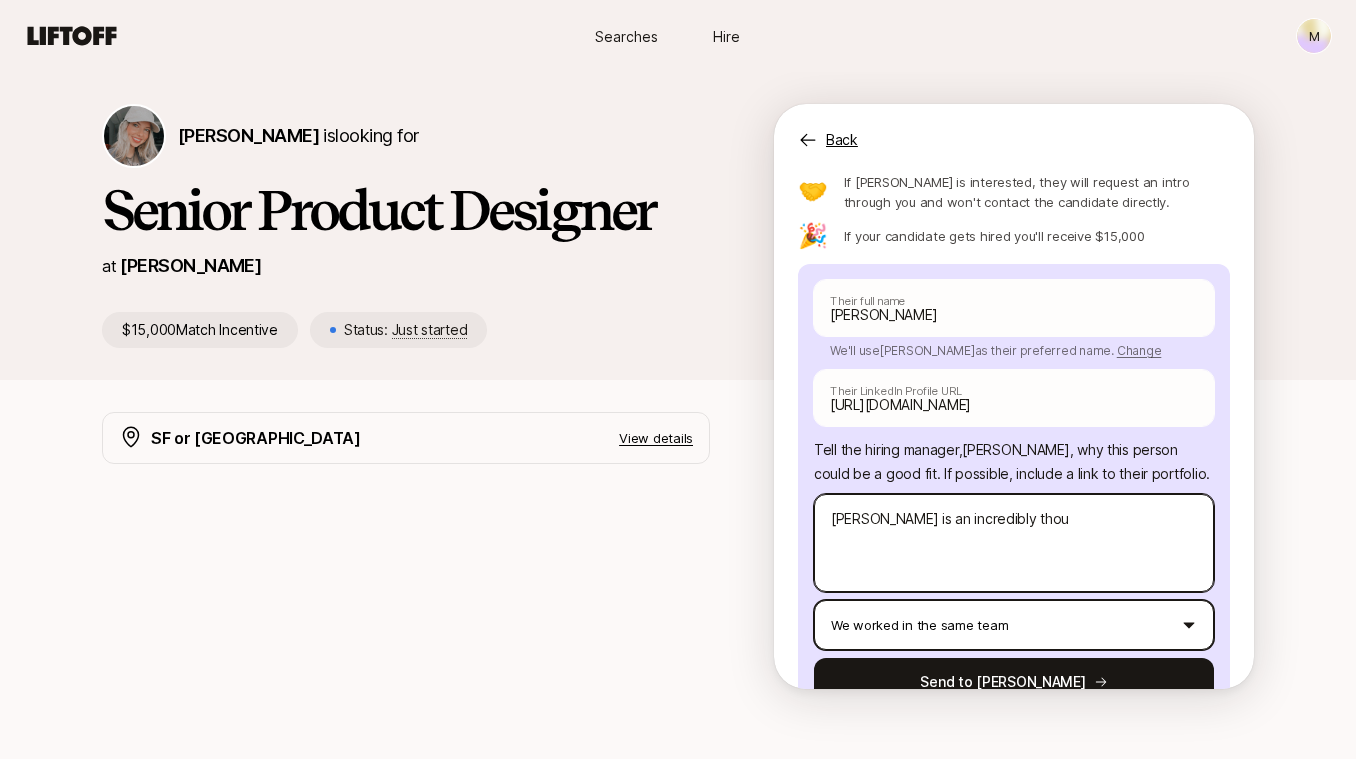 type on "x" 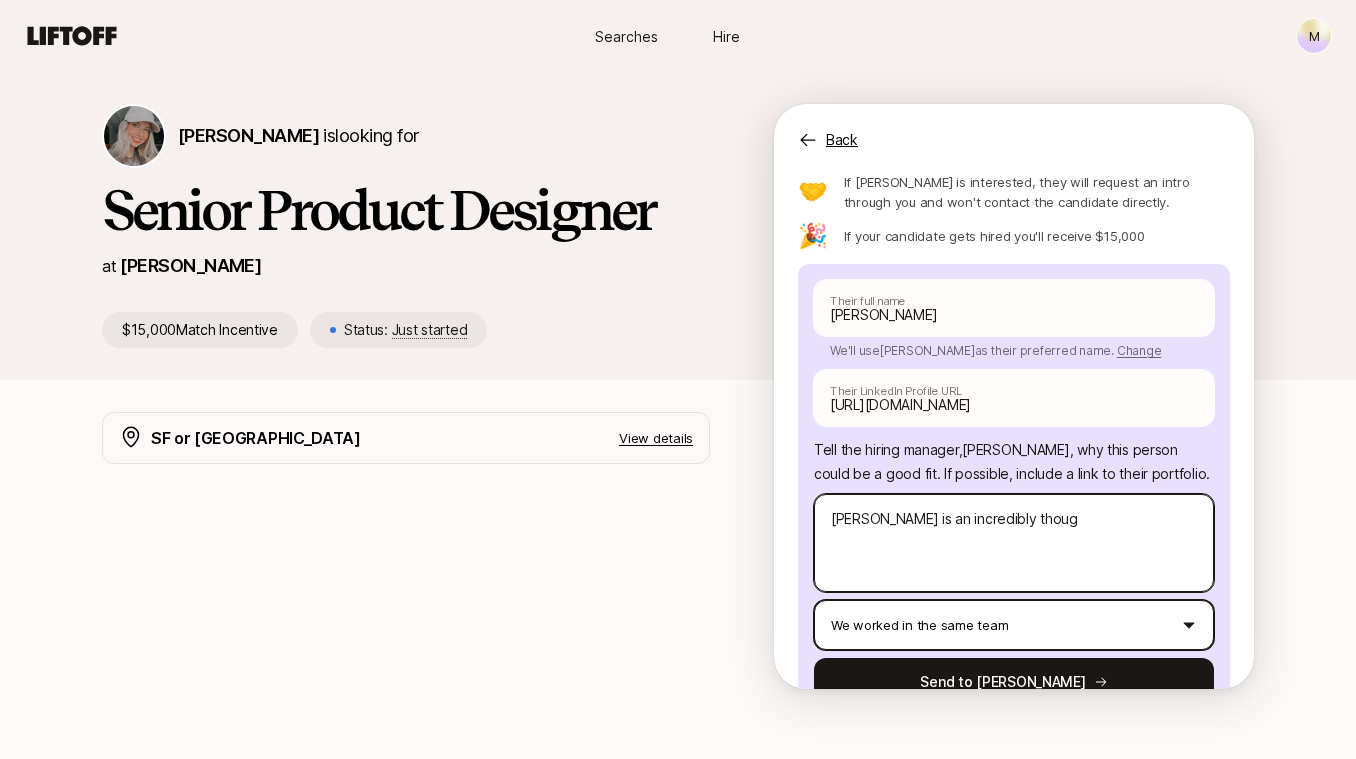 type on "x" 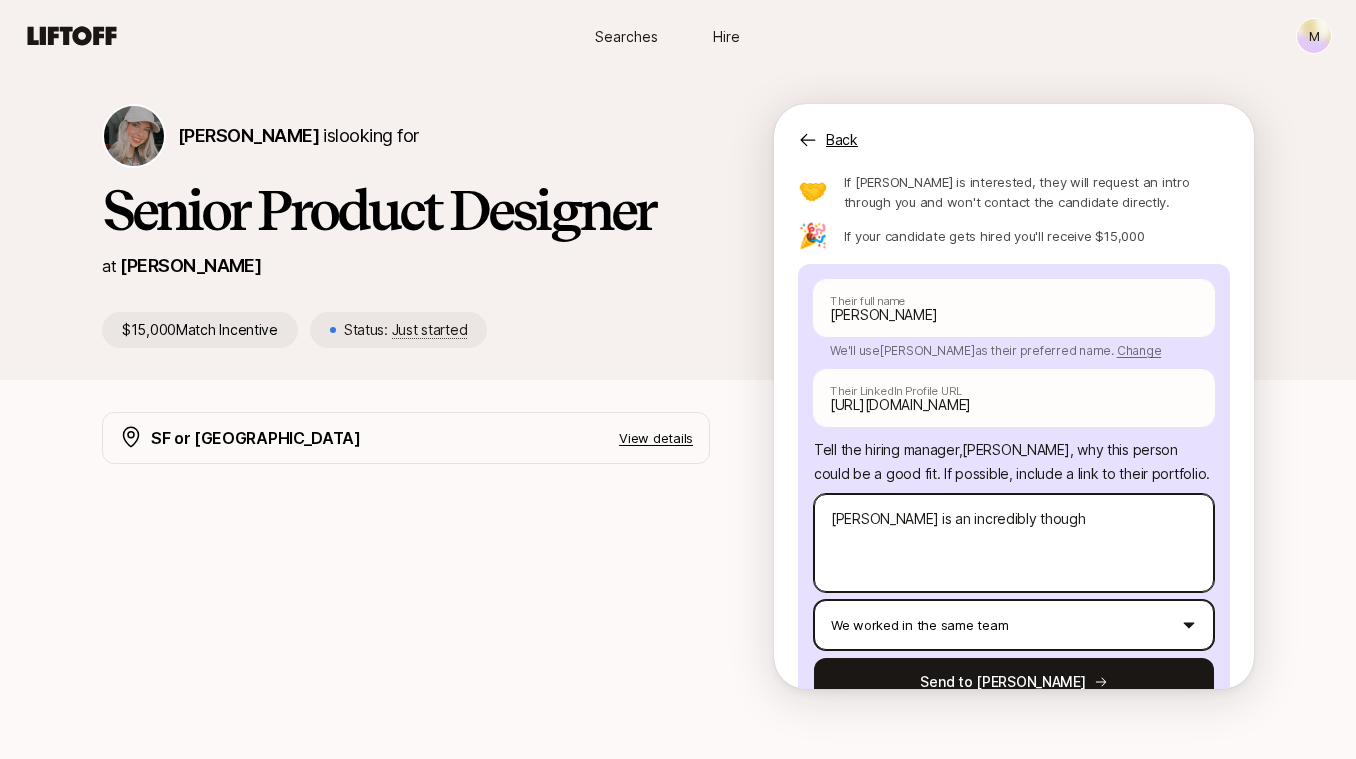type on "x" 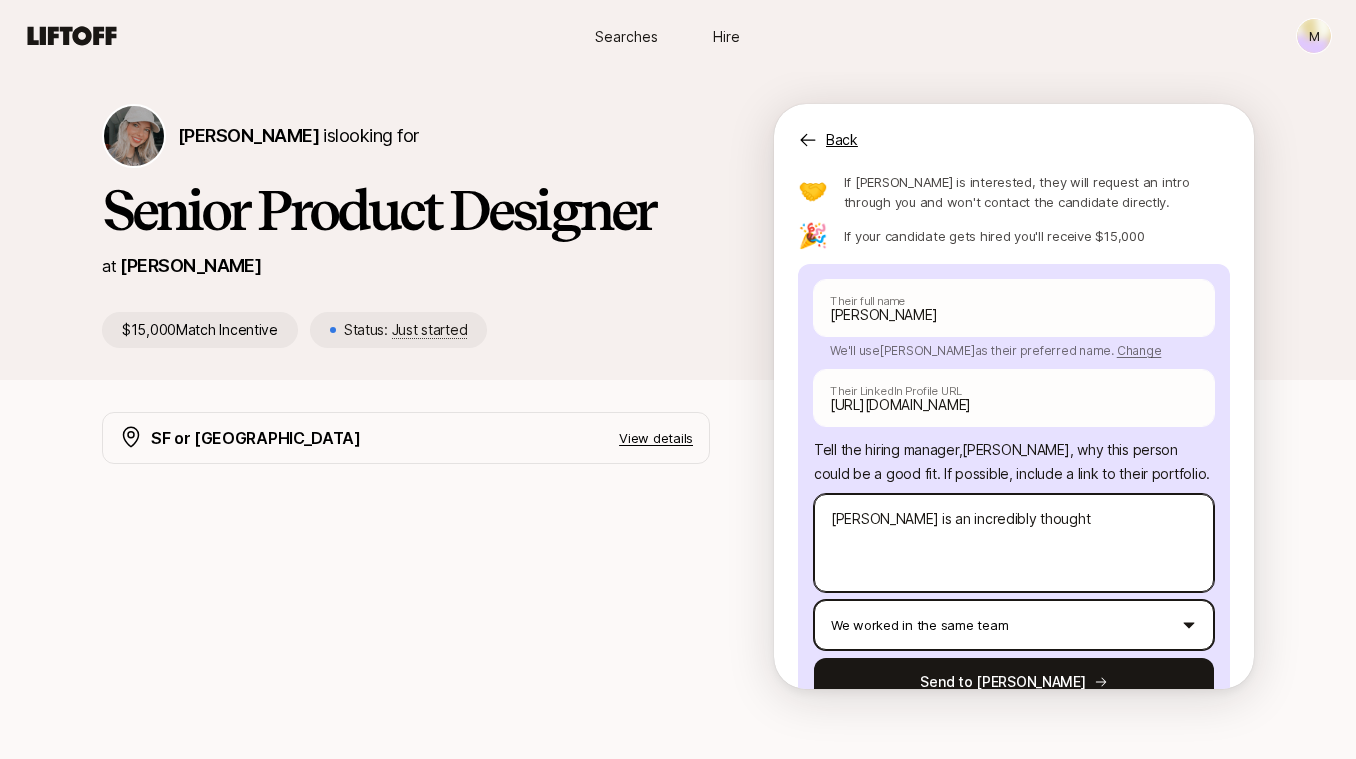 type on "x" 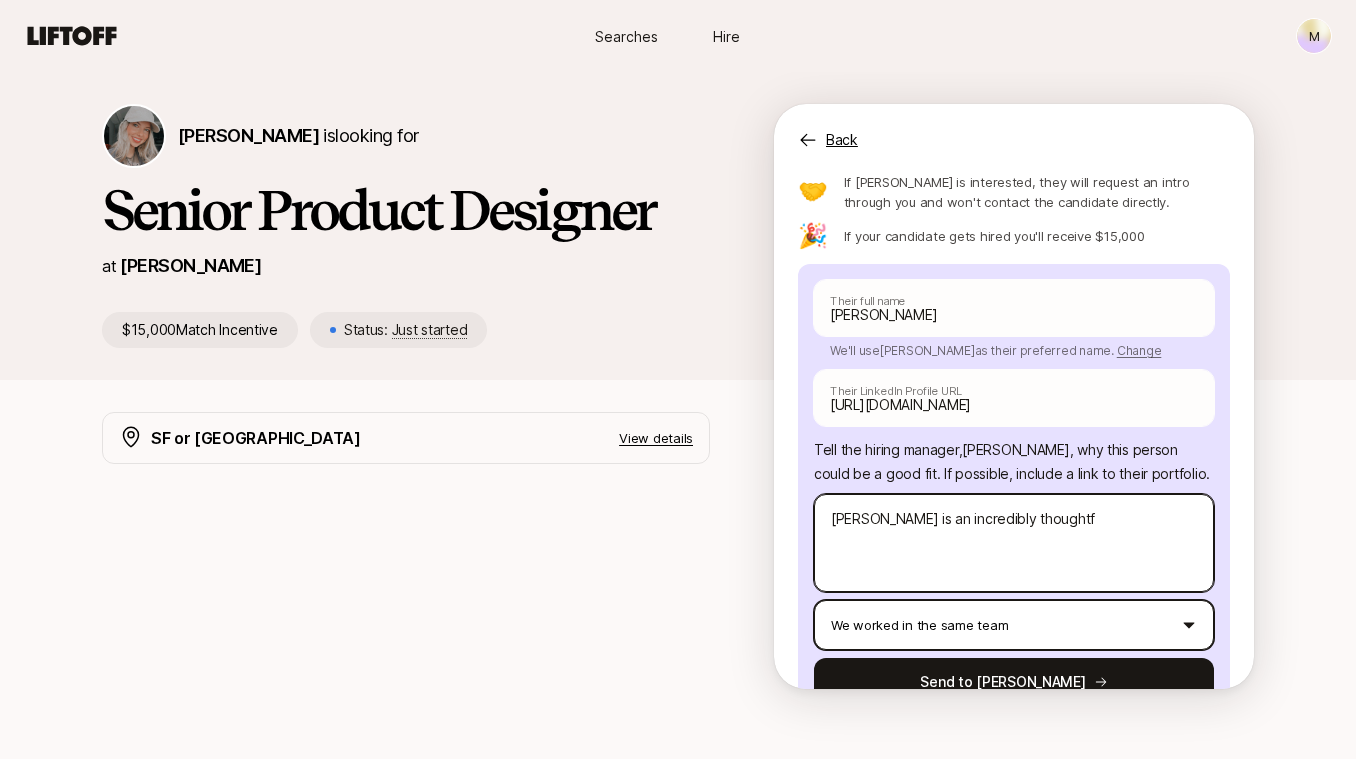 type on "x" 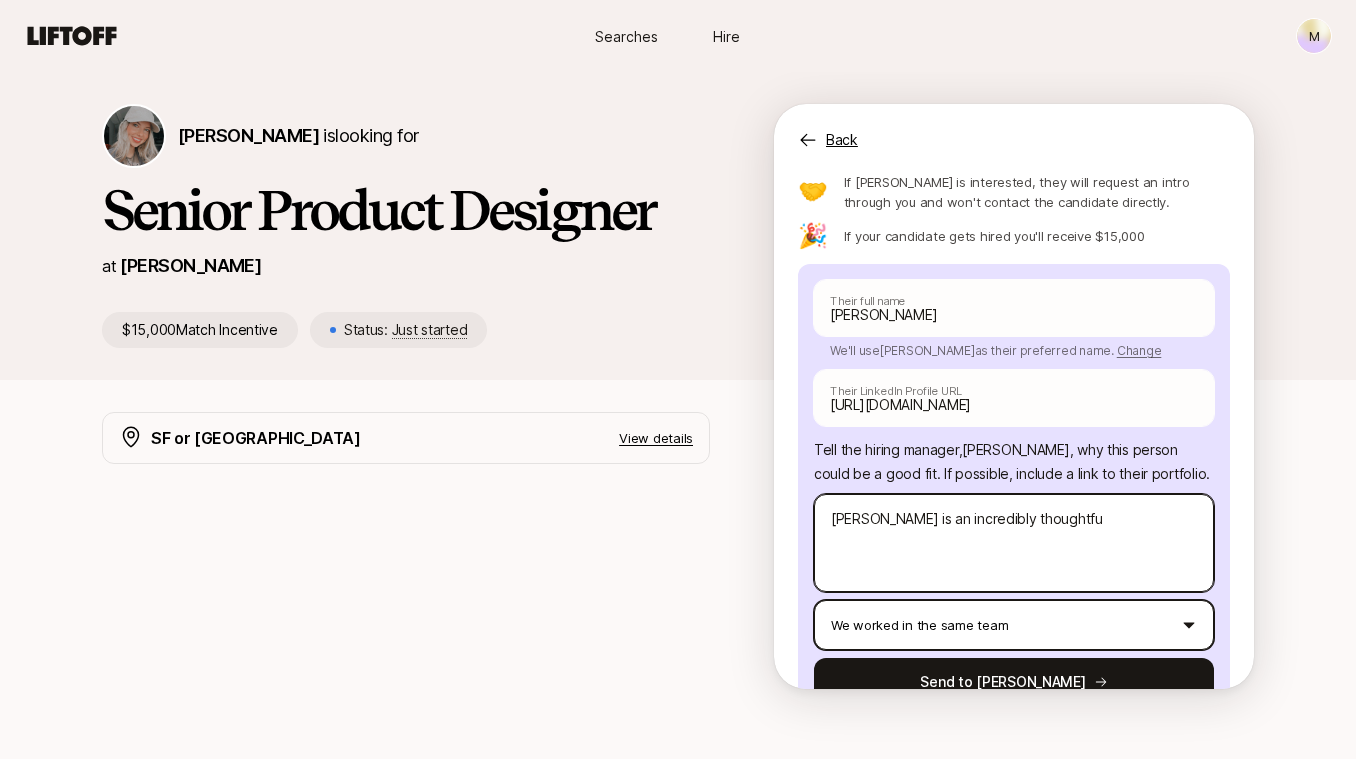 type on "x" 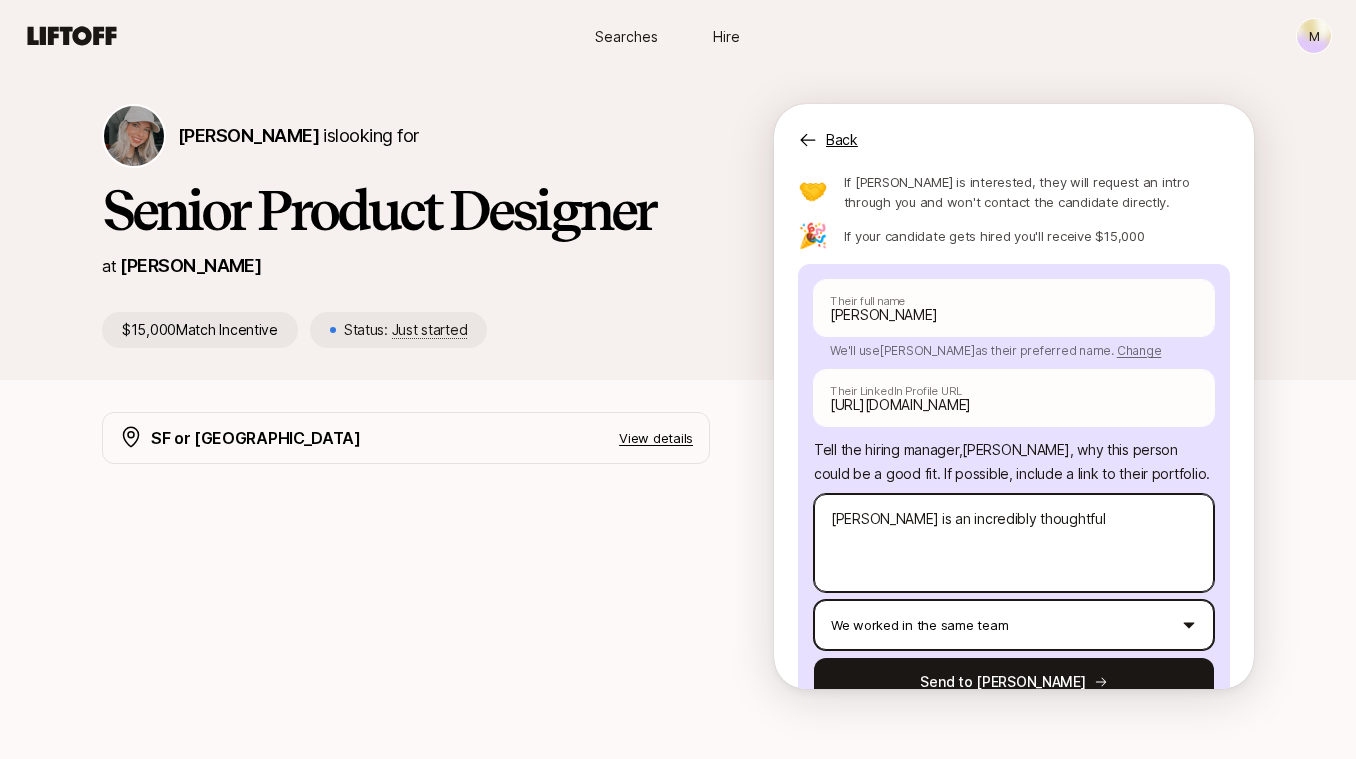 type on "x" 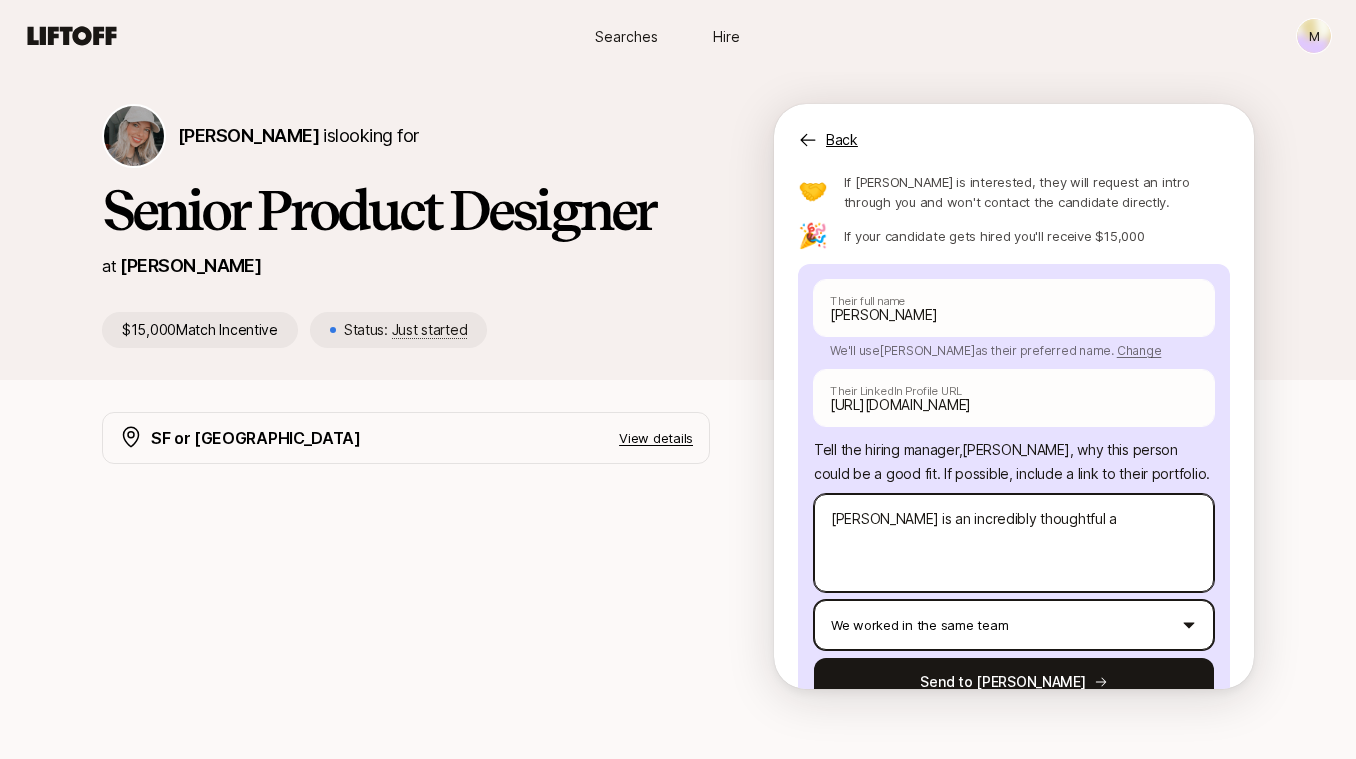 type on "x" 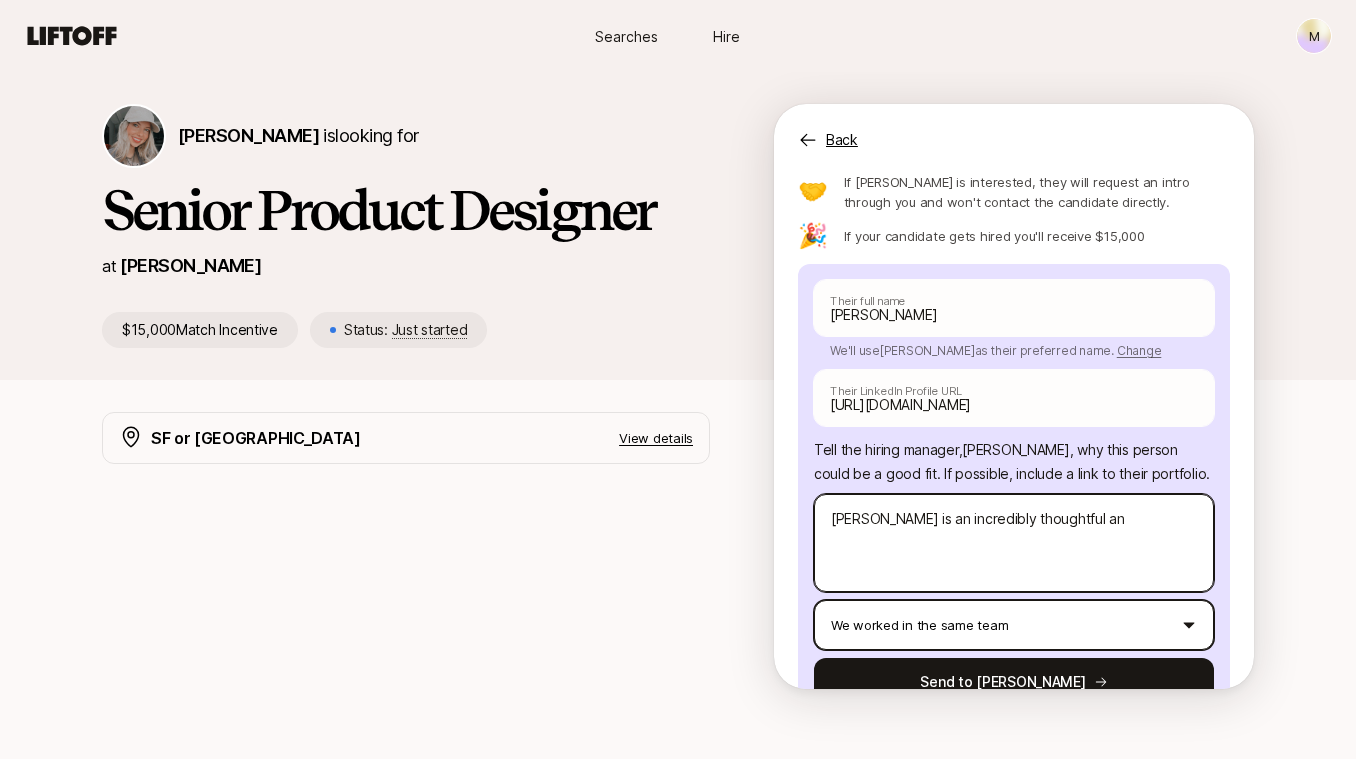 type on "x" 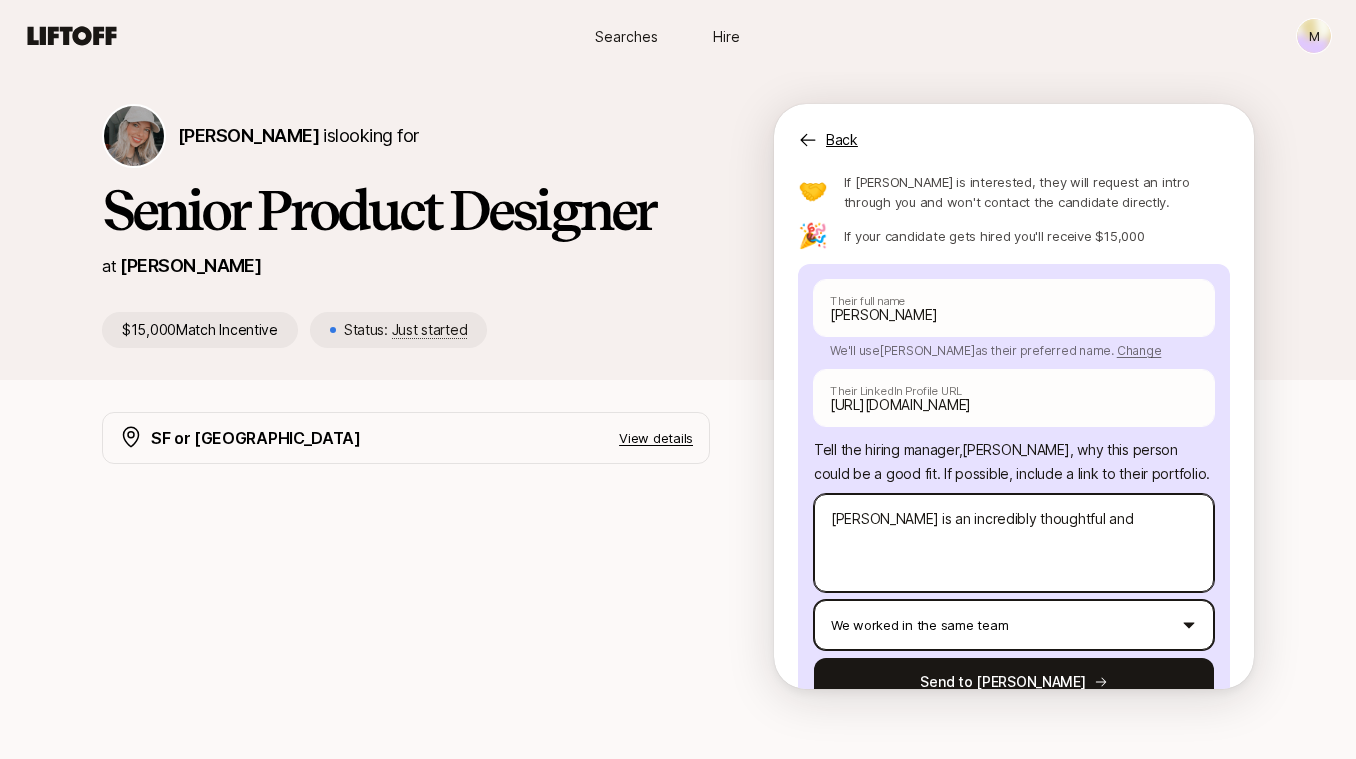 type on "x" 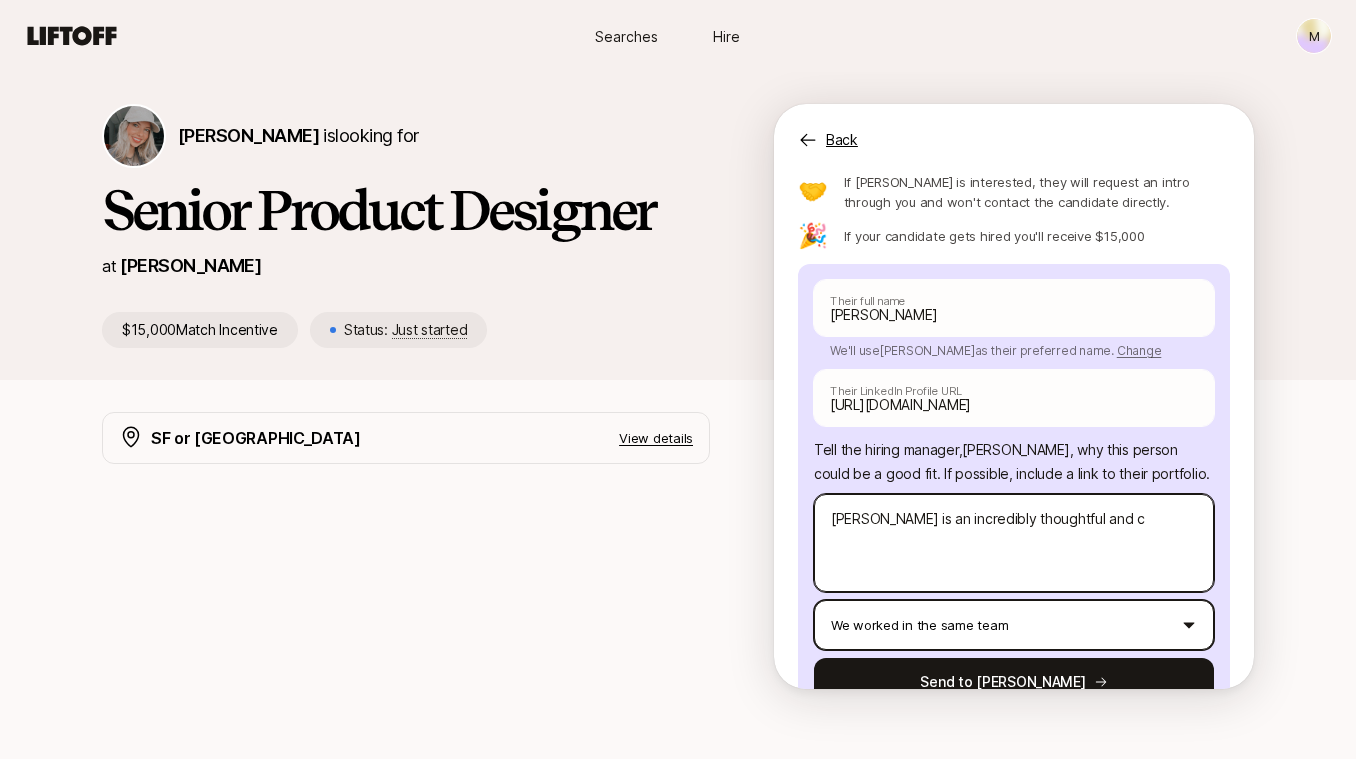 type on "x" 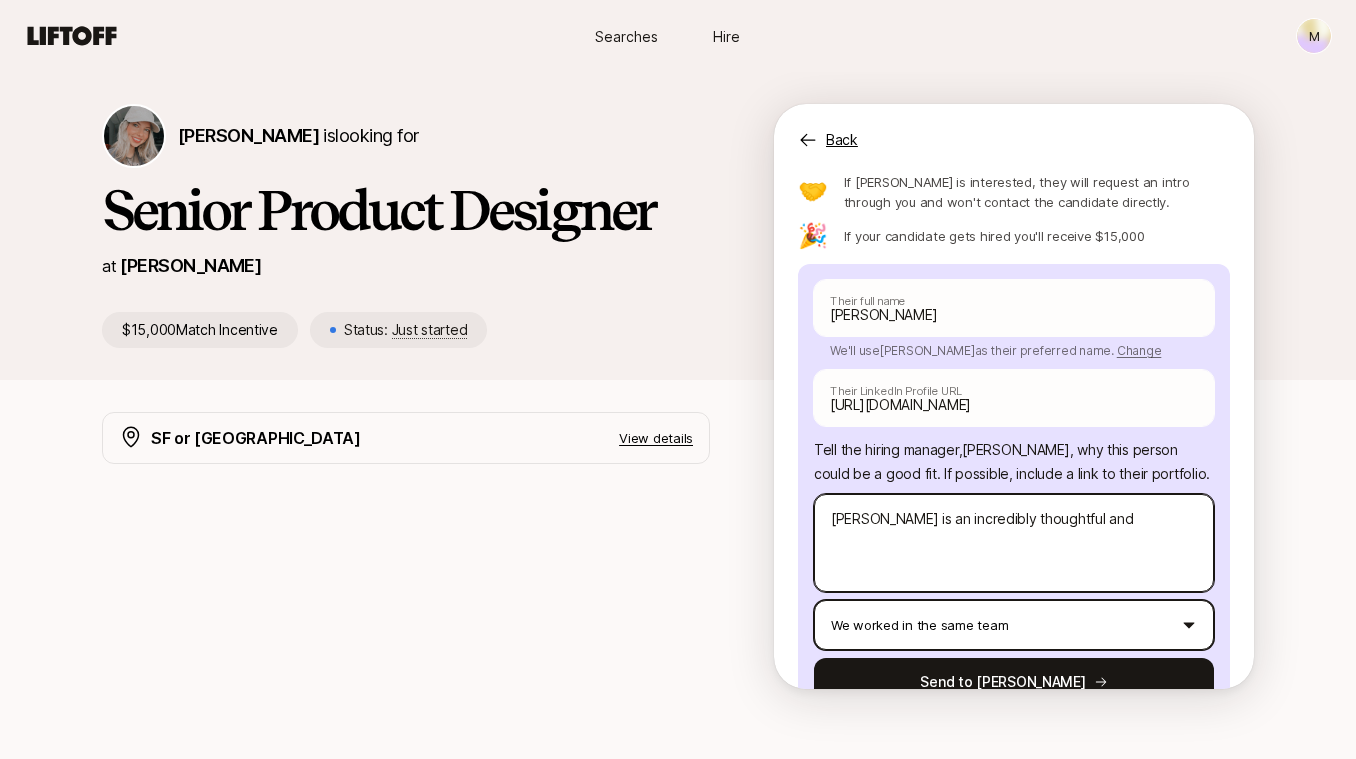 type on "x" 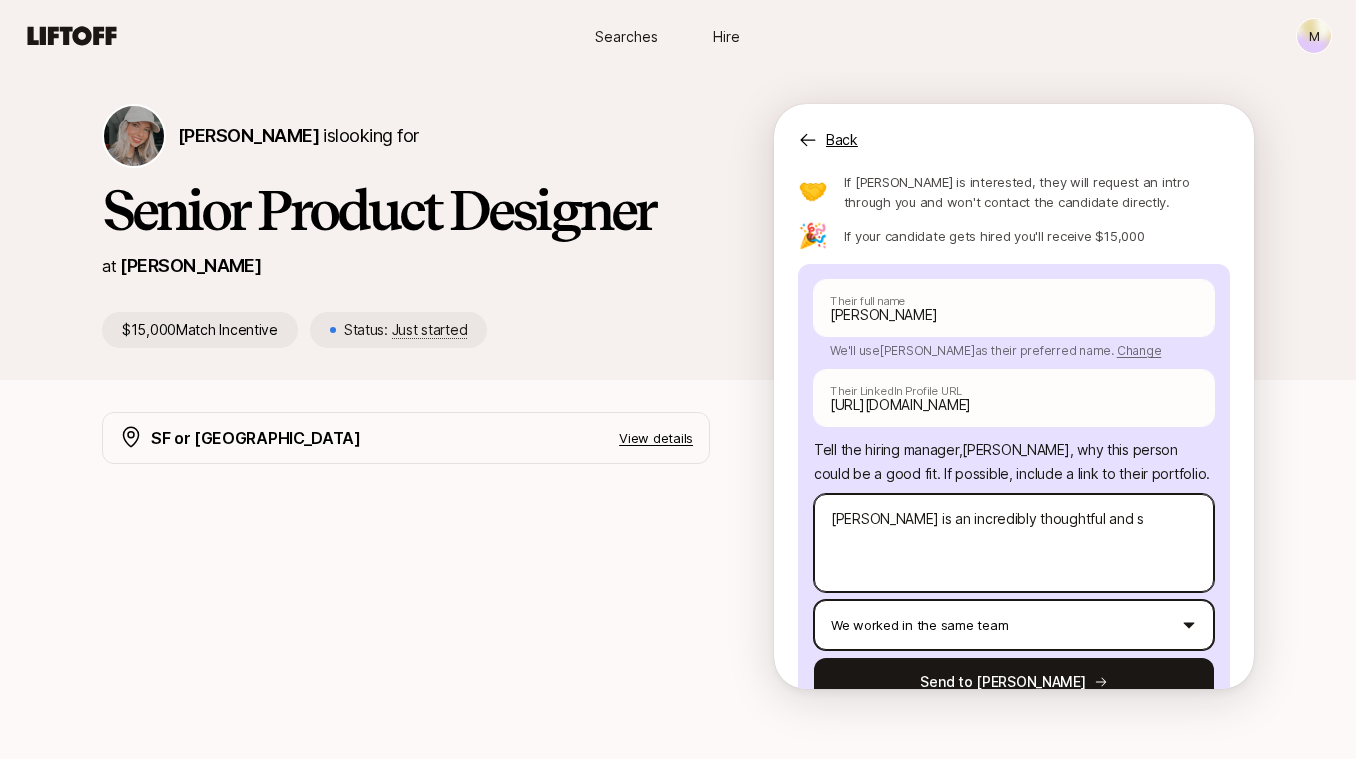 type on "x" 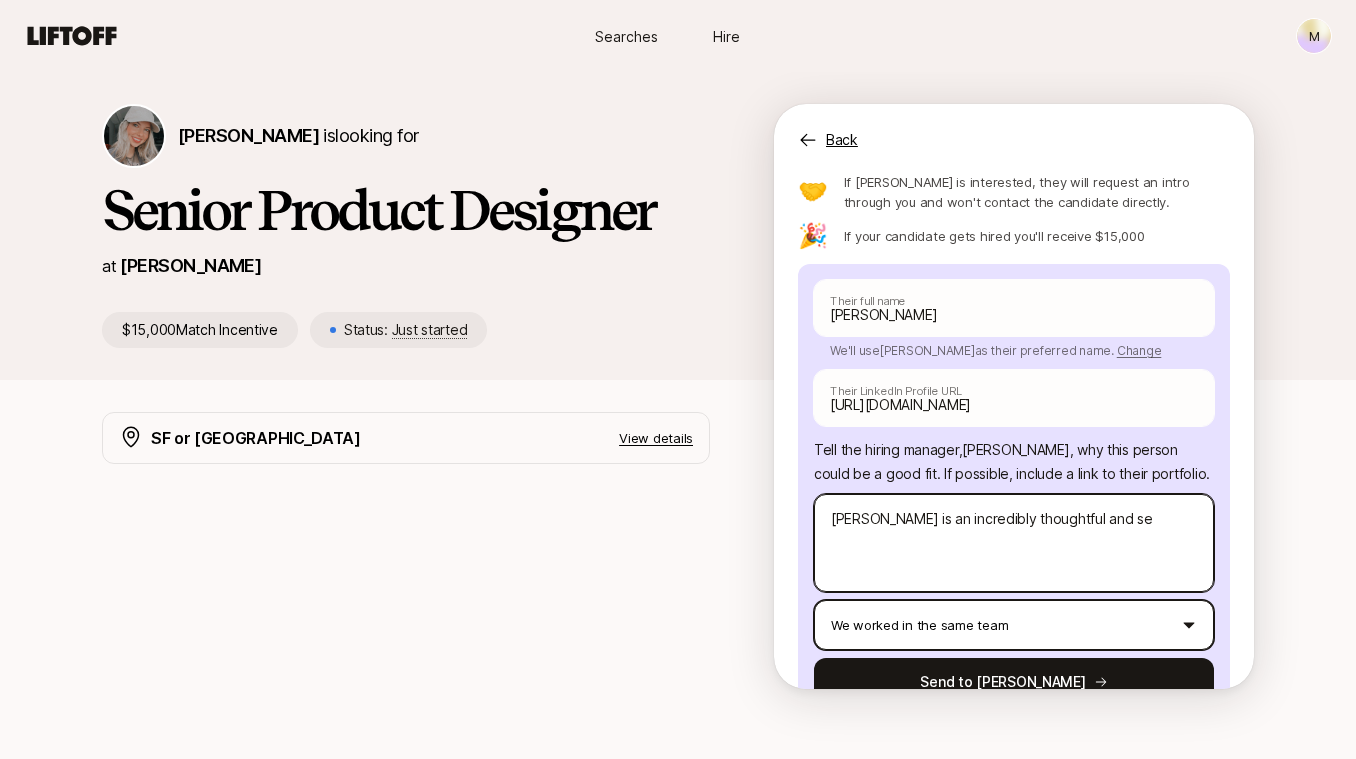type on "x" 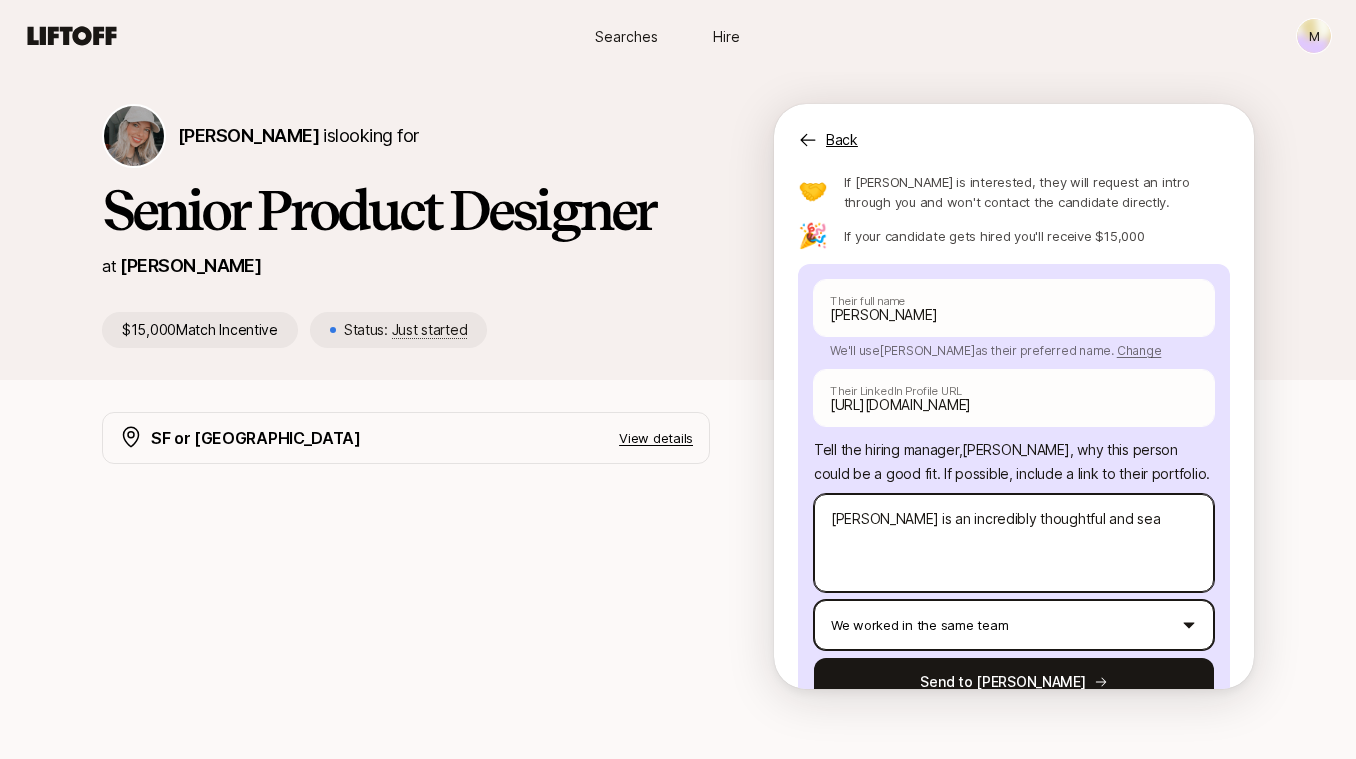 type on "x" 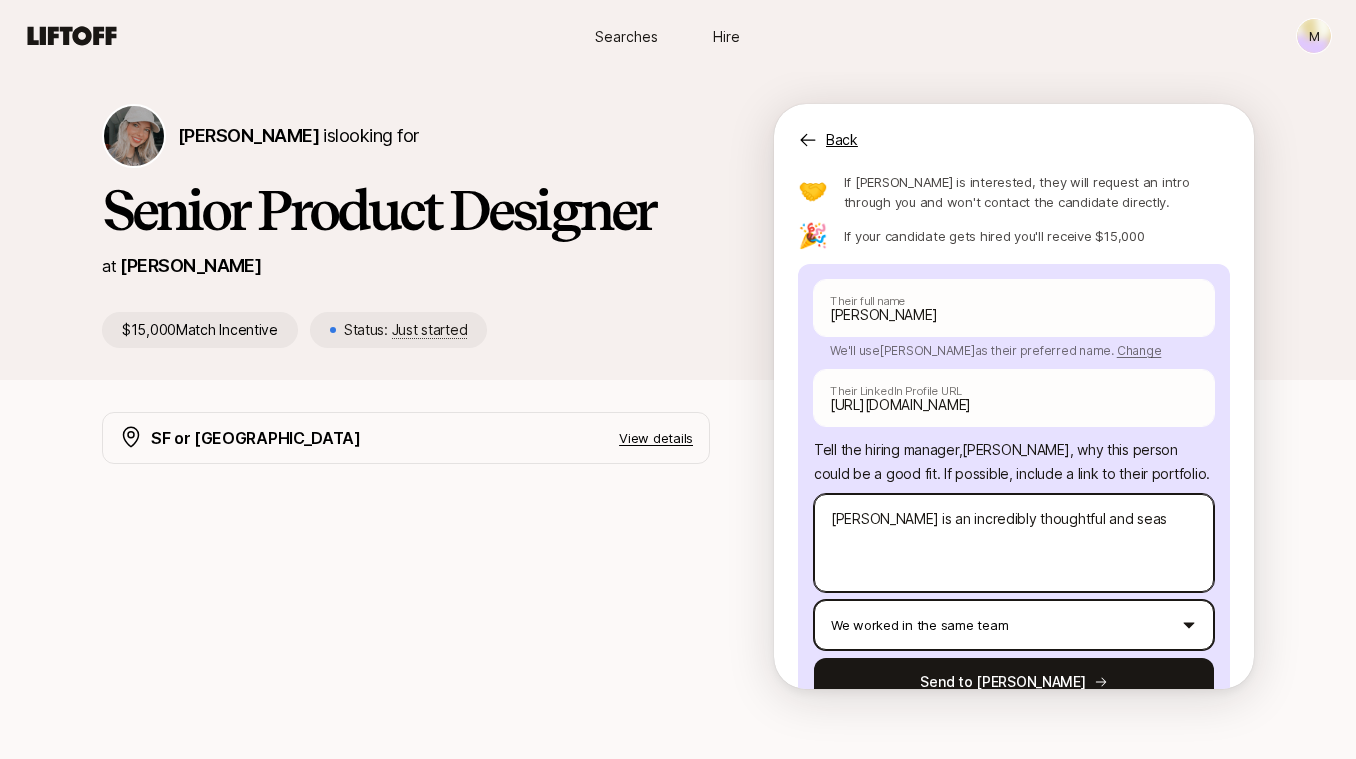 type on "x" 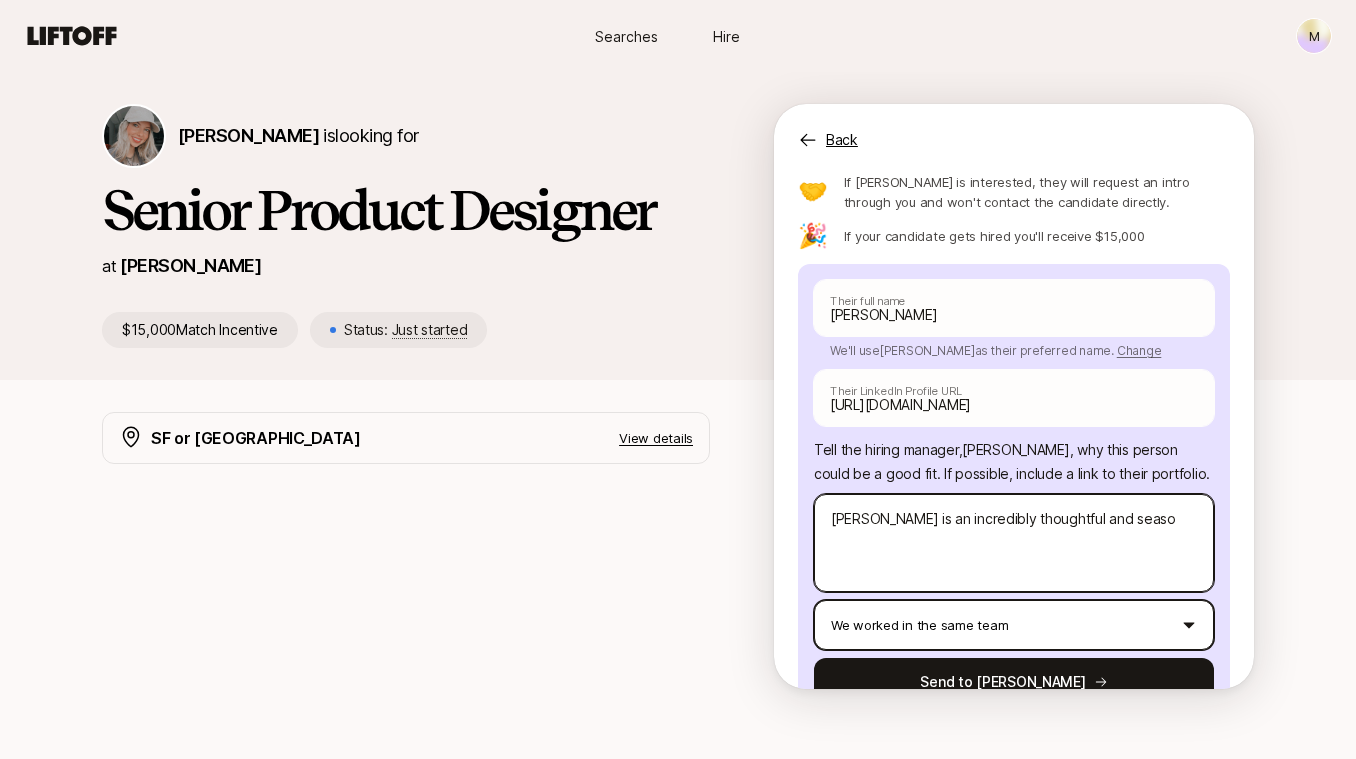 type on "x" 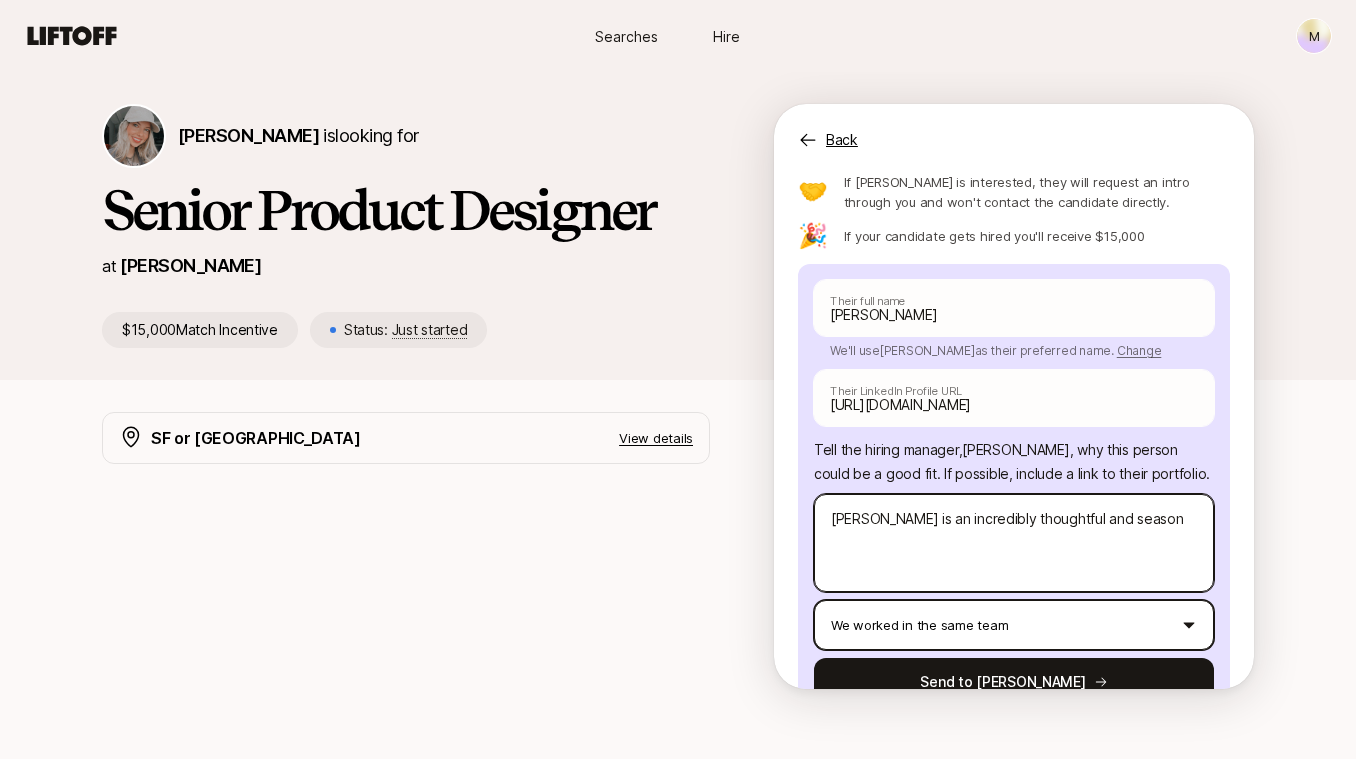 type on "x" 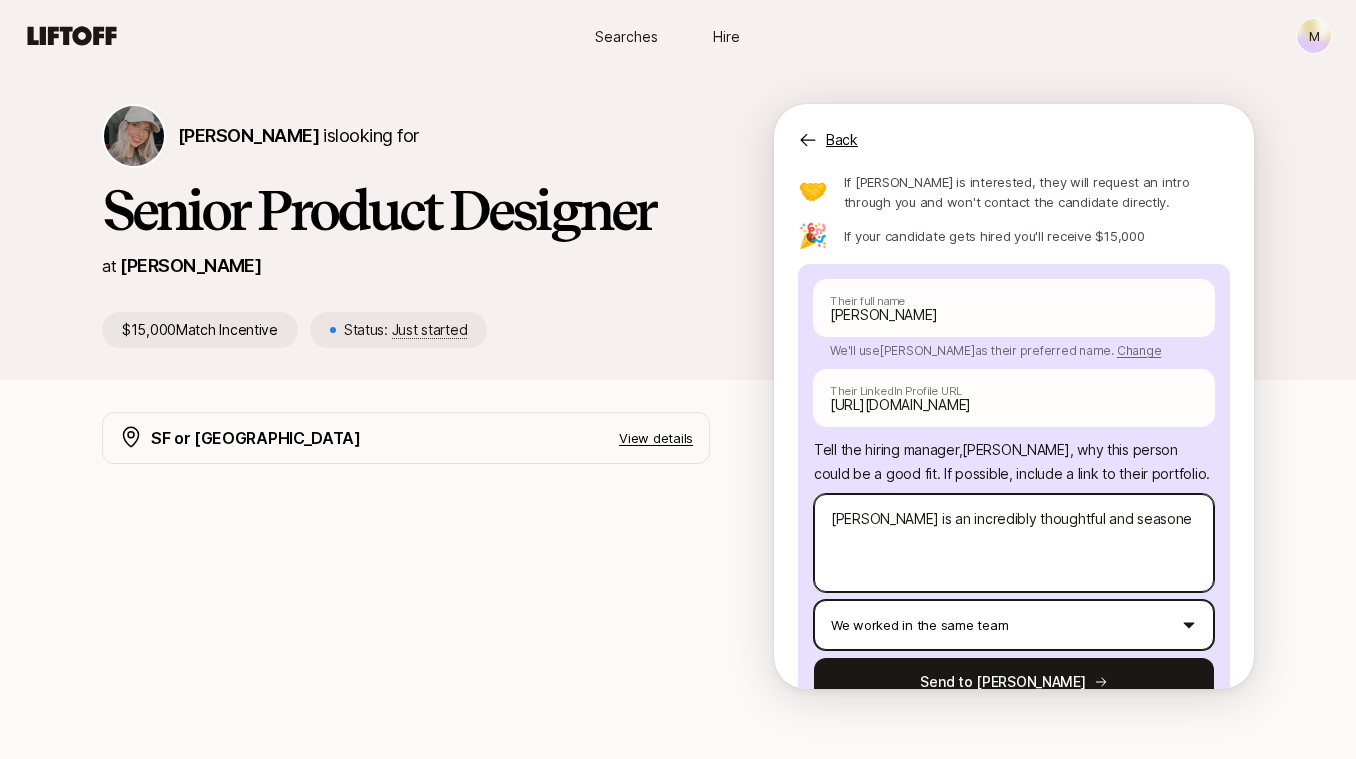 type on "x" 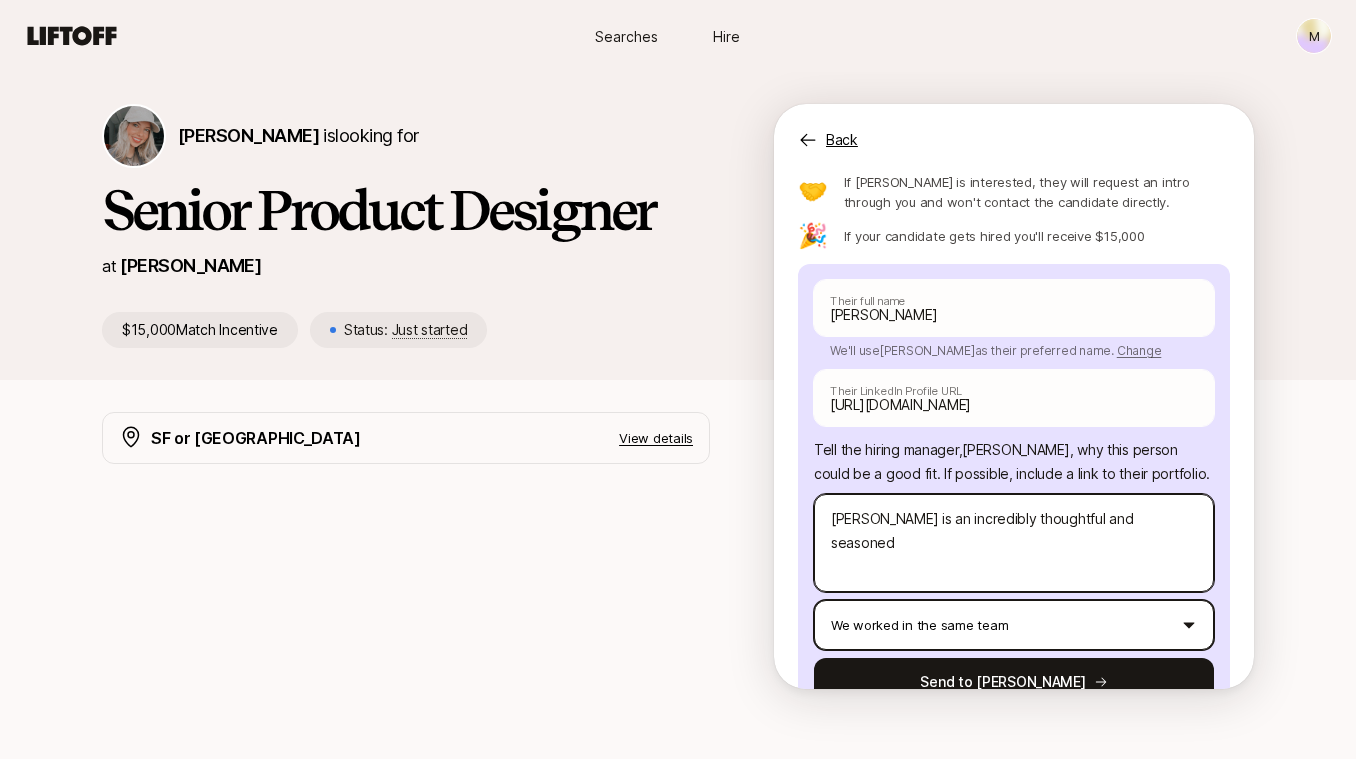type on "x" 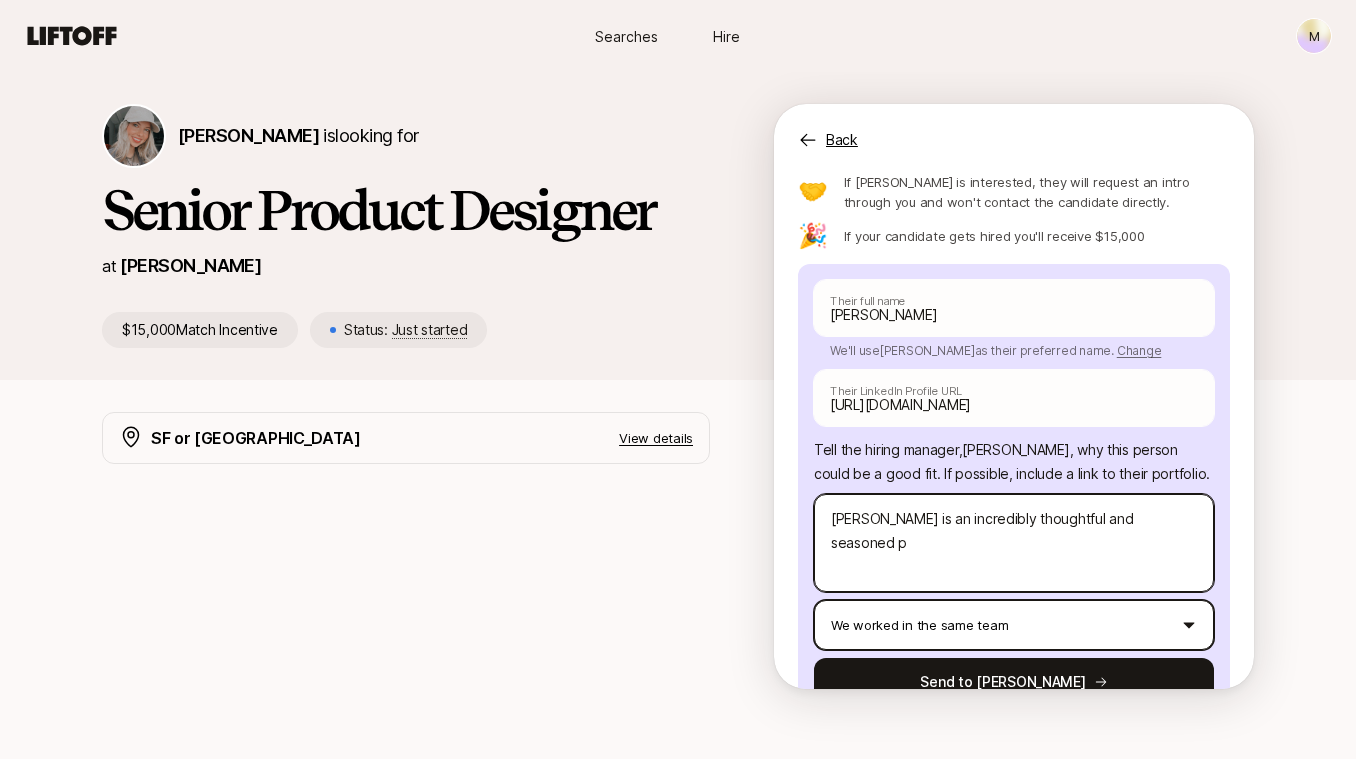 type on "x" 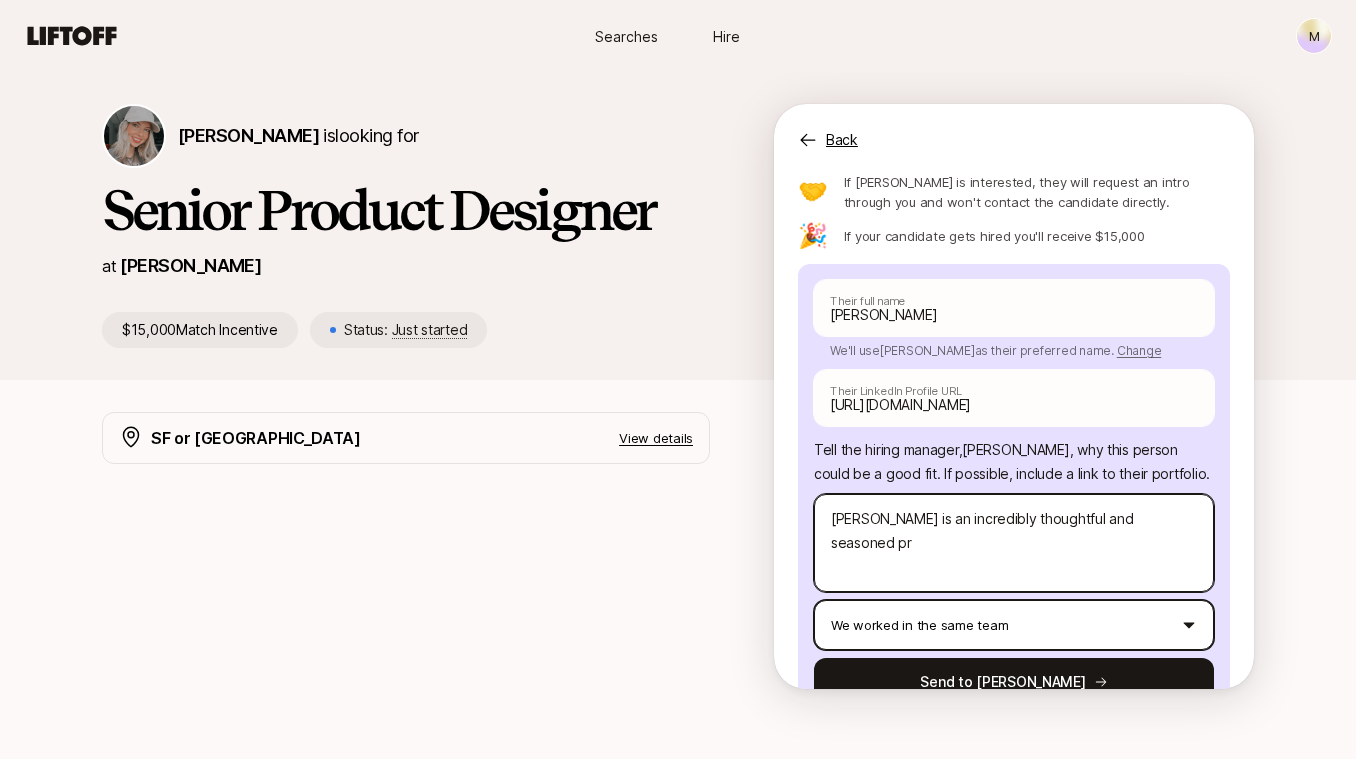 type on "[PERSON_NAME] is an incredibly thoughtful and seasoned pro" 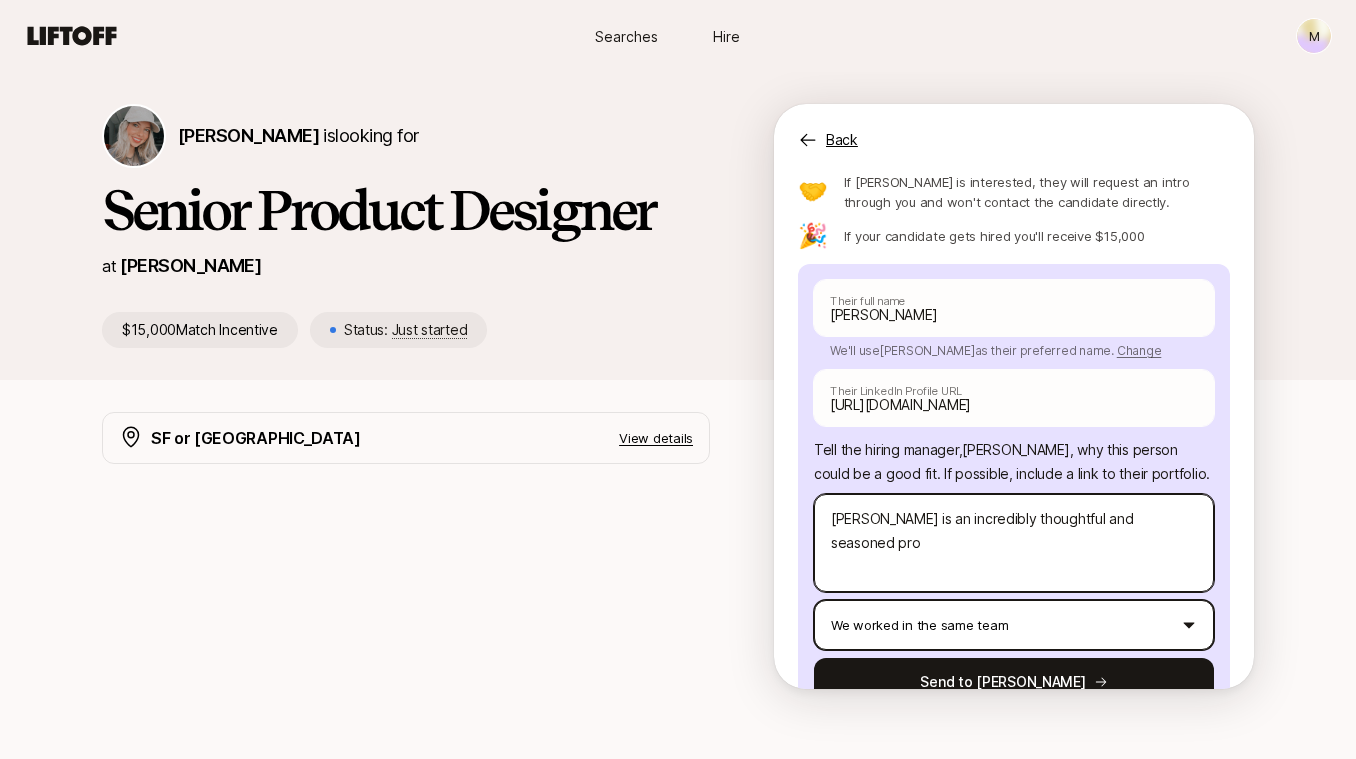 type on "x" 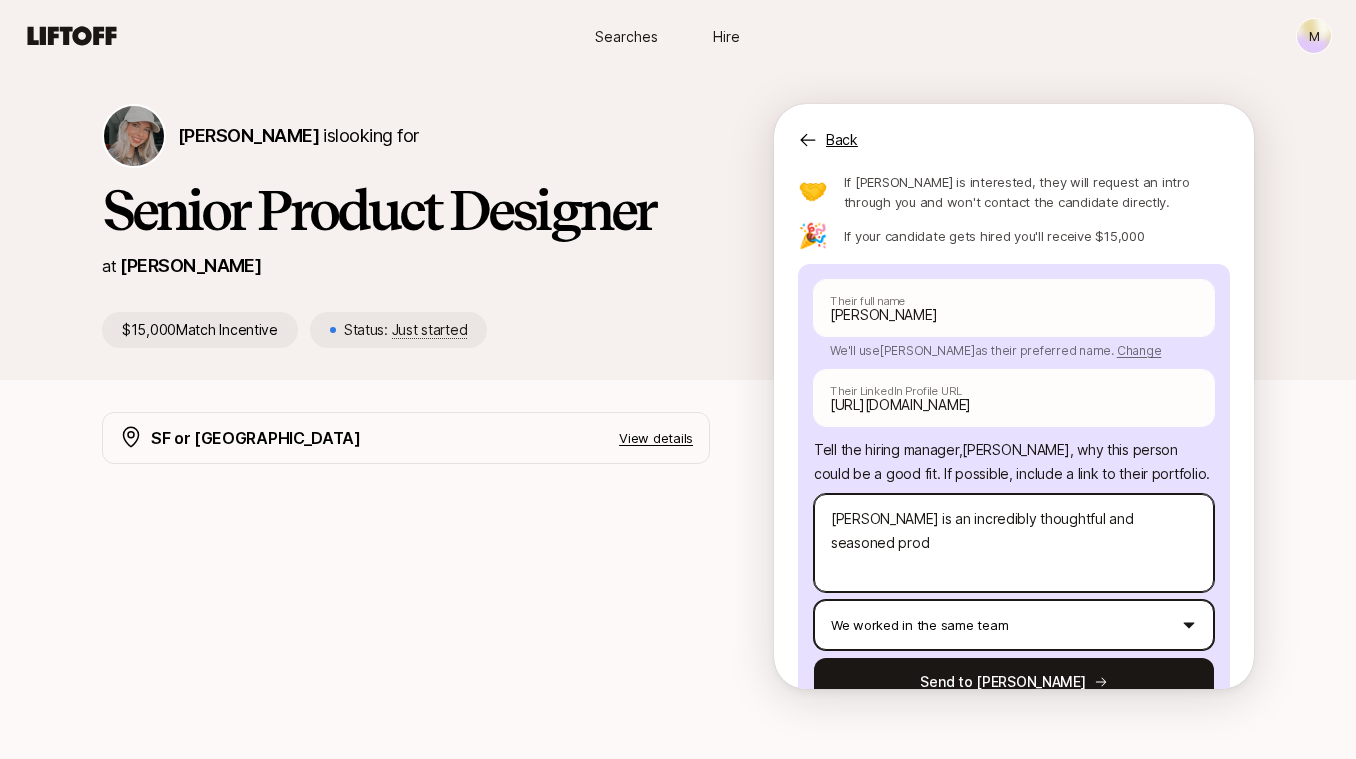 type on "x" 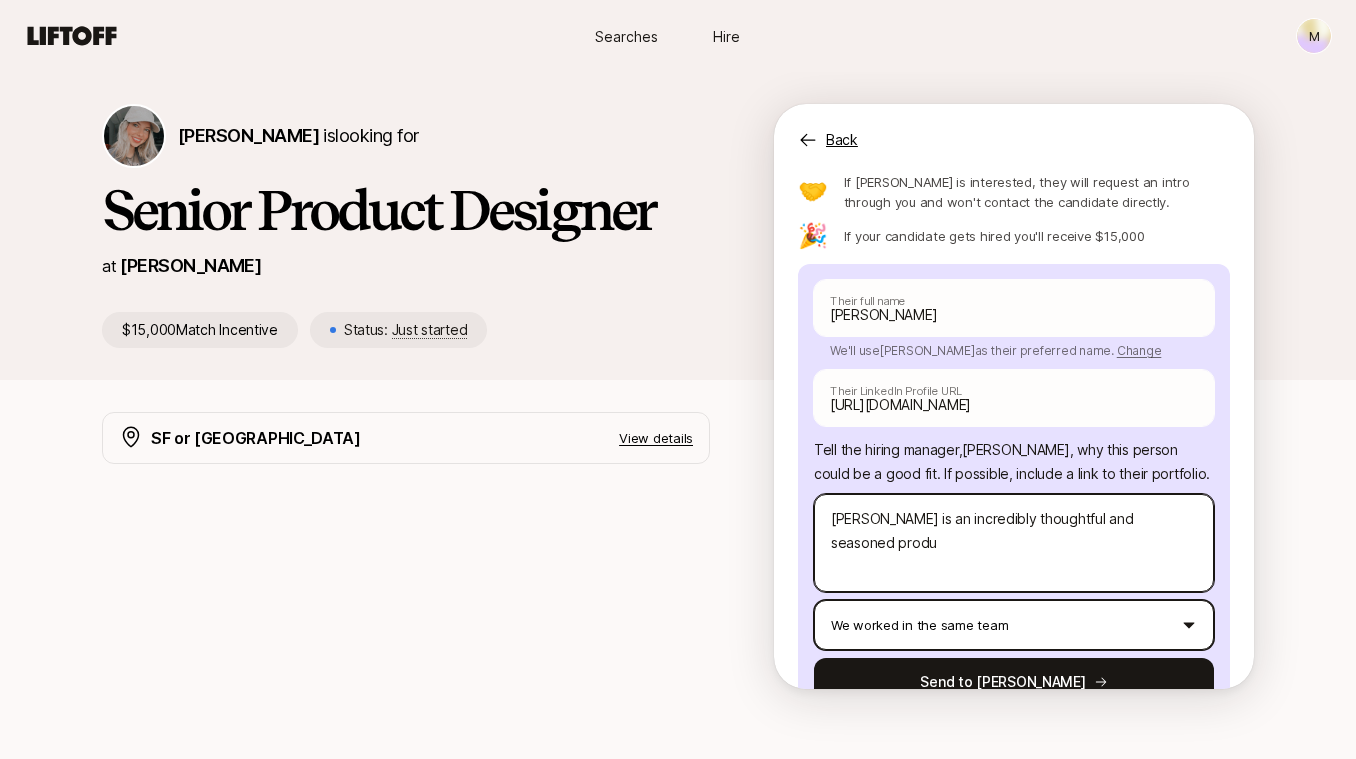 type on "x" 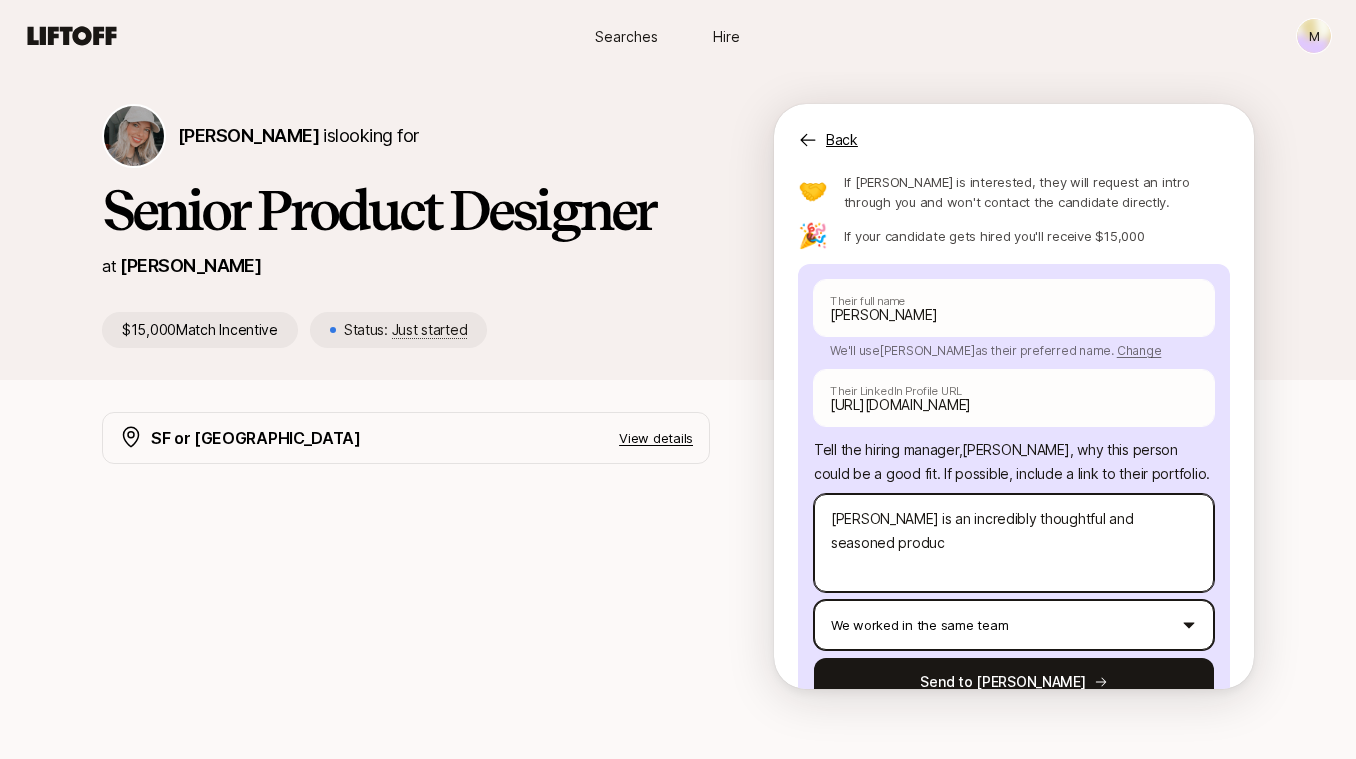 type on "x" 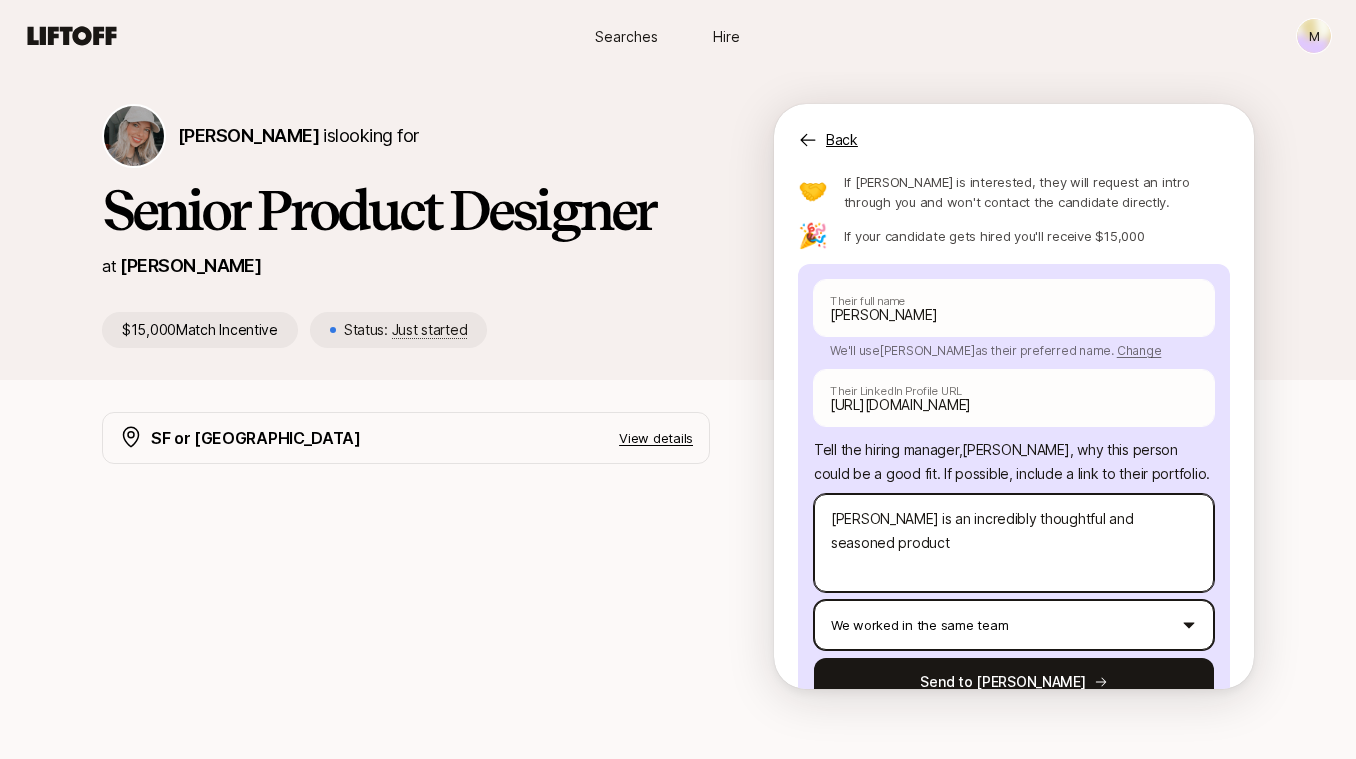 type on "x" 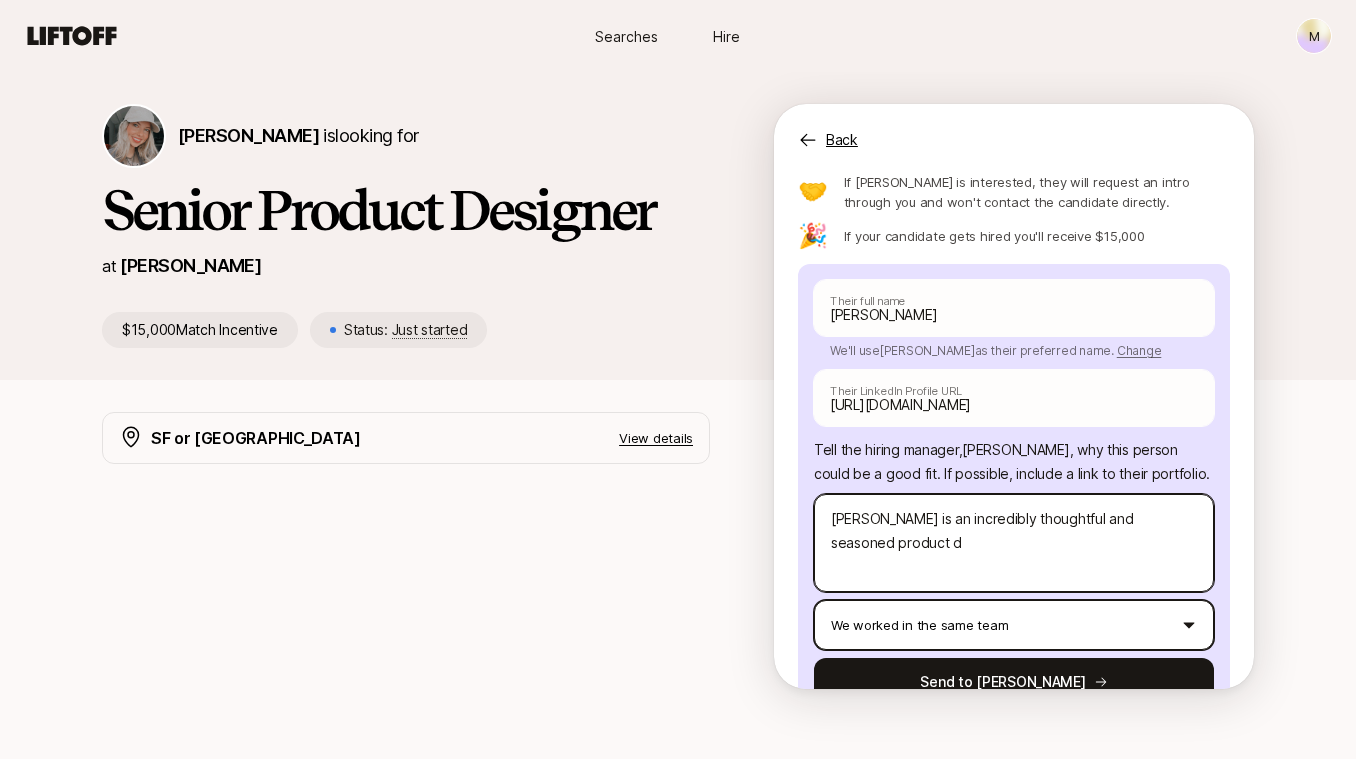 type on "x" 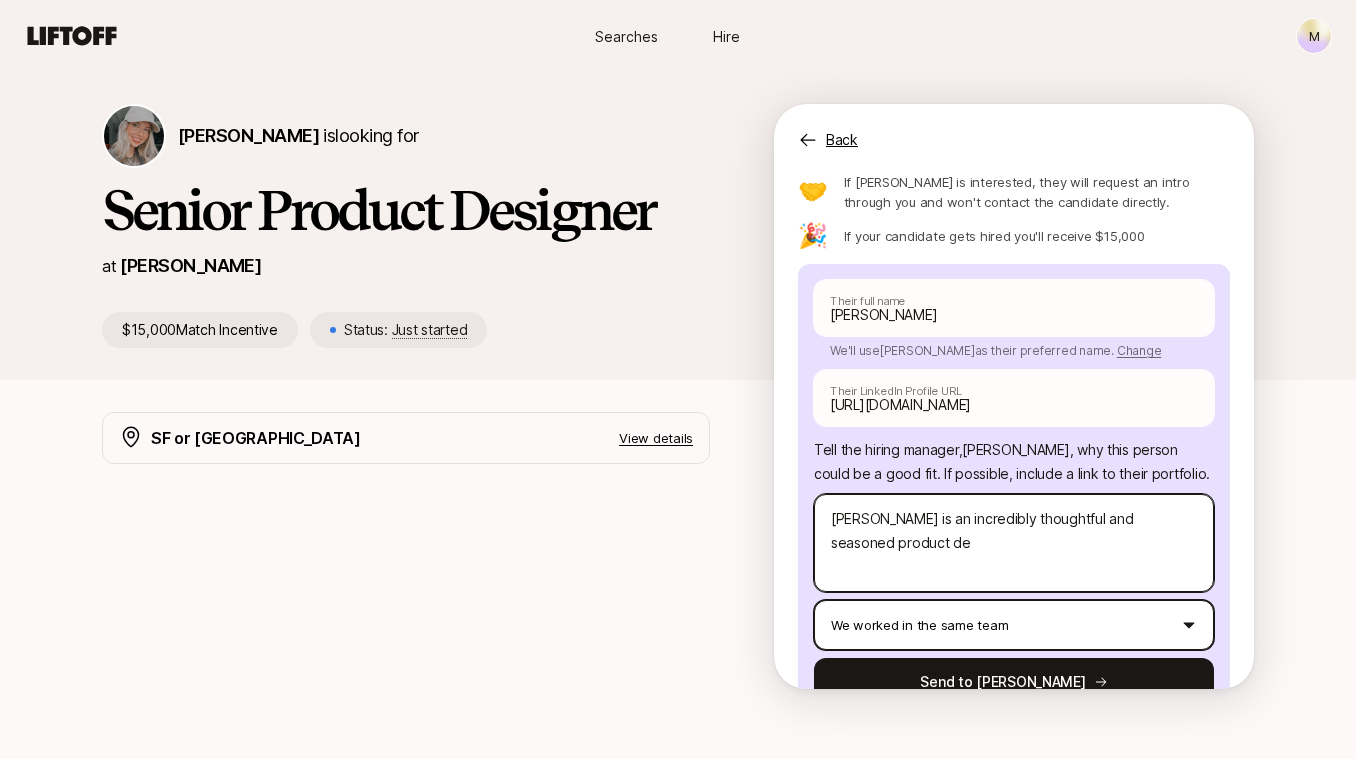 type on "x" 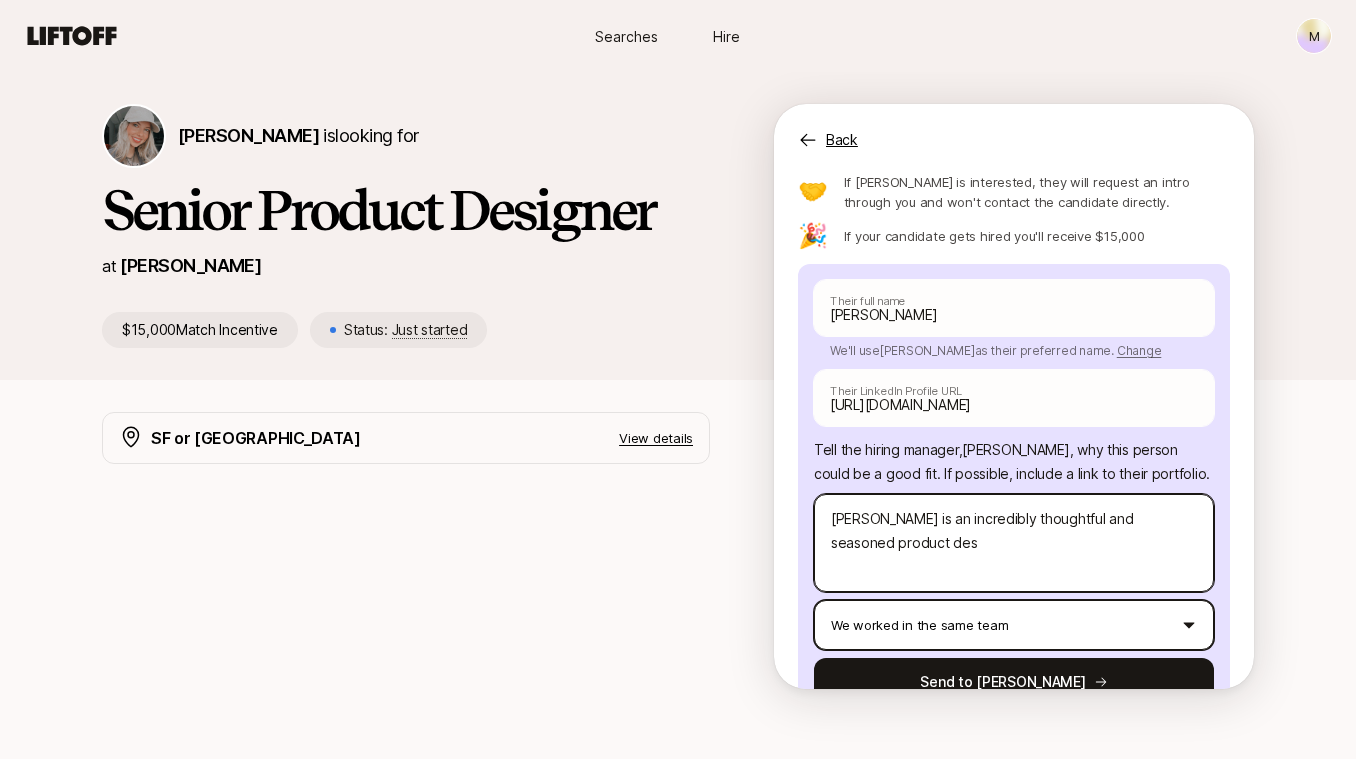type on "x" 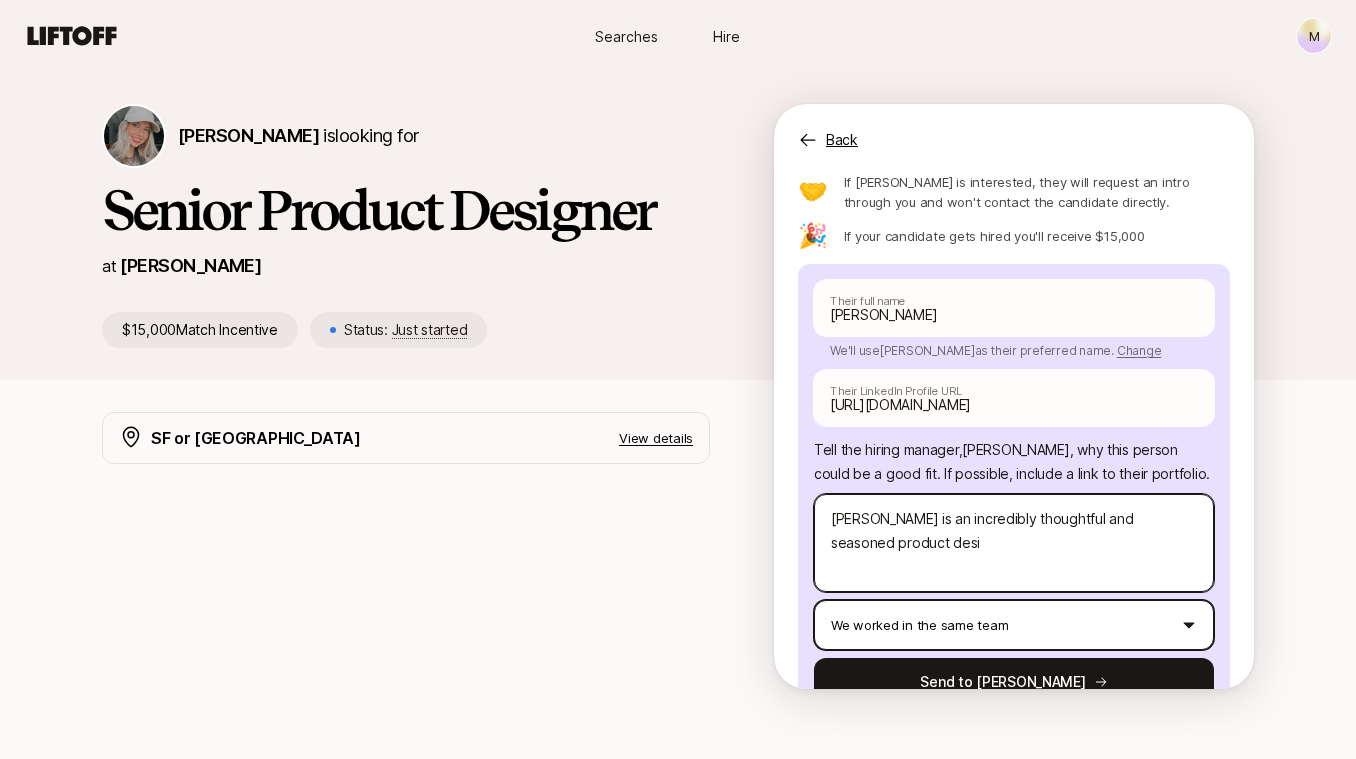 type on "[PERSON_NAME] is an incredibly thoughtful and seasoned product desig" 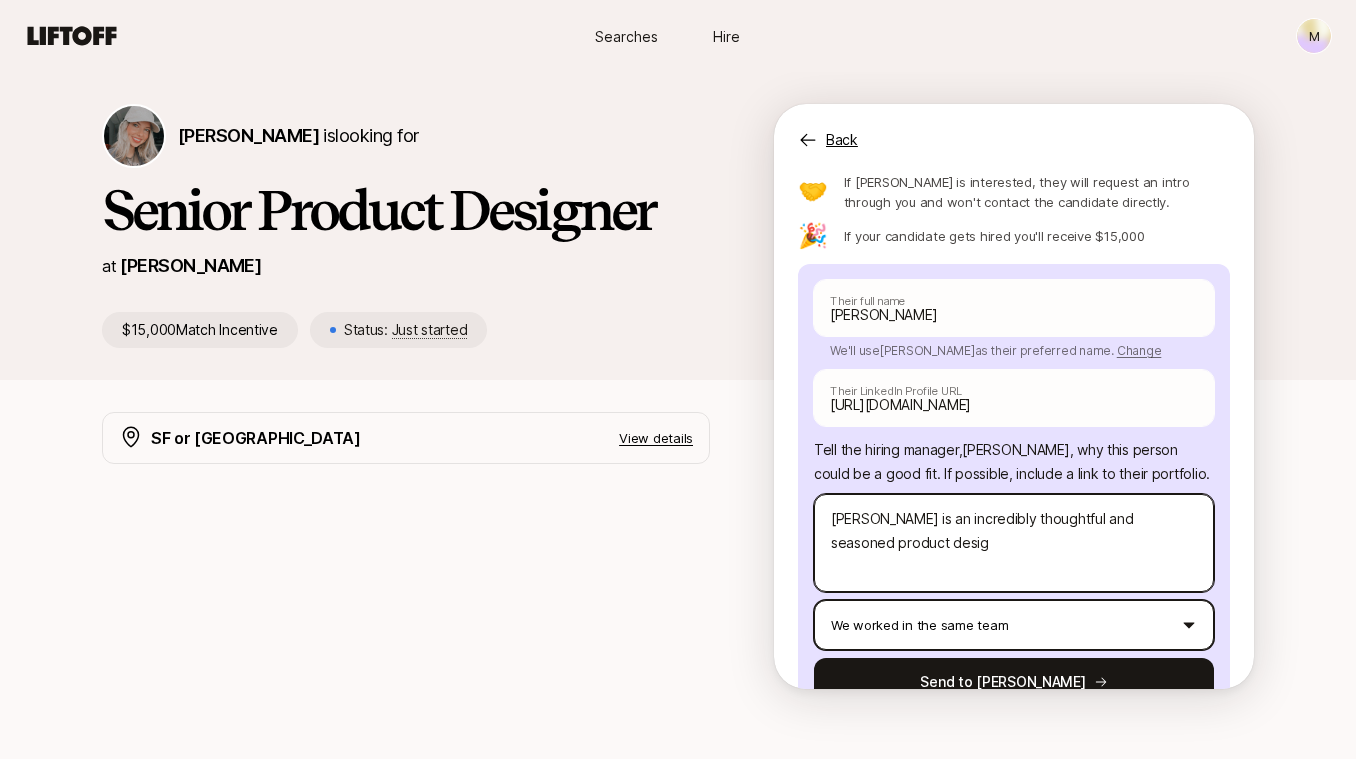 type on "x" 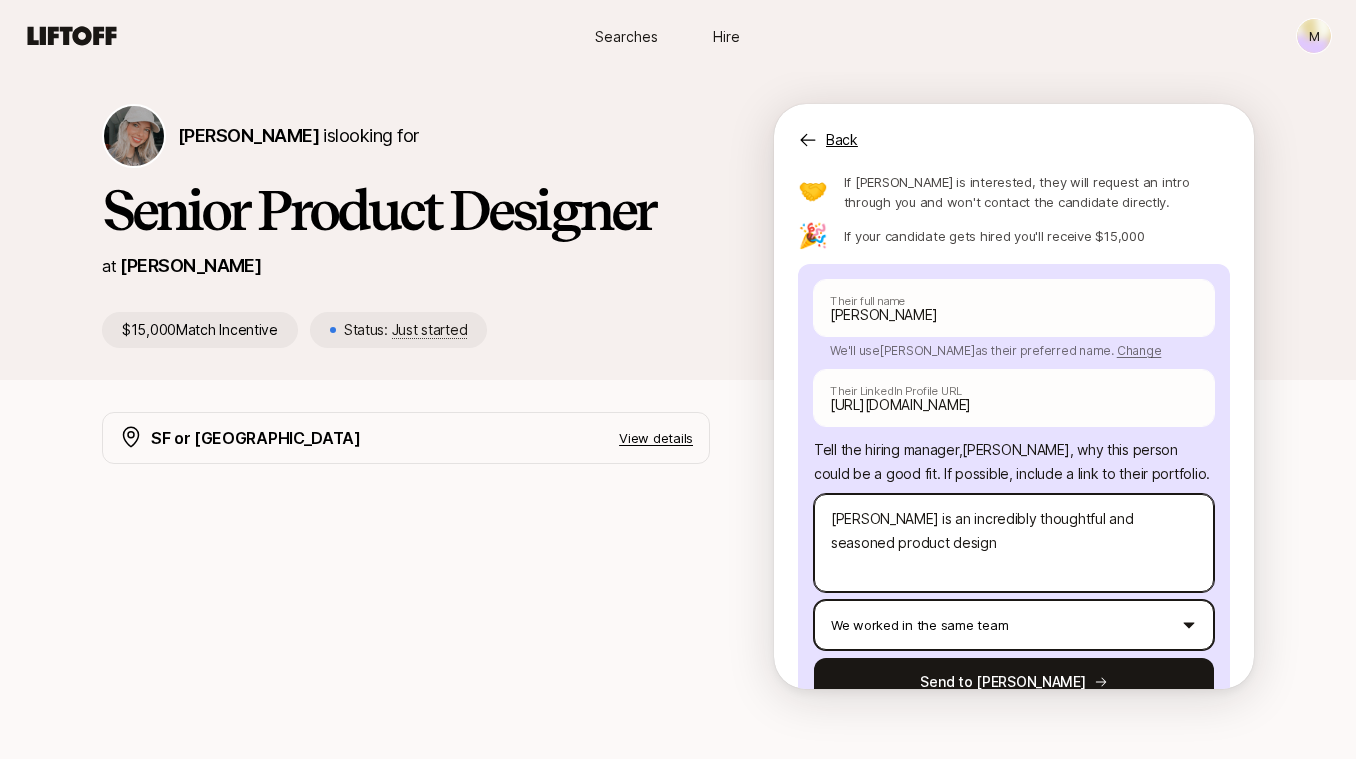 type on "x" 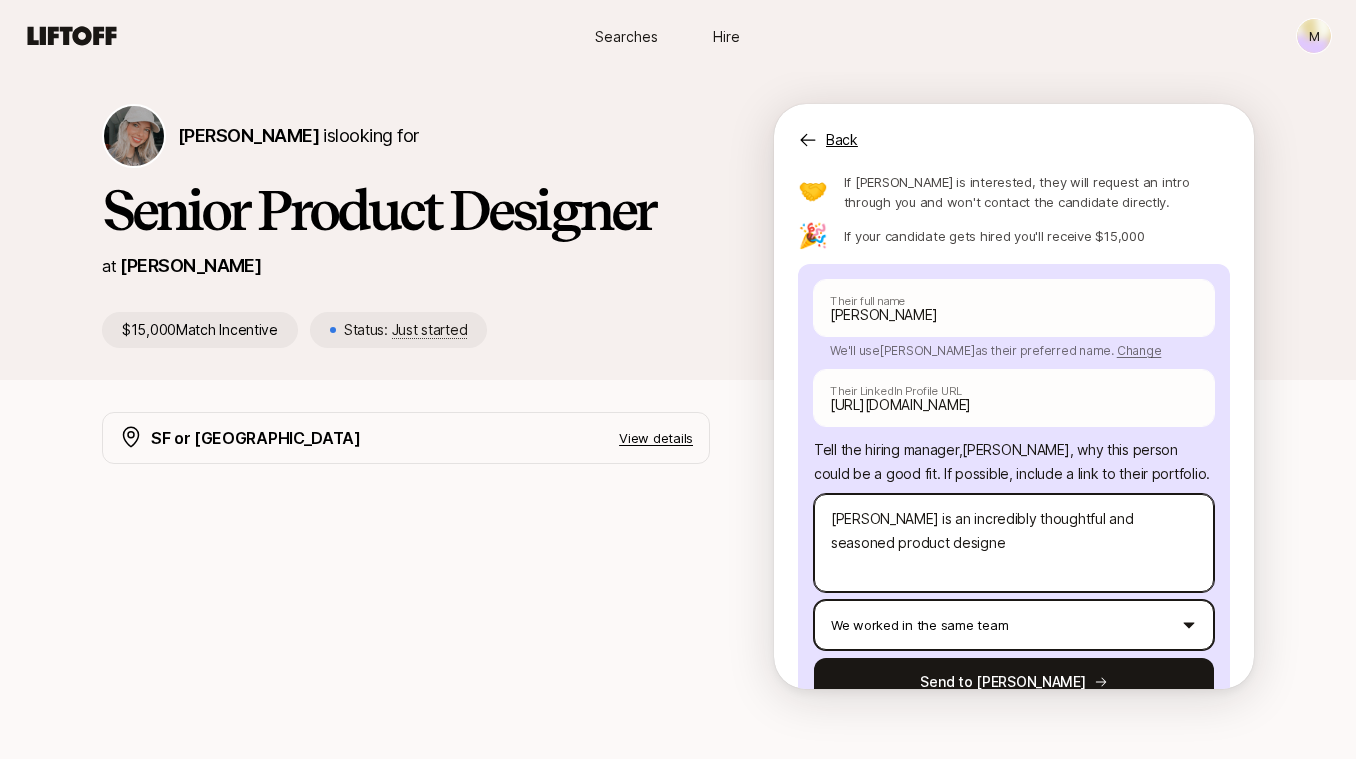 type on "x" 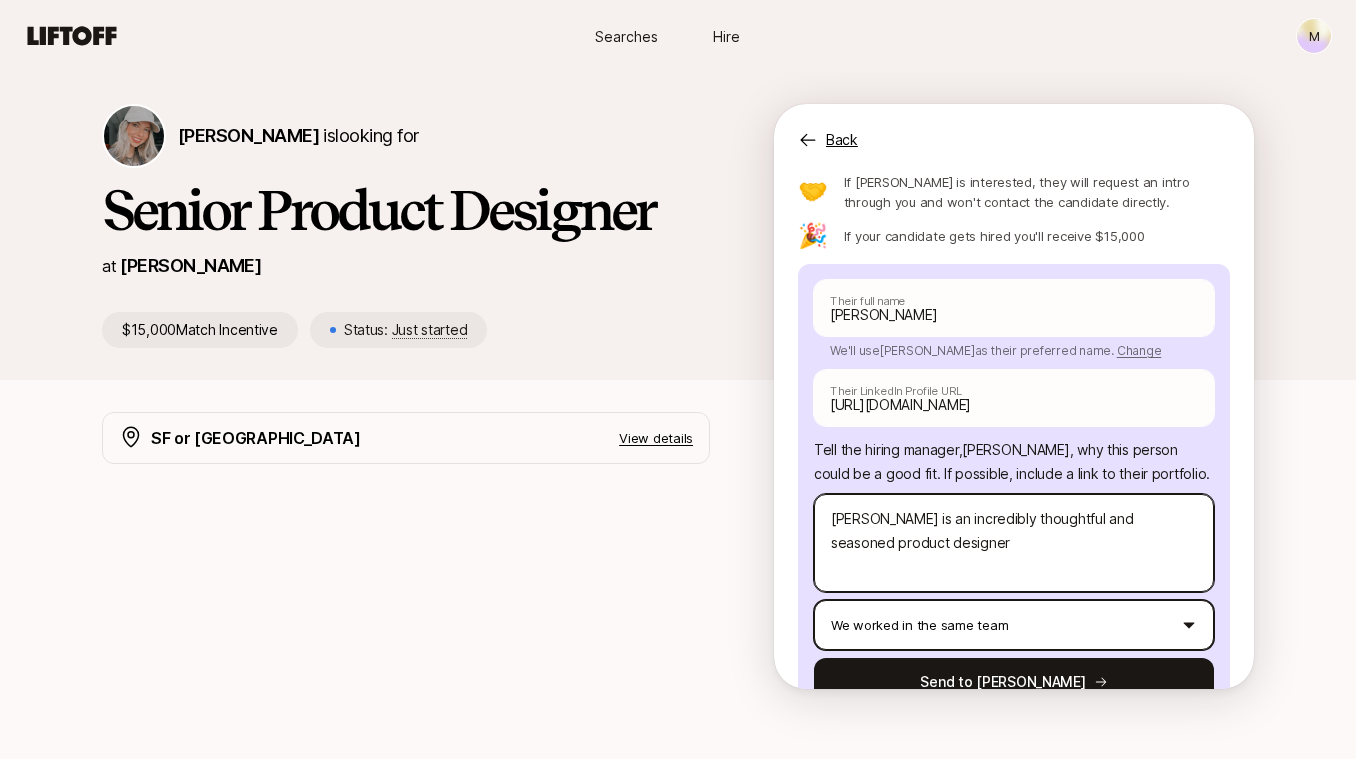 type on "x" 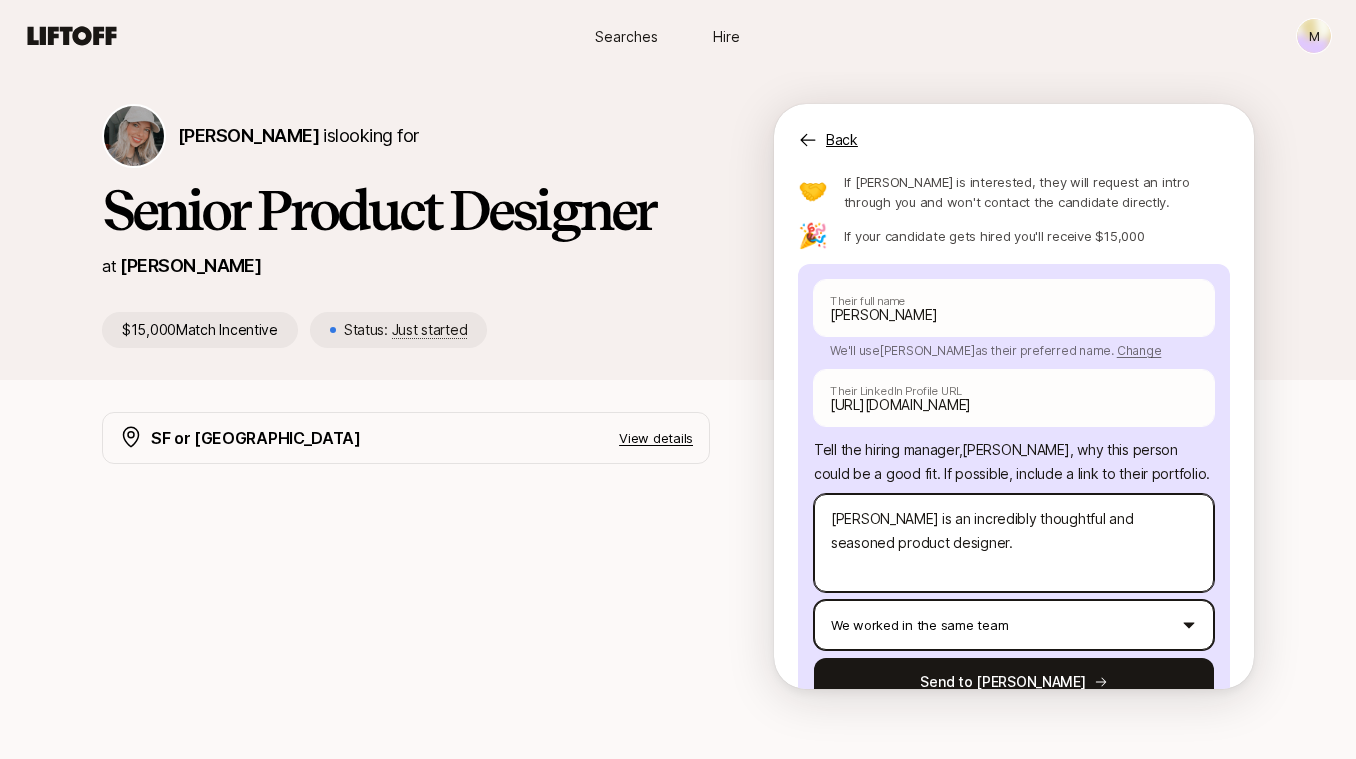 type on "x" 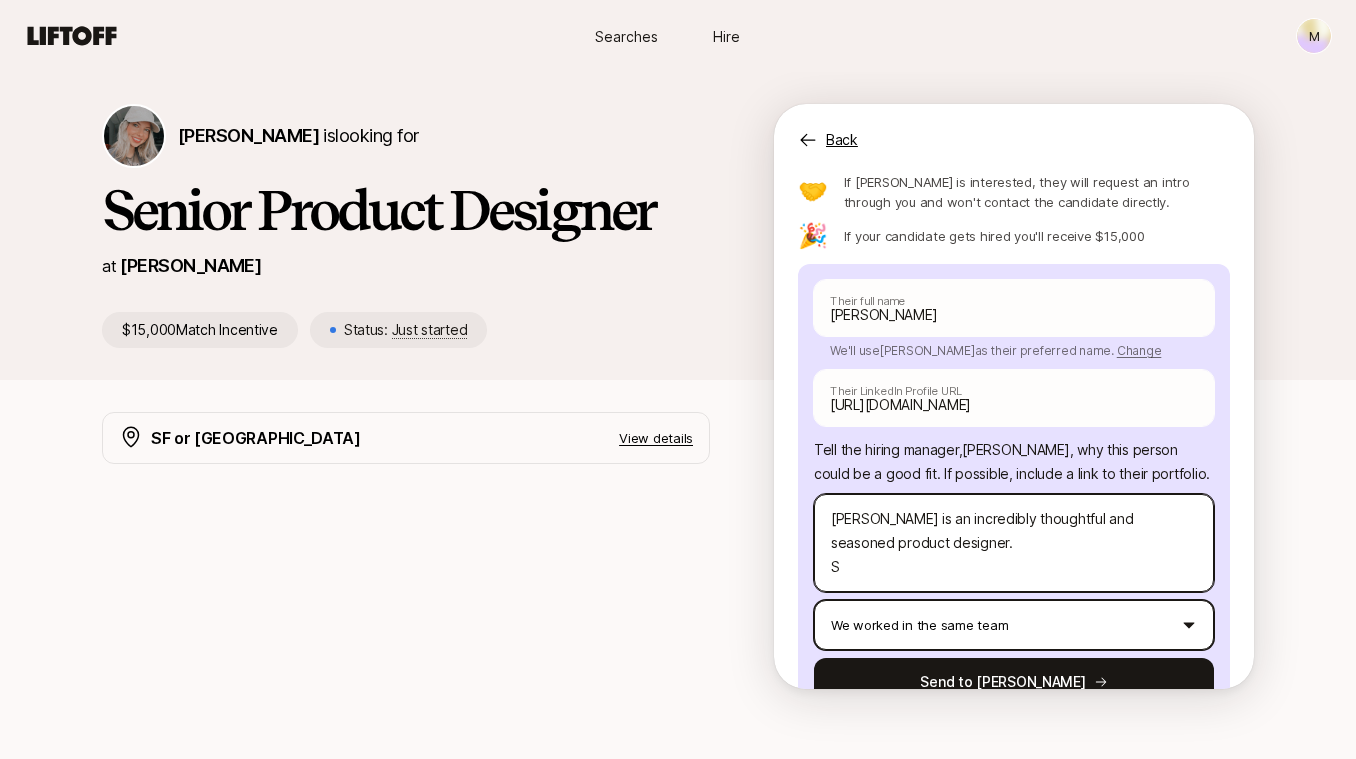 type on "x" 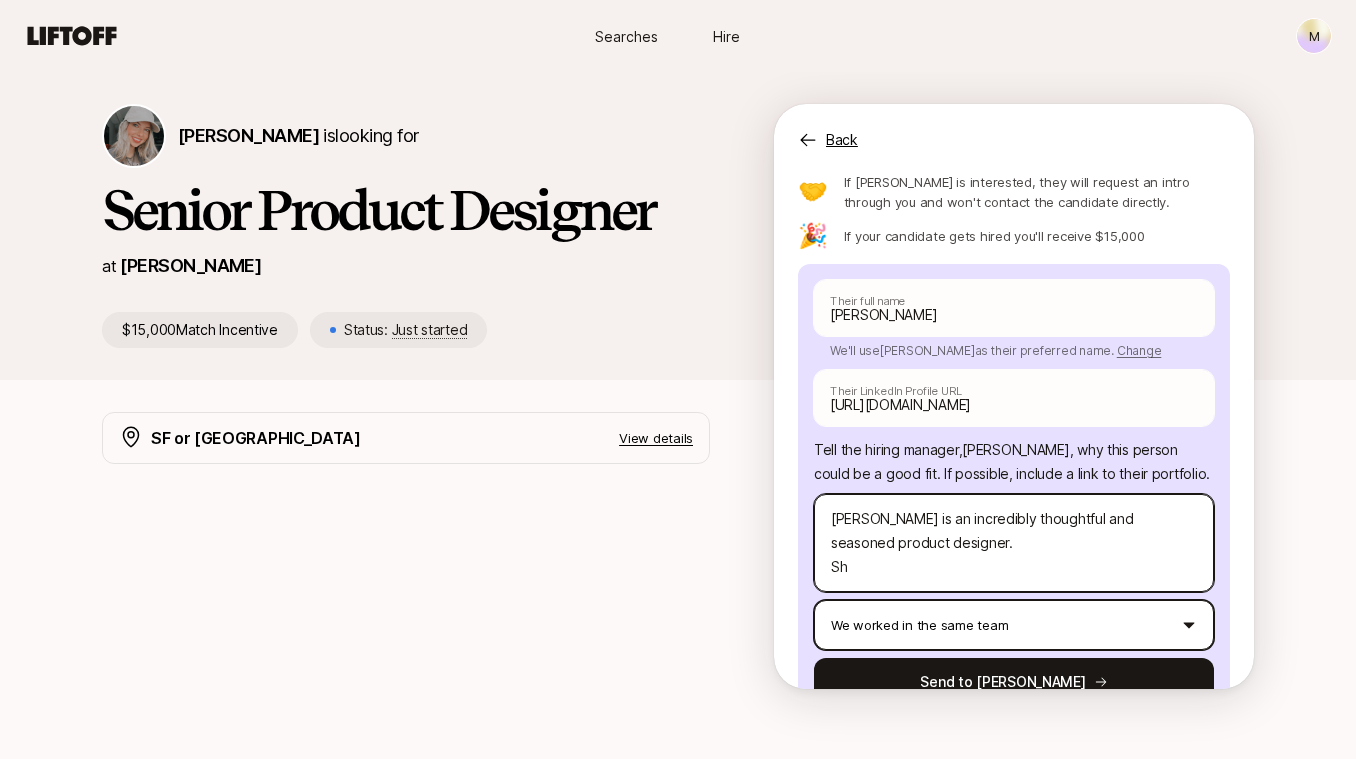 type on "x" 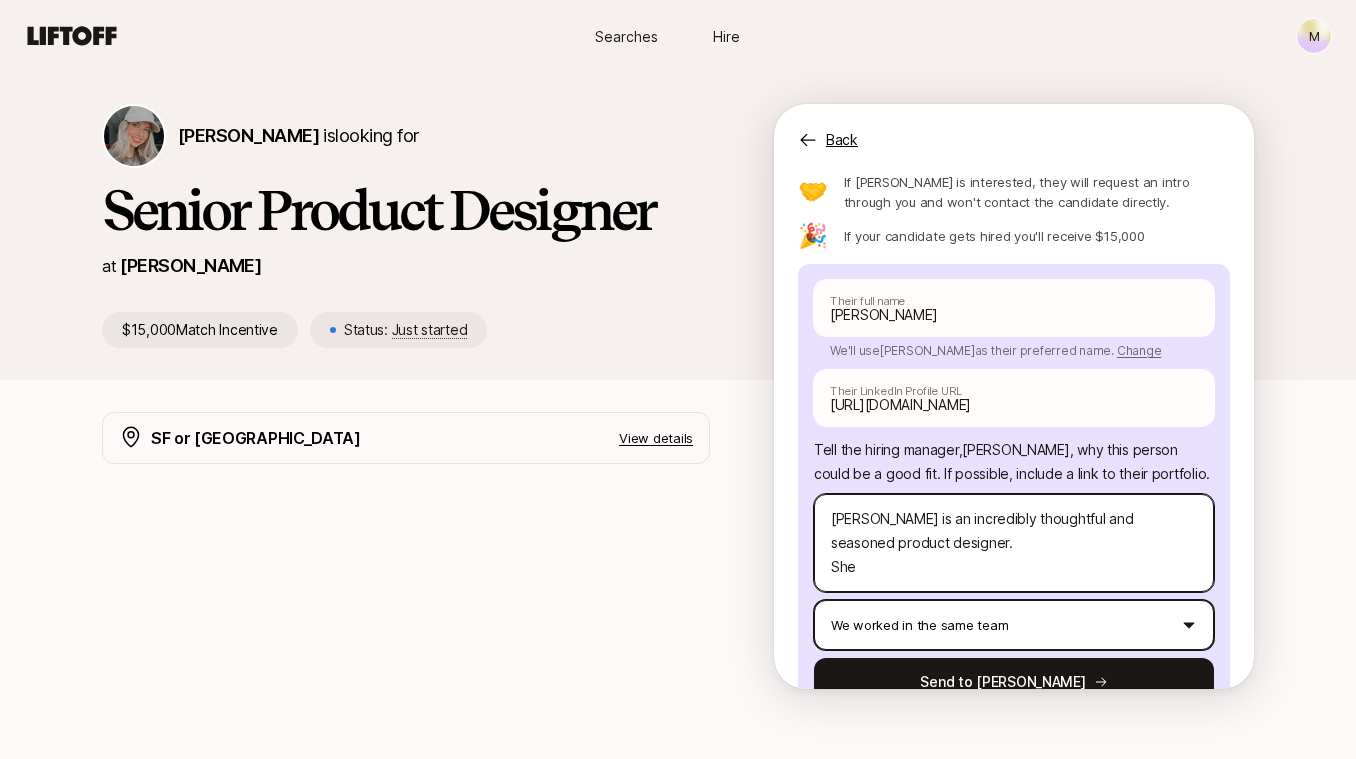 type on "[PERSON_NAME] is an incredibly thoughtful and seasoned product designer.
She" 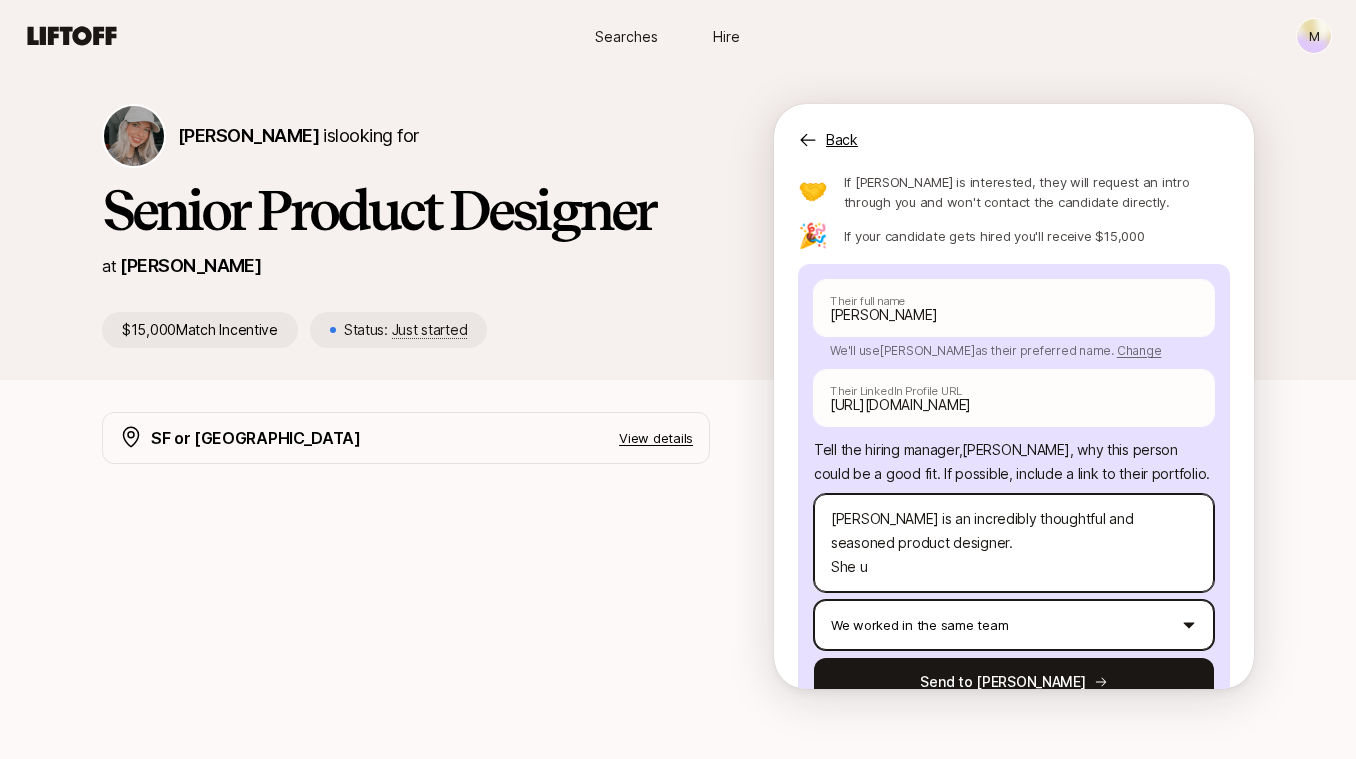 type on "x" 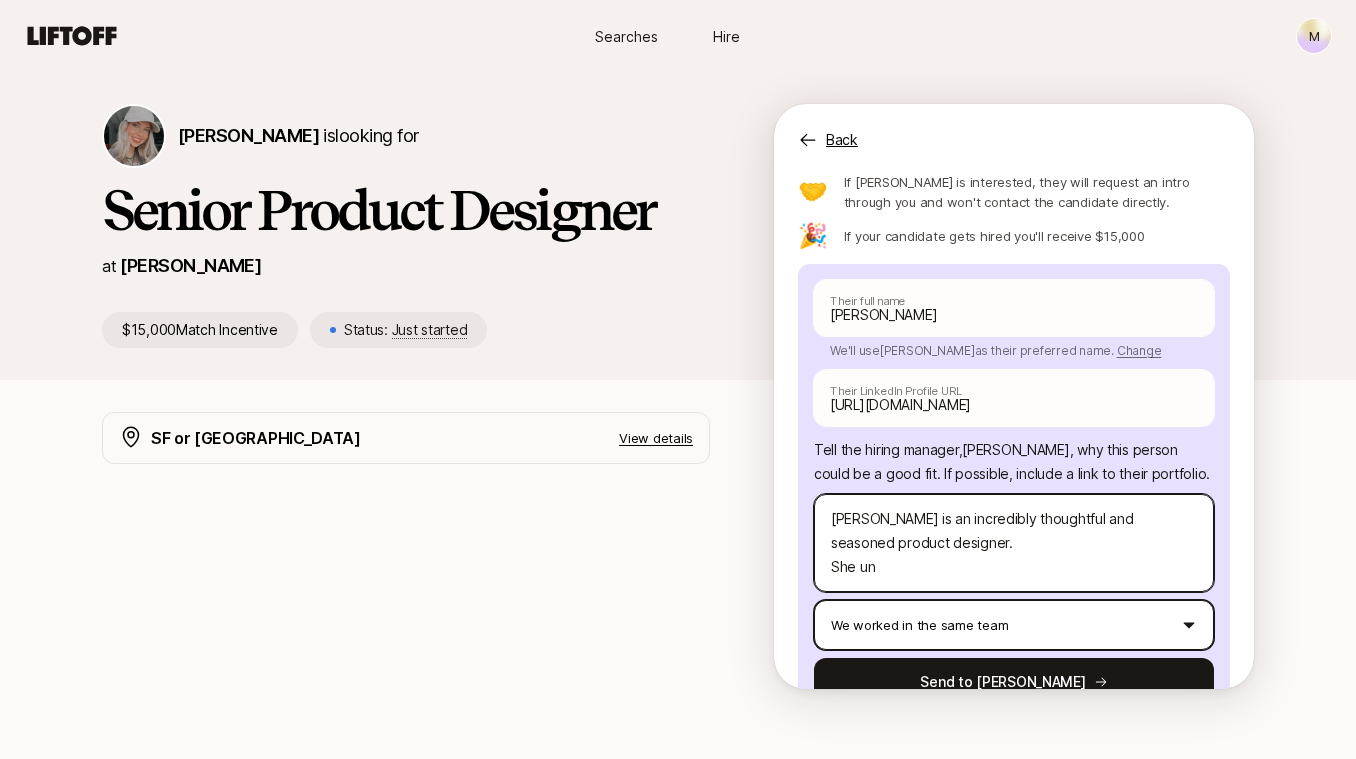 type on "x" 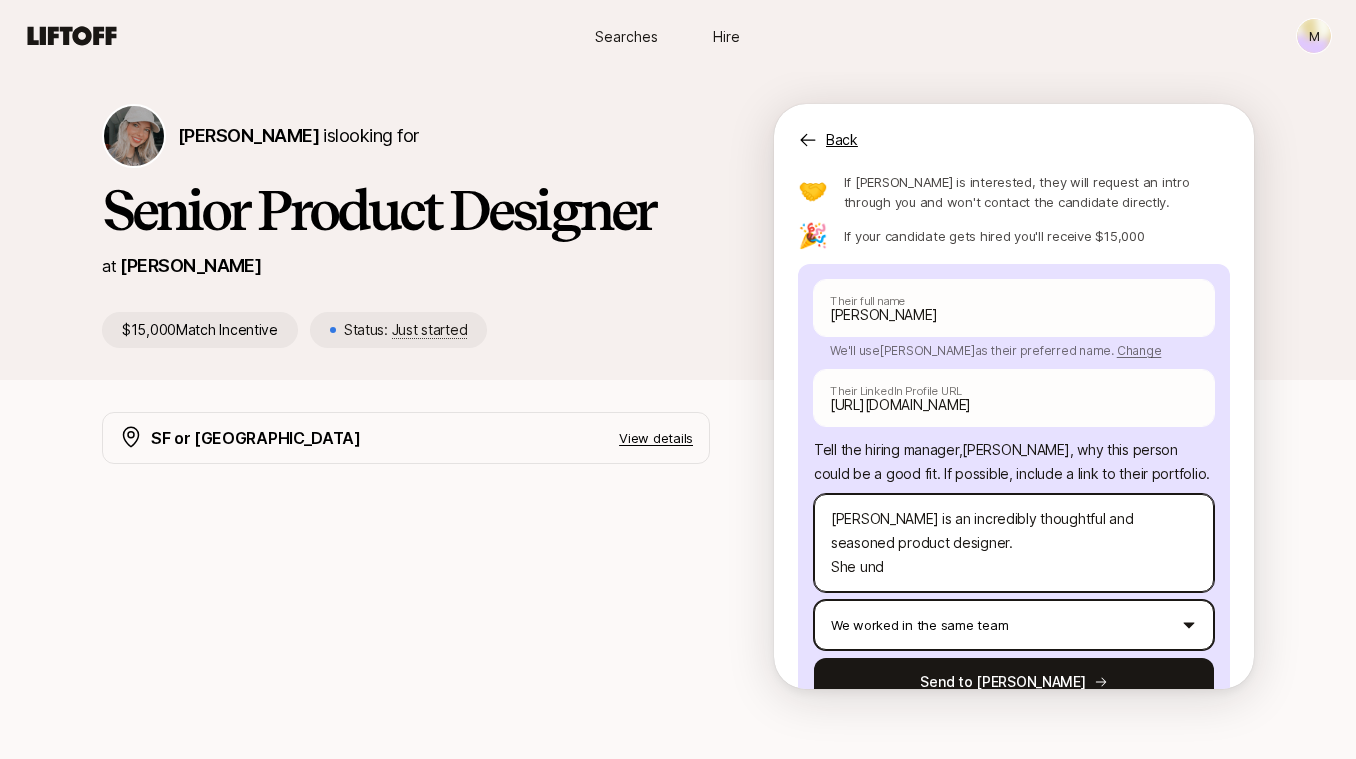 type on "x" 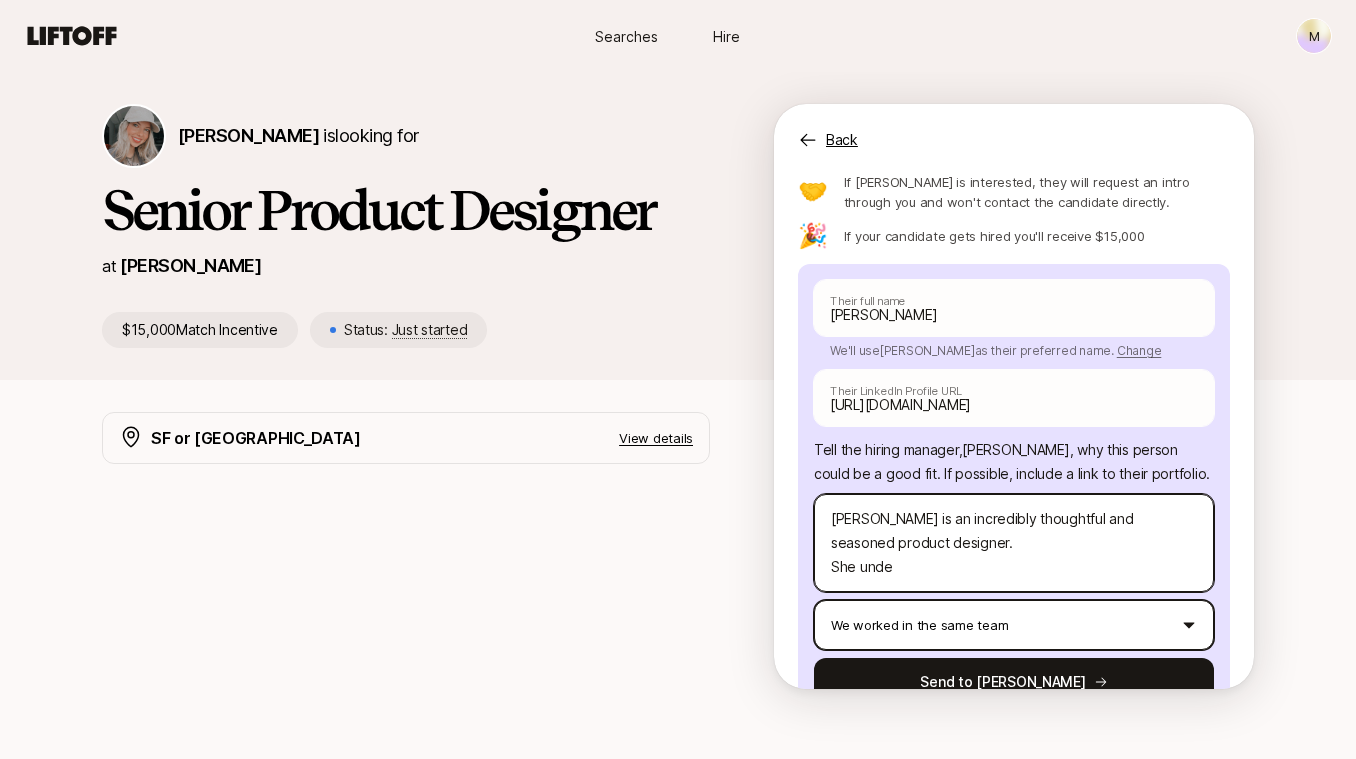type on "x" 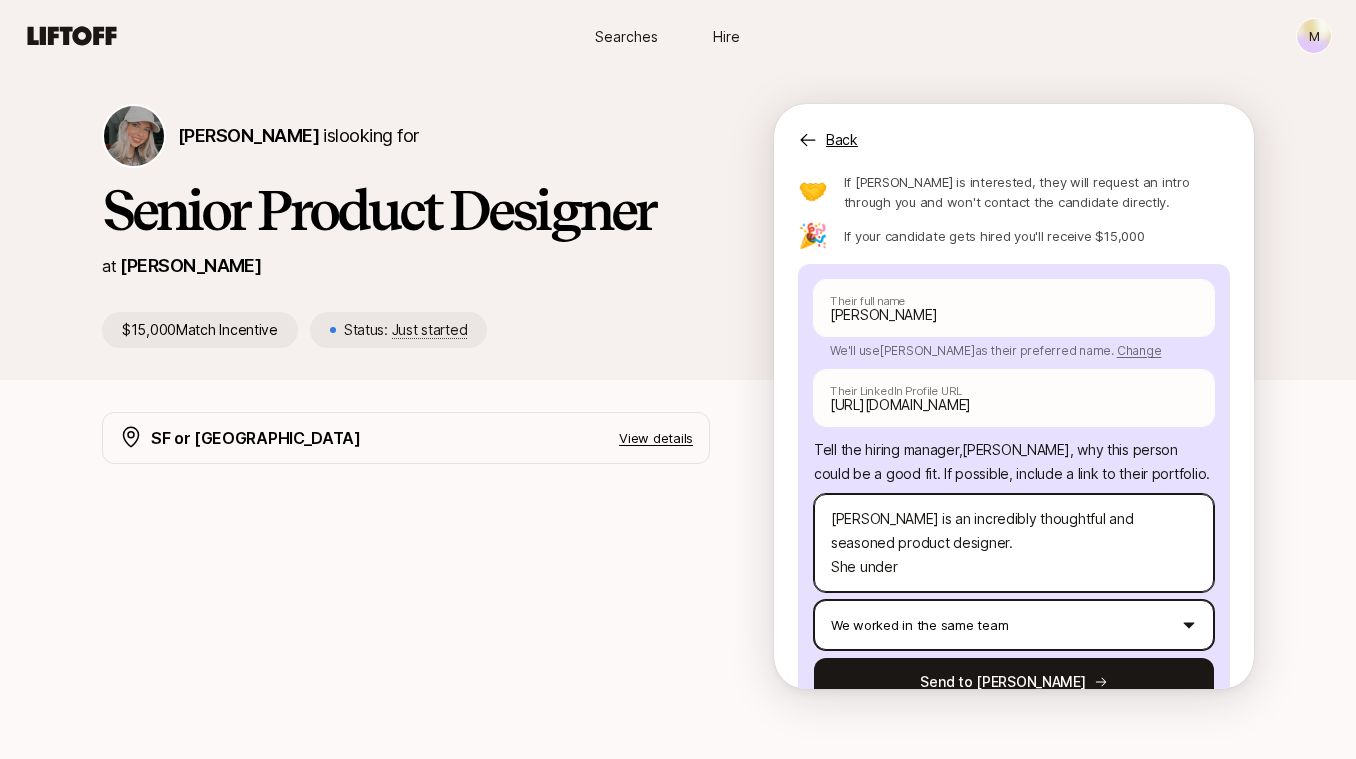 type on "x" 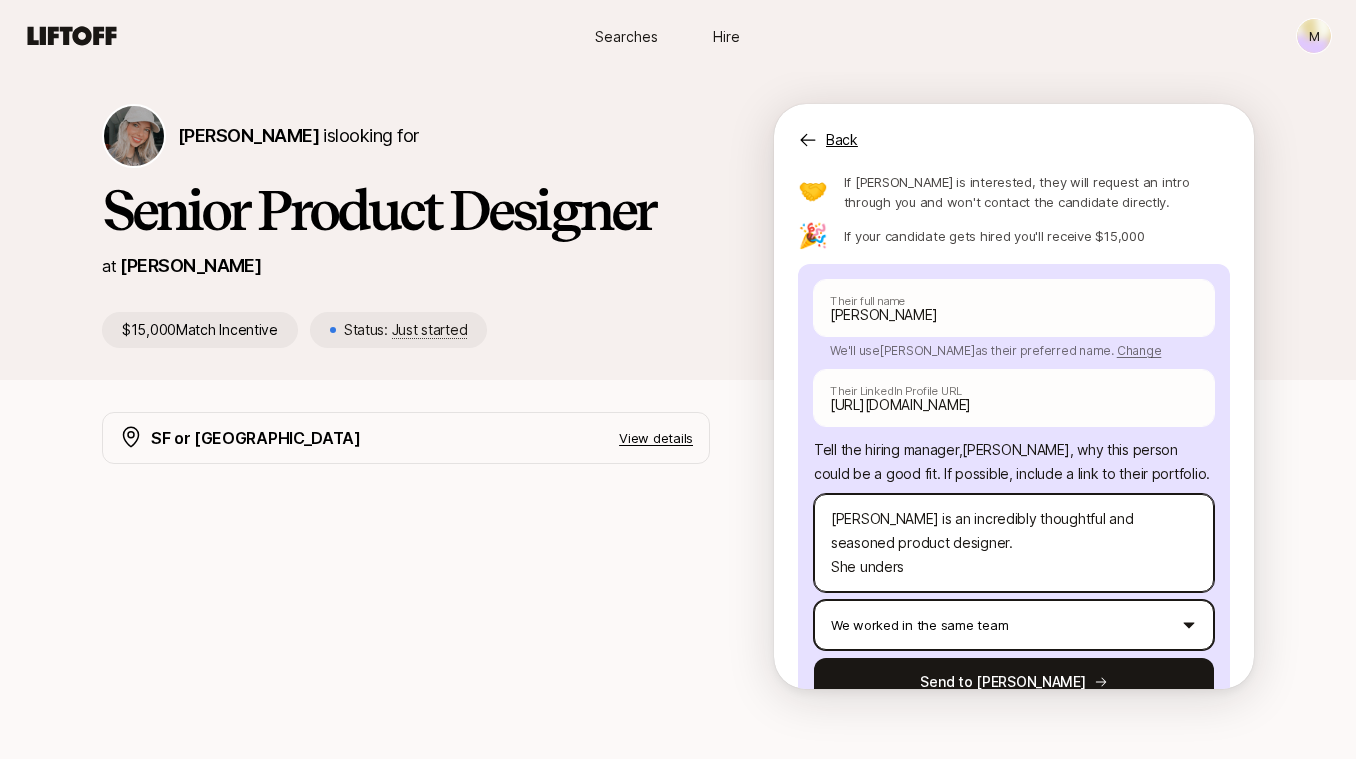 type on "x" 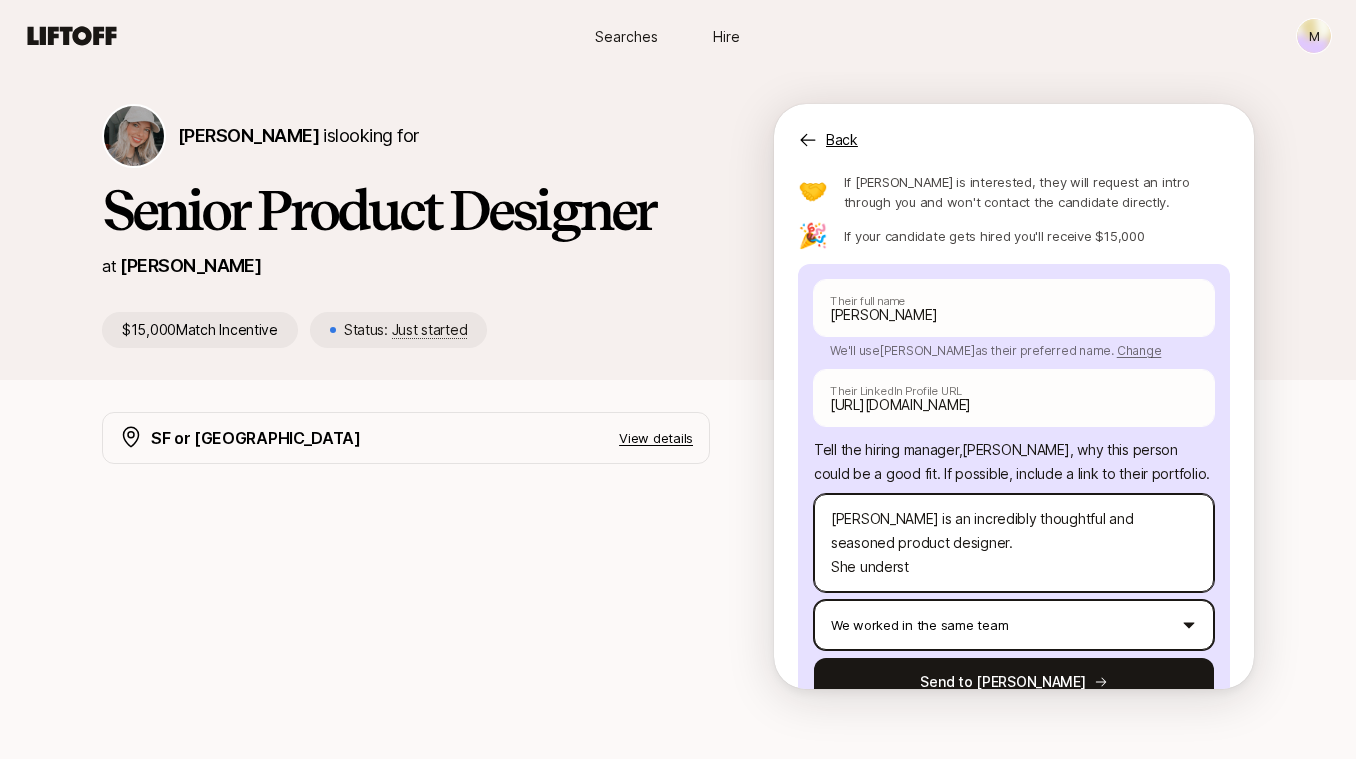 type on "[PERSON_NAME] is an incredibly thoughtful and seasoned product designer.
She understa" 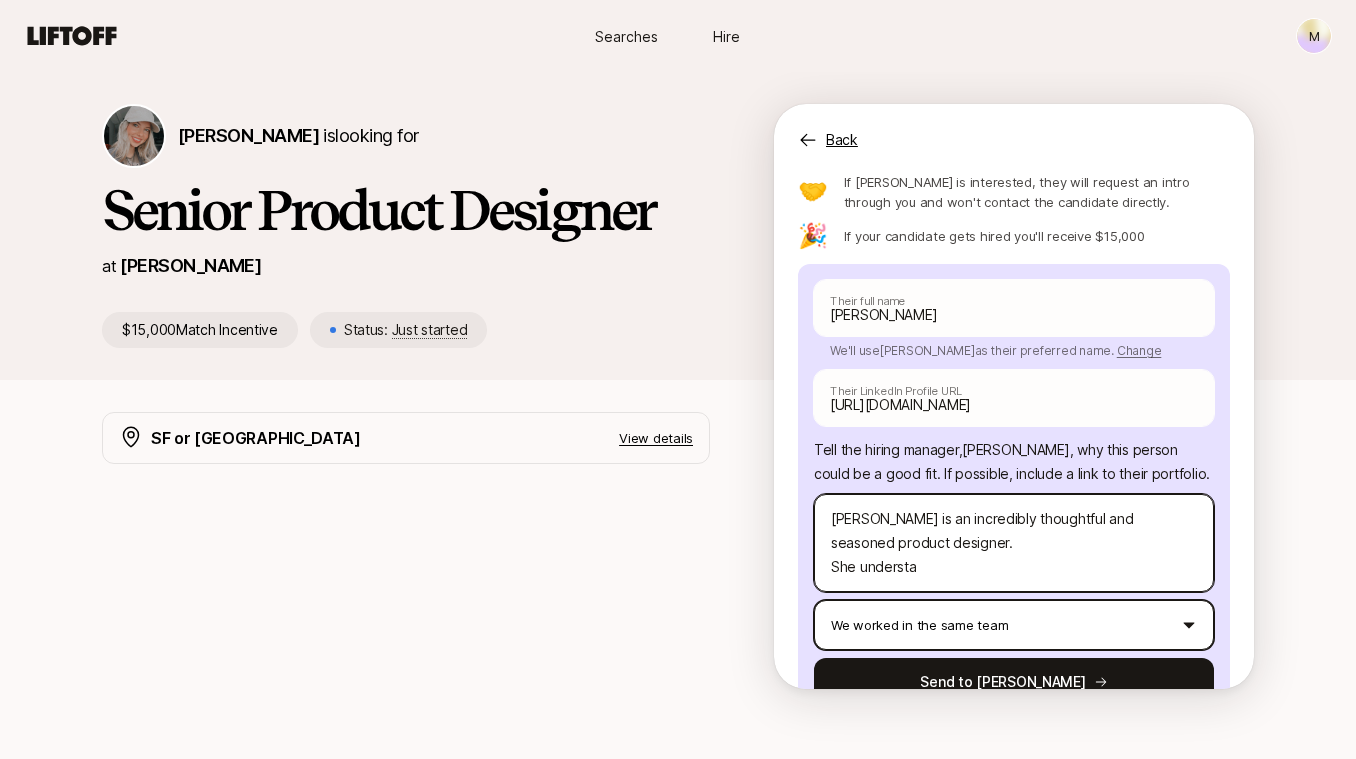 type on "x" 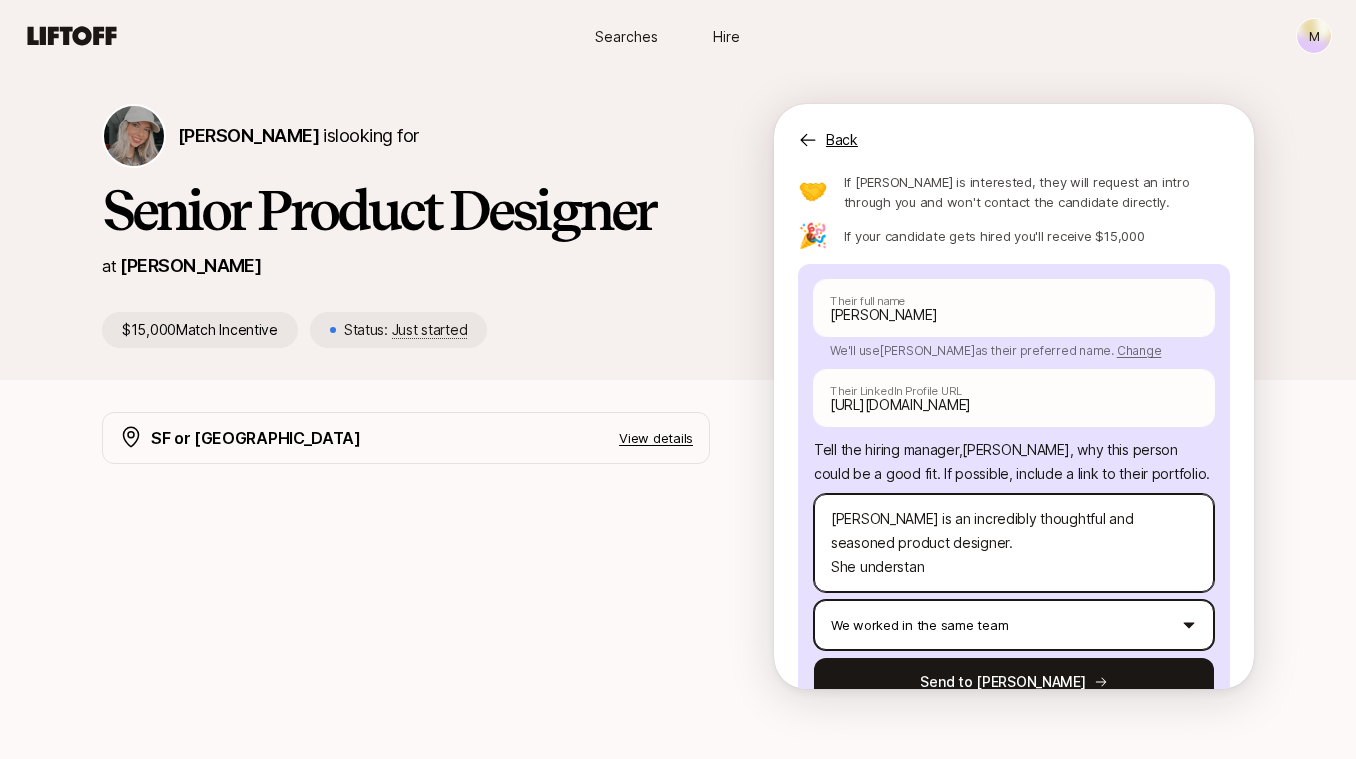 type on "x" 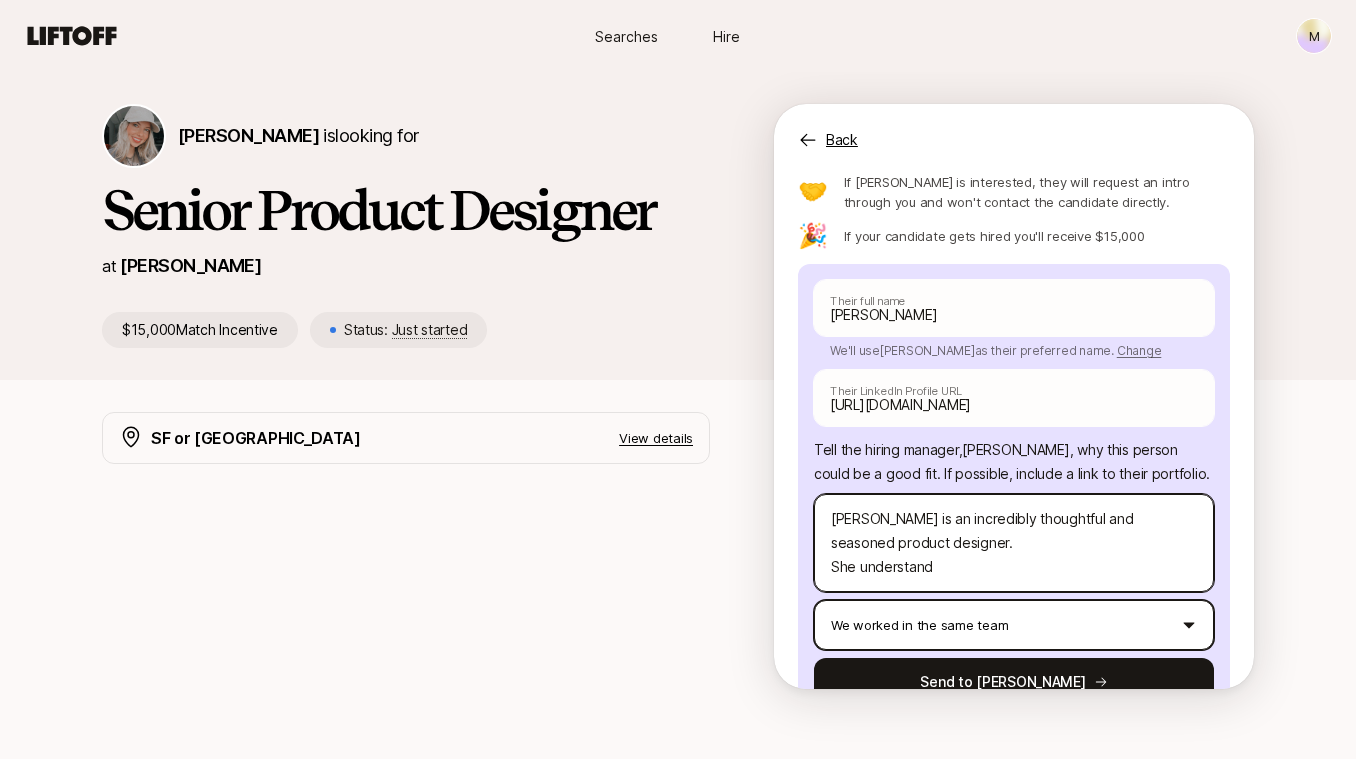 type on "x" 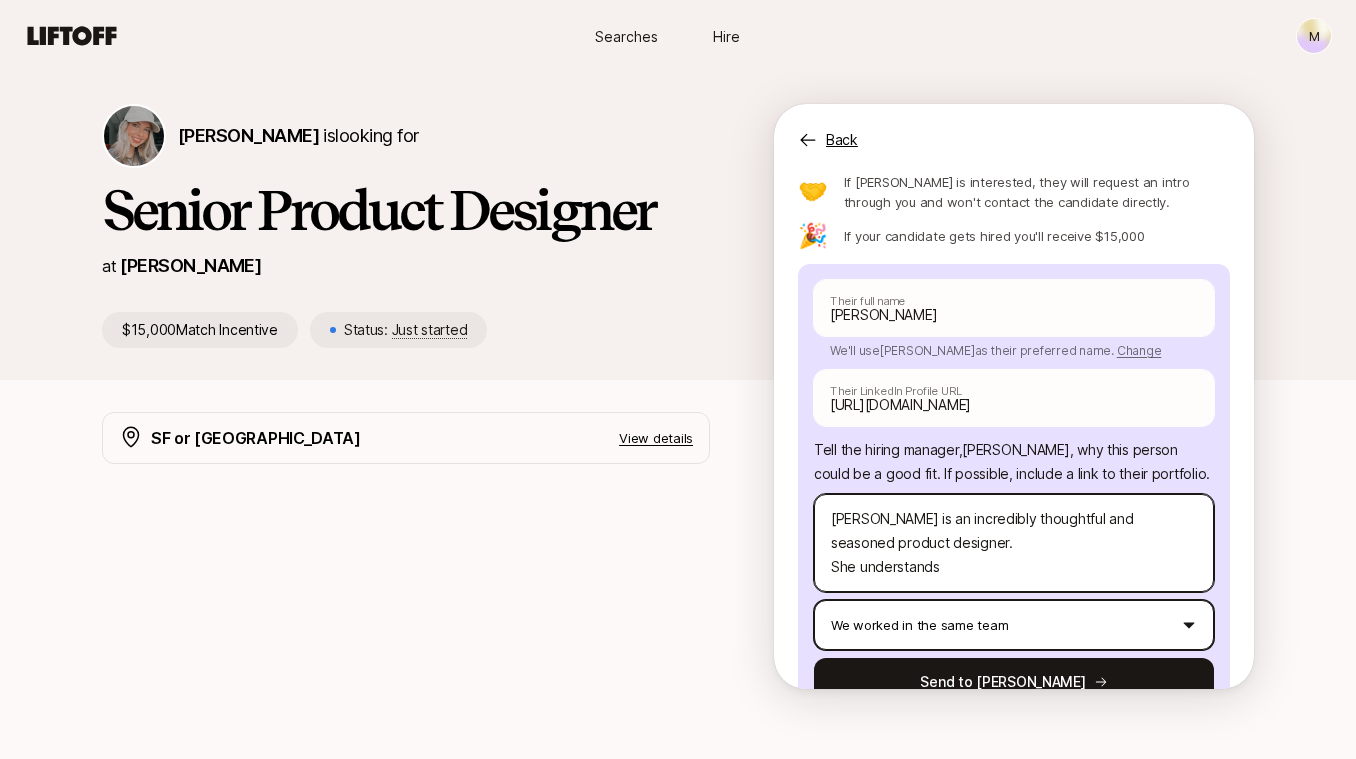 type on "x" 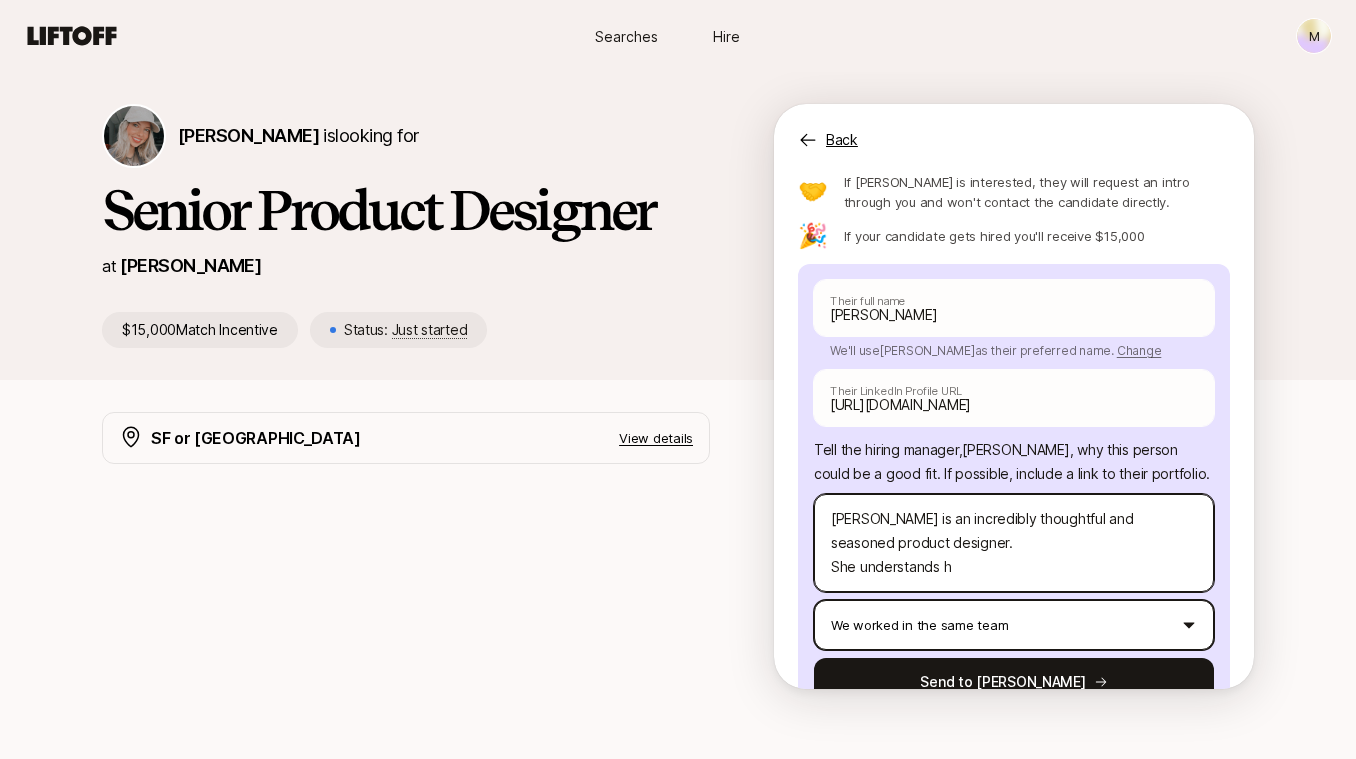 type on "x" 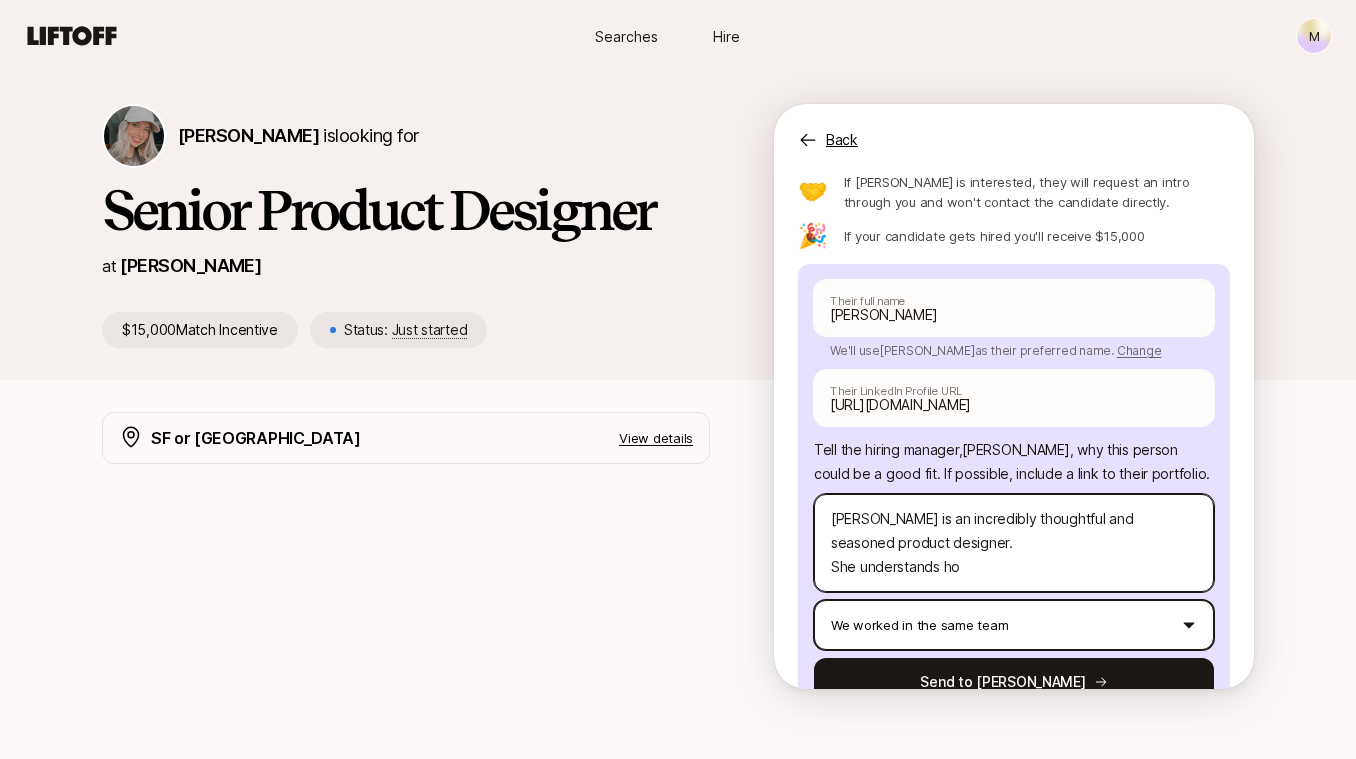 type on "x" 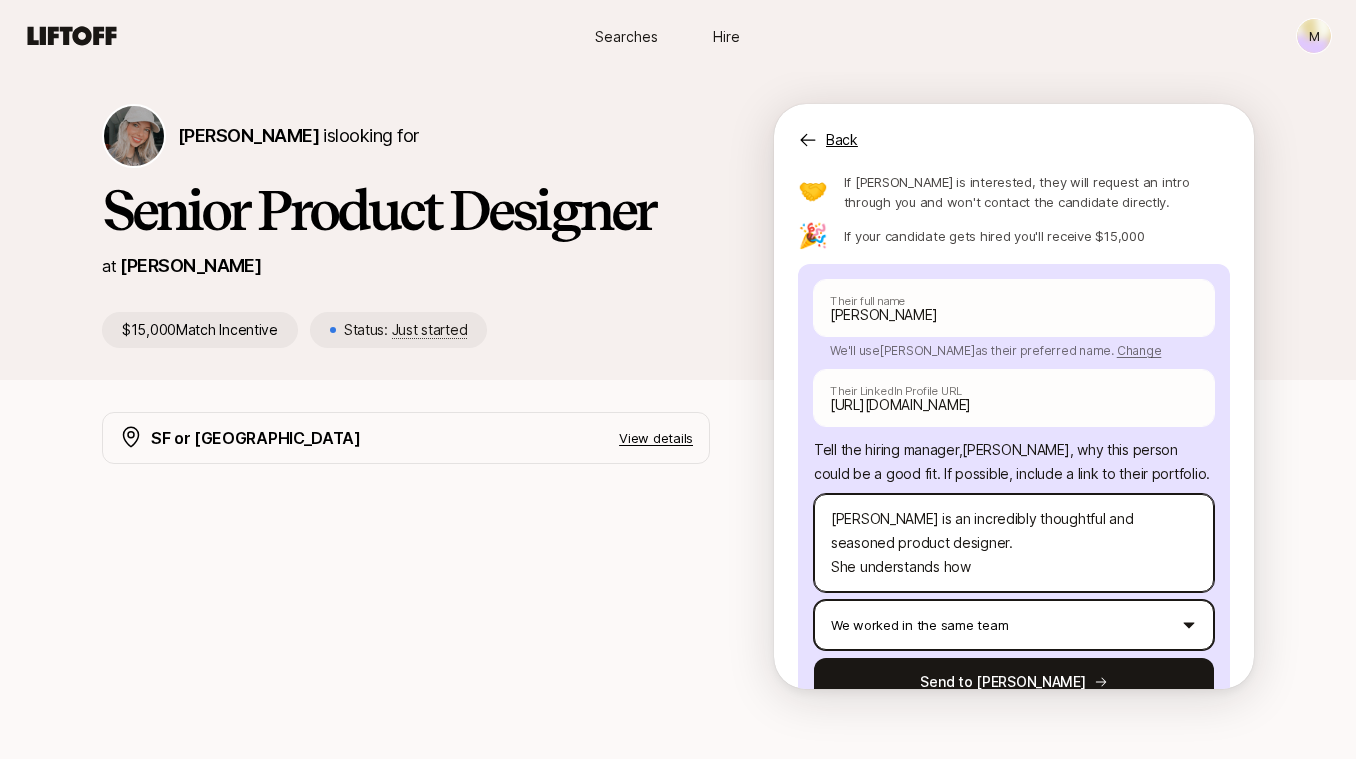 type on "x" 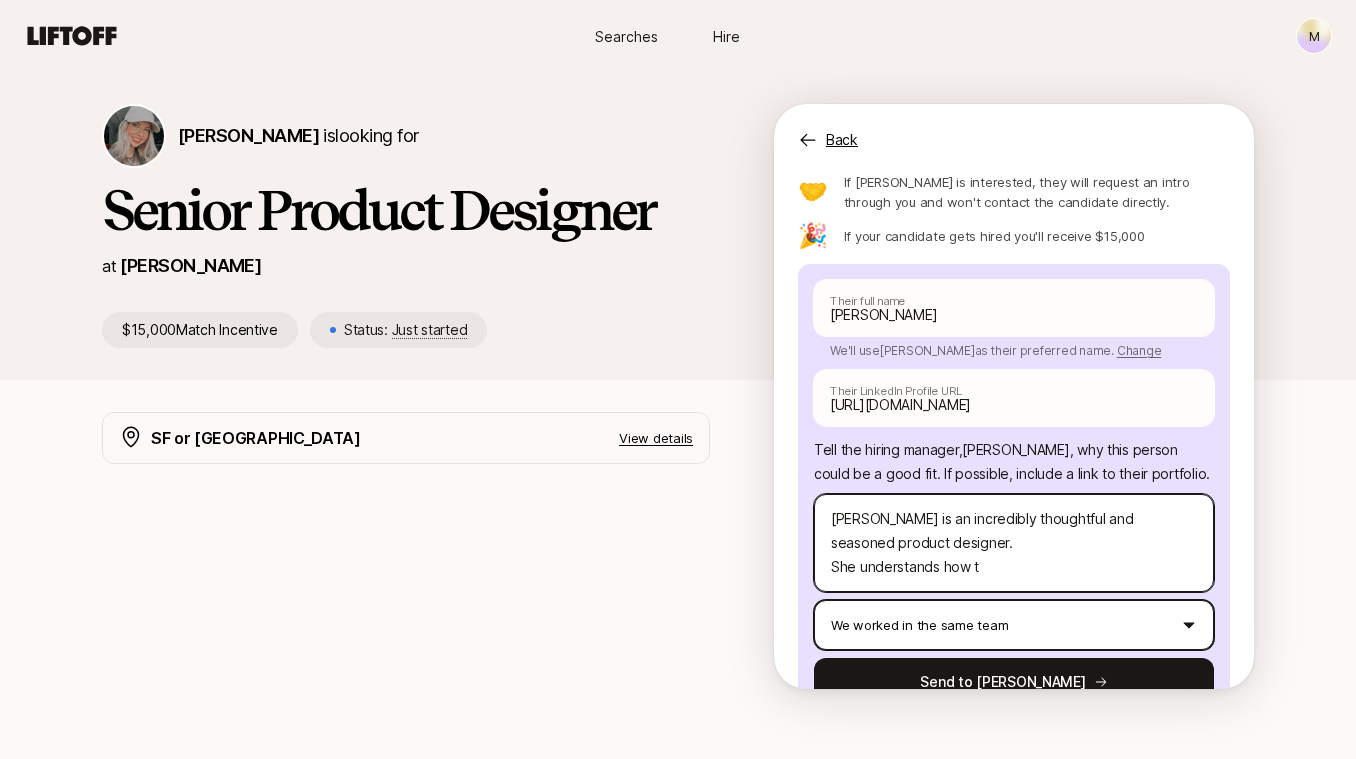 type on "x" 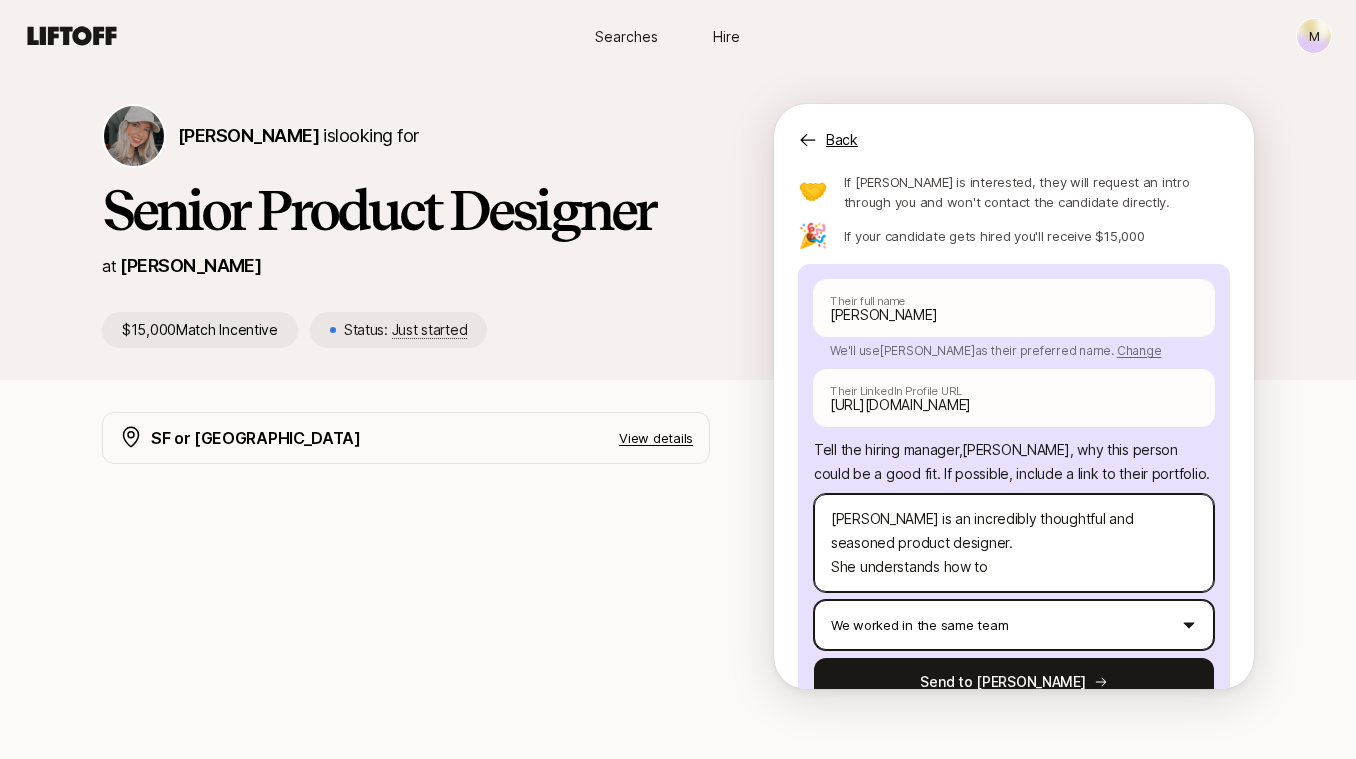 type on "x" 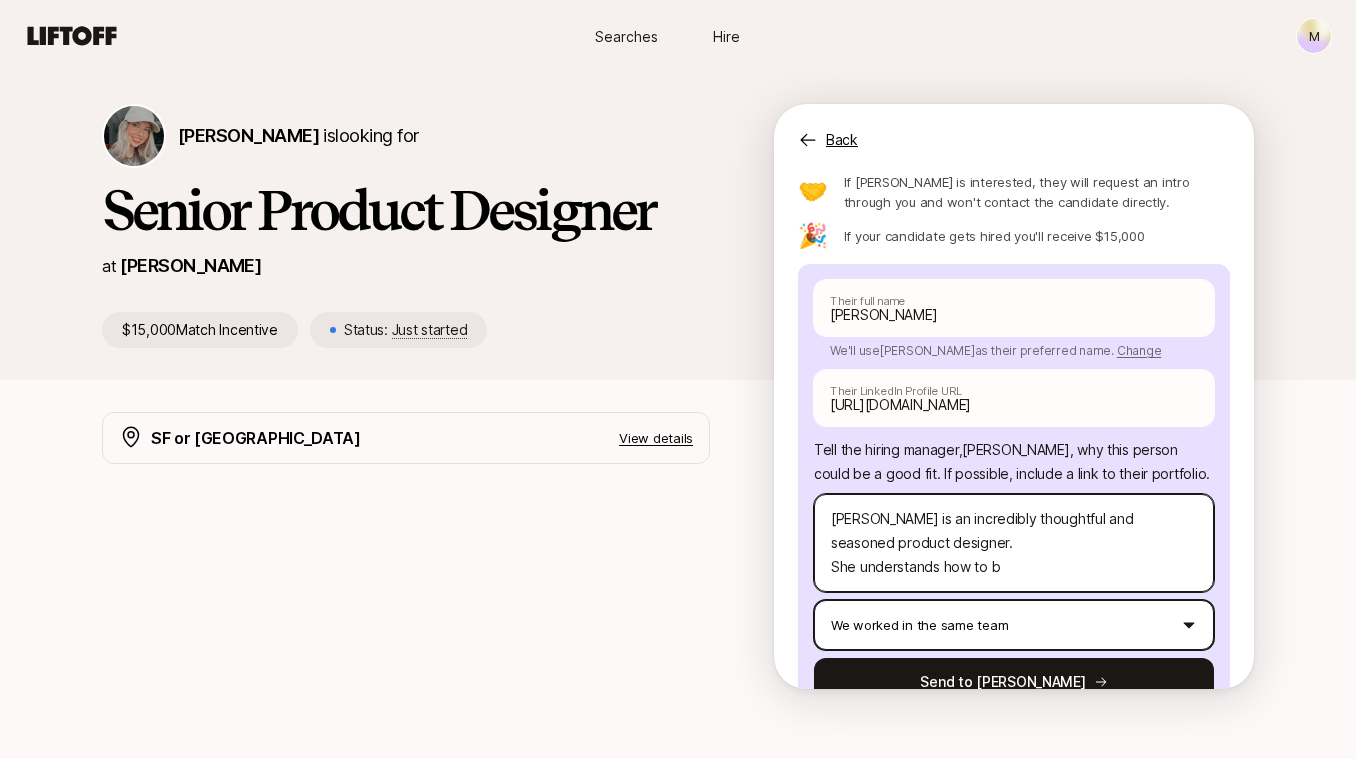 type on "x" 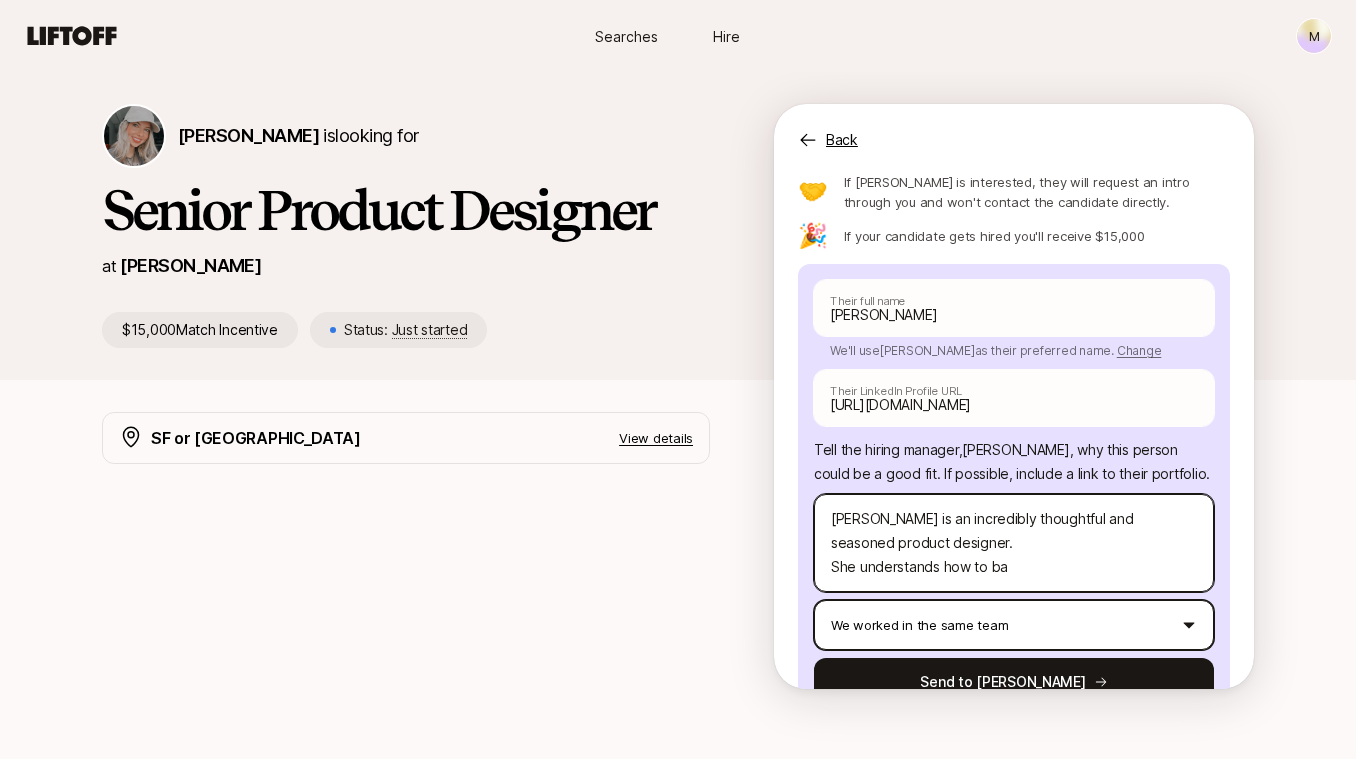 type on "x" 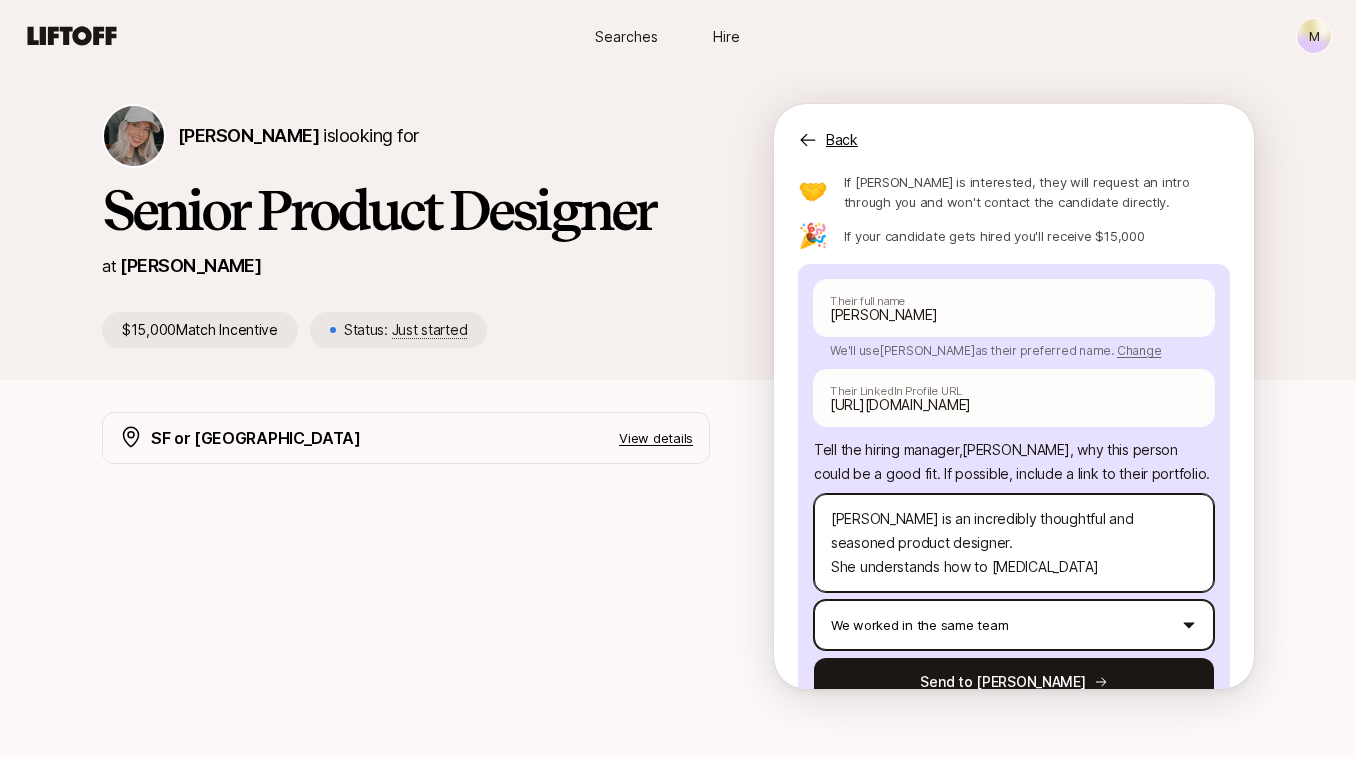type on "x" 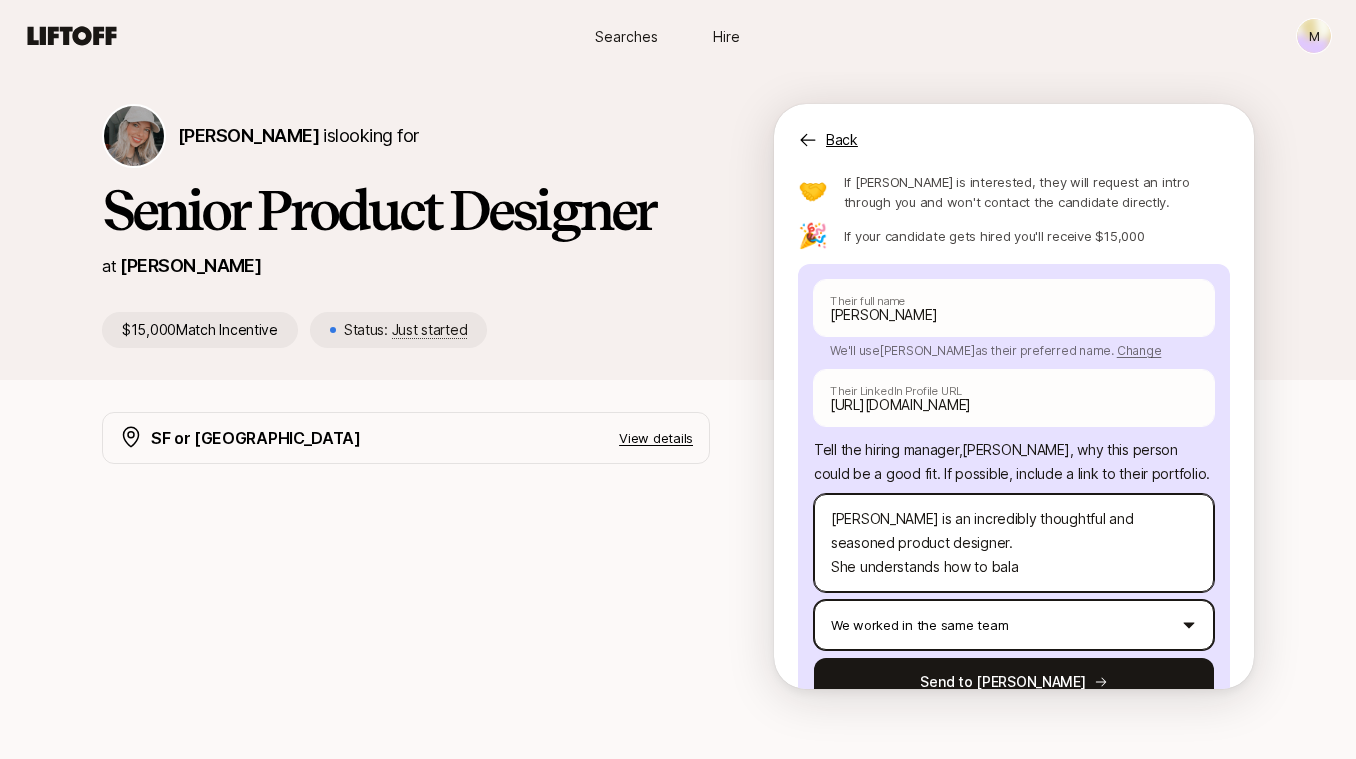 type 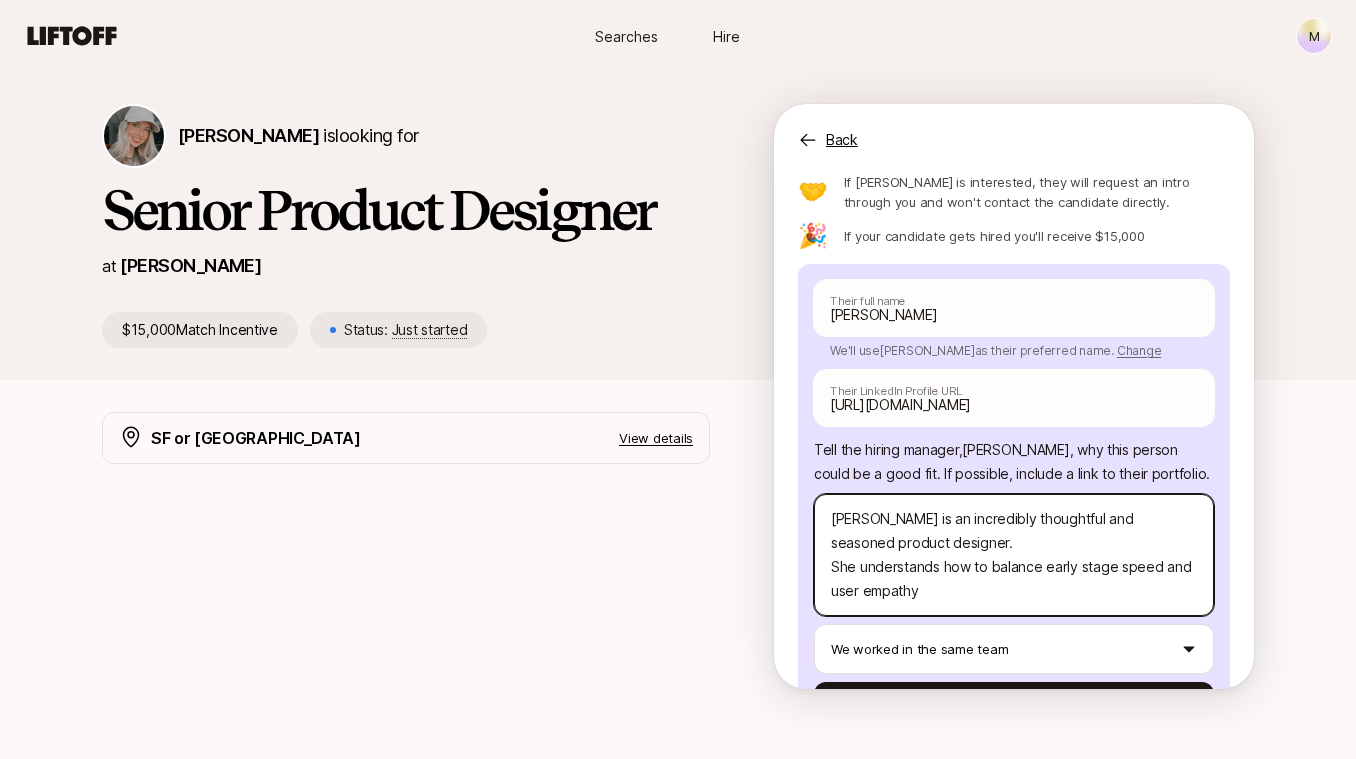 click on "[PERSON_NAME] is an incredibly thoughtful and seasoned product designer.
She understands how to balance early stage speed and user empathy" at bounding box center [1014, 555] 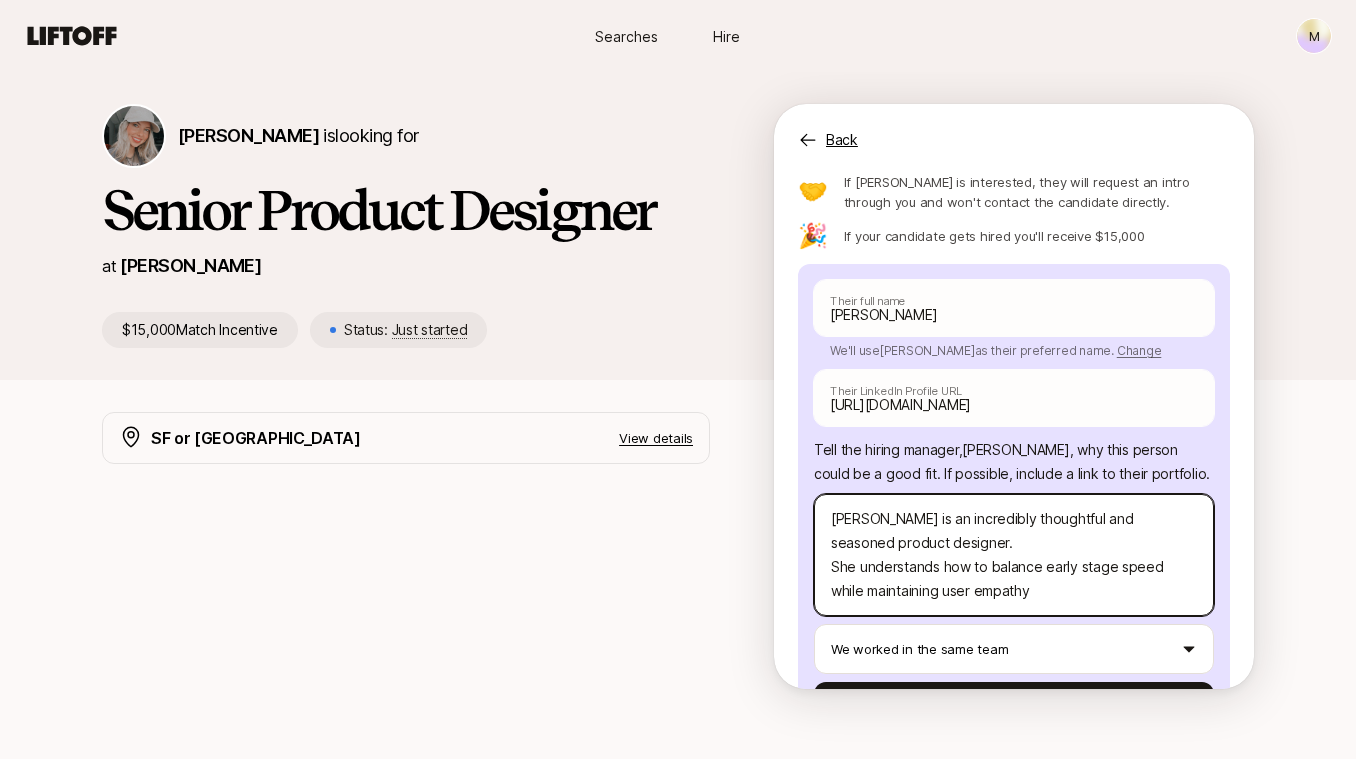 click on "[PERSON_NAME] is an incredibly thoughtful and seasoned product designer.
She understands how to balance early stage speed while maintaining user empathy" at bounding box center [1014, 555] 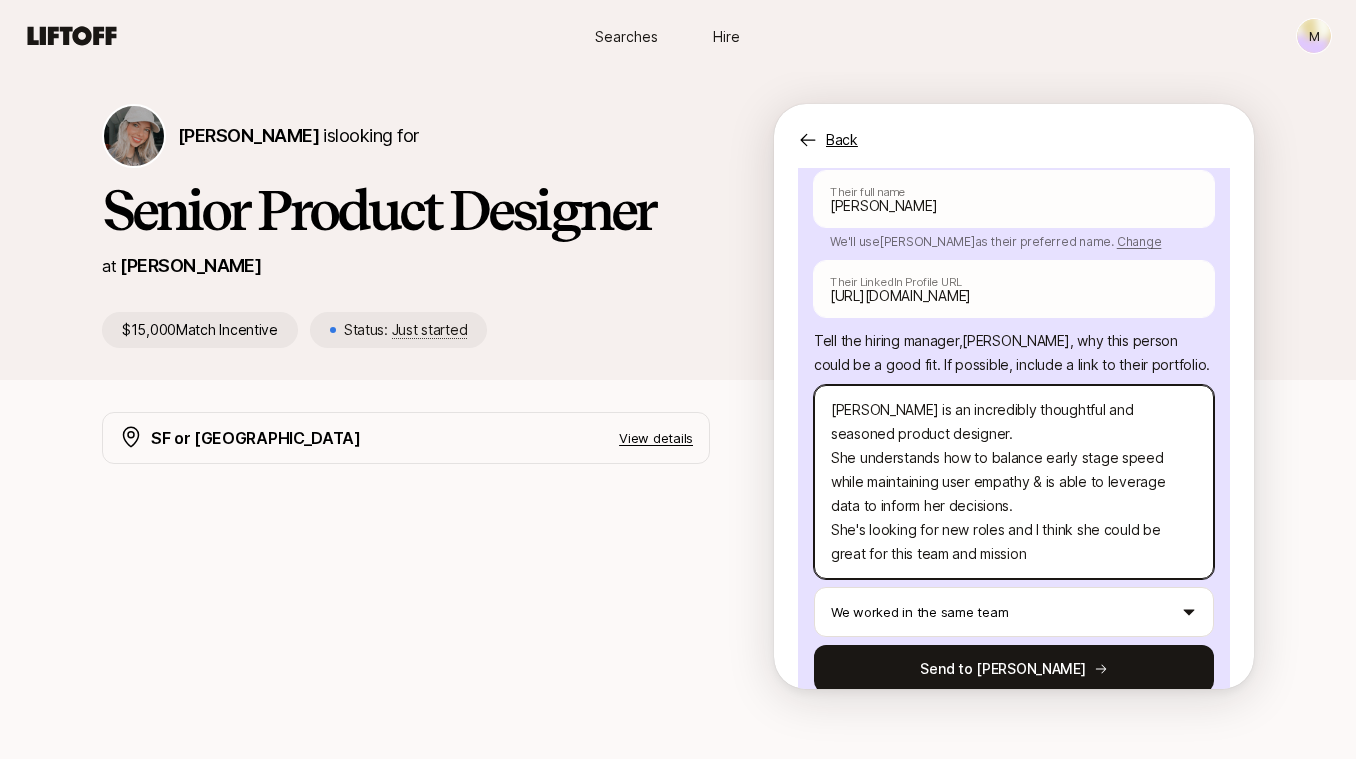 scroll, scrollTop: 302, scrollLeft: 0, axis: vertical 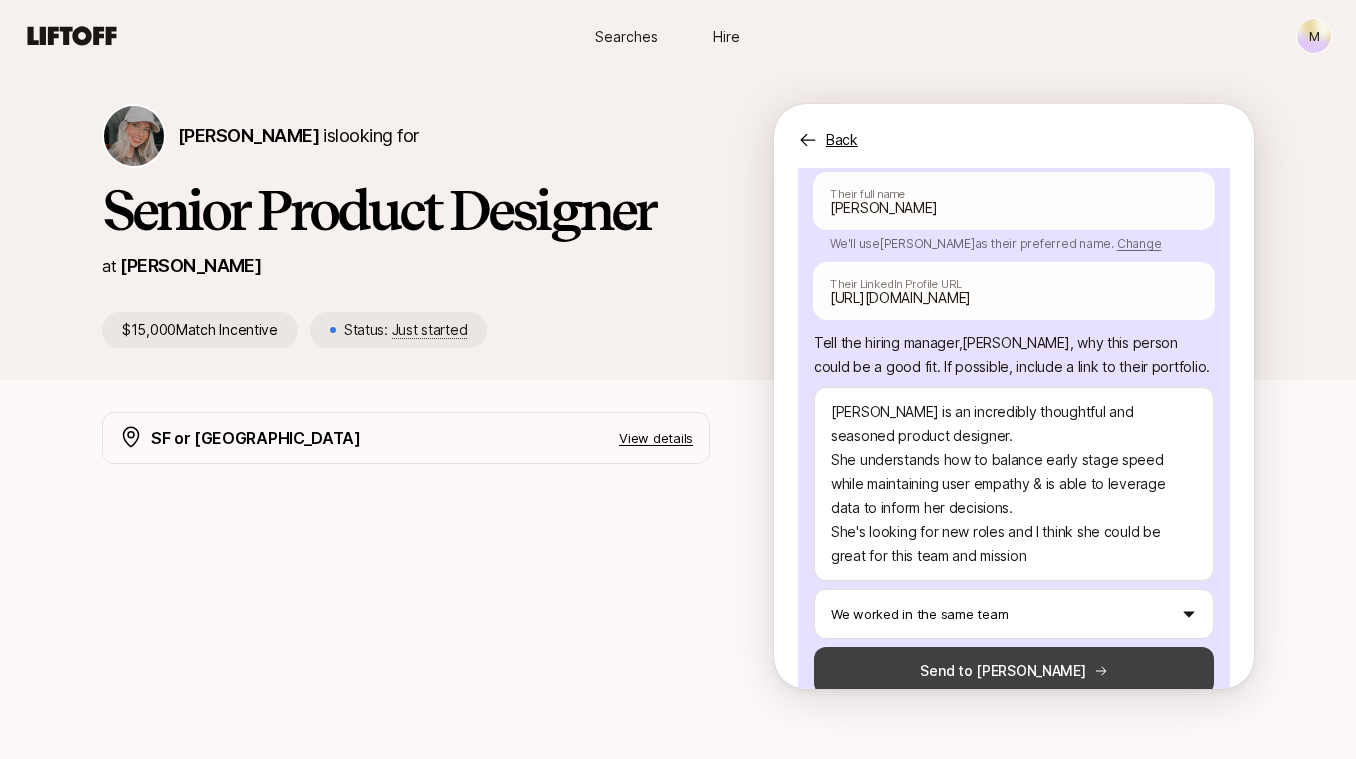 click on "Send to [PERSON_NAME]" at bounding box center [1014, 671] 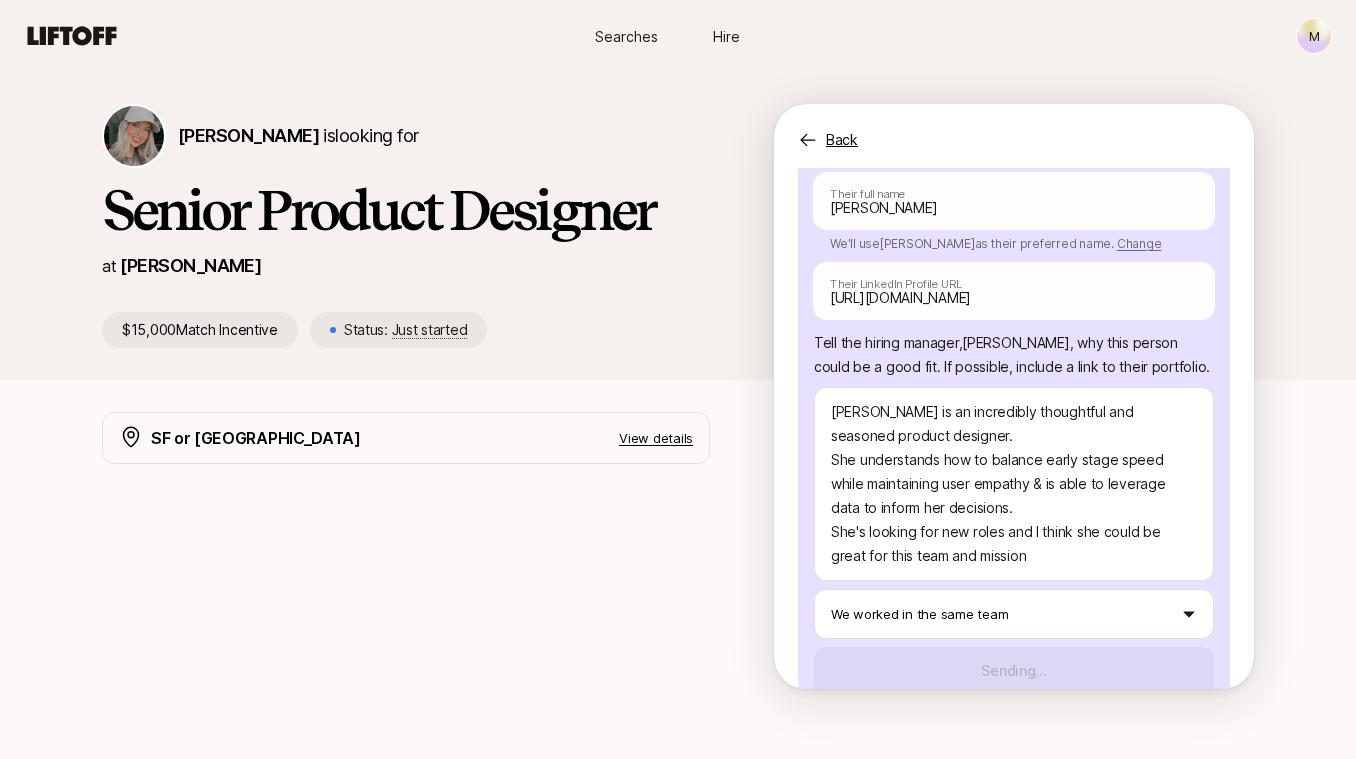 scroll, scrollTop: 155, scrollLeft: 0, axis: vertical 